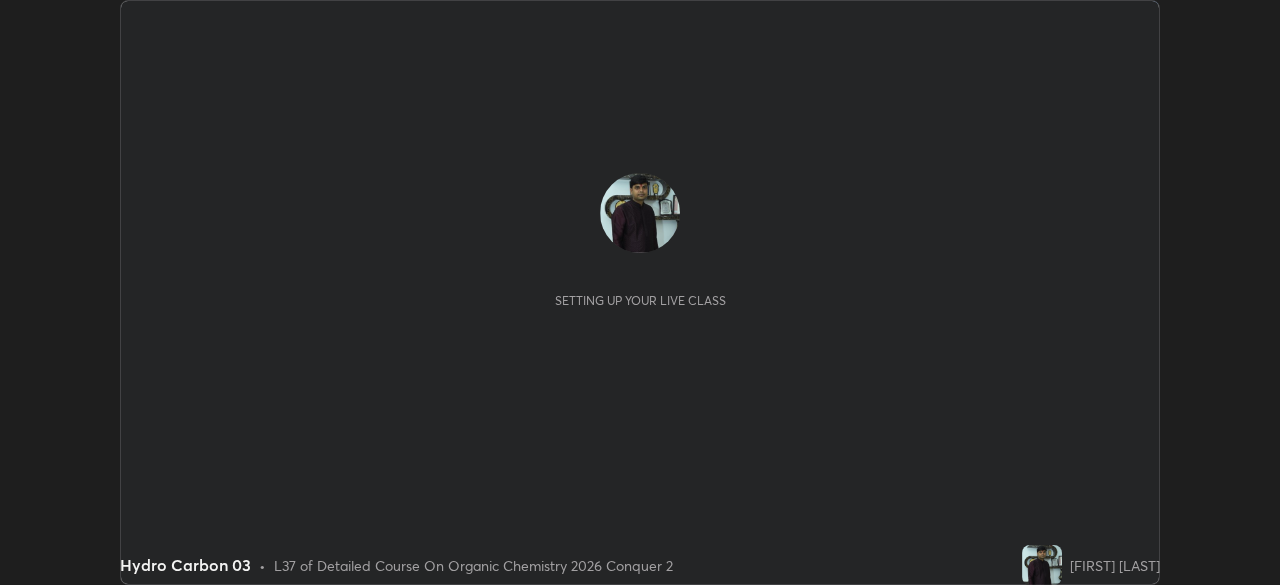 scroll, scrollTop: 0, scrollLeft: 0, axis: both 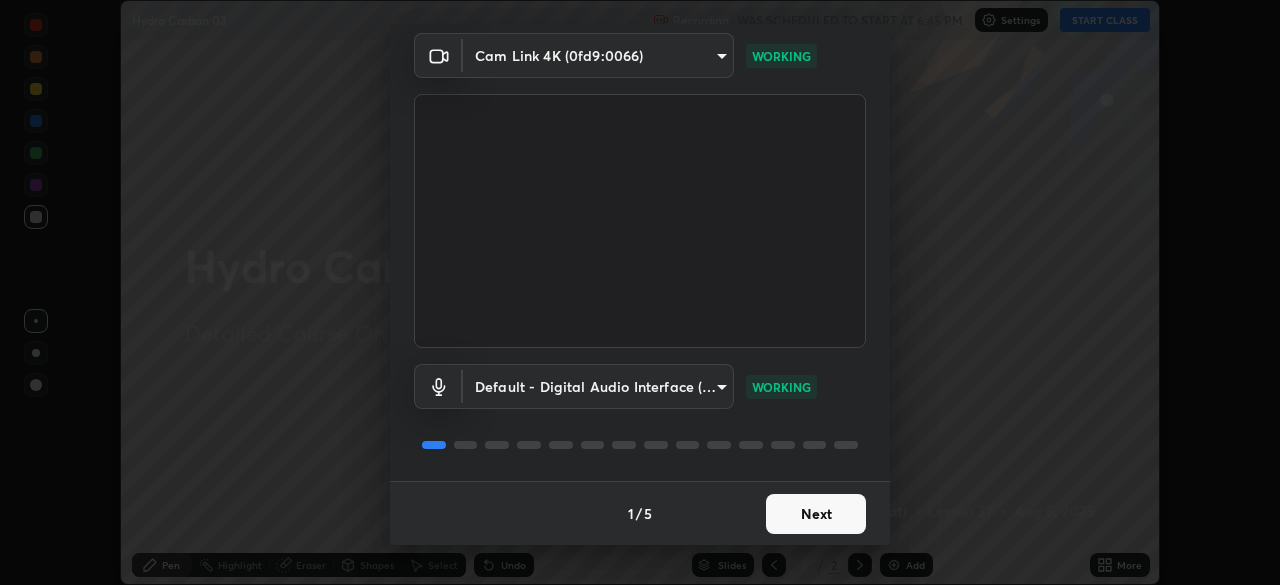click on "Next" at bounding box center [816, 514] 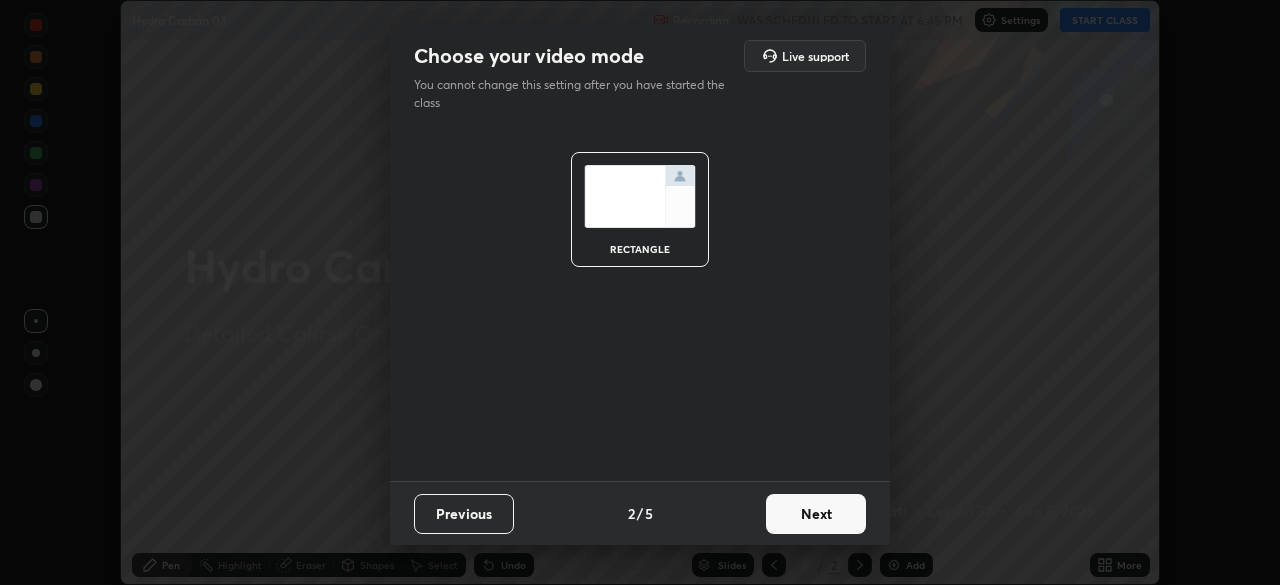 scroll, scrollTop: 0, scrollLeft: 0, axis: both 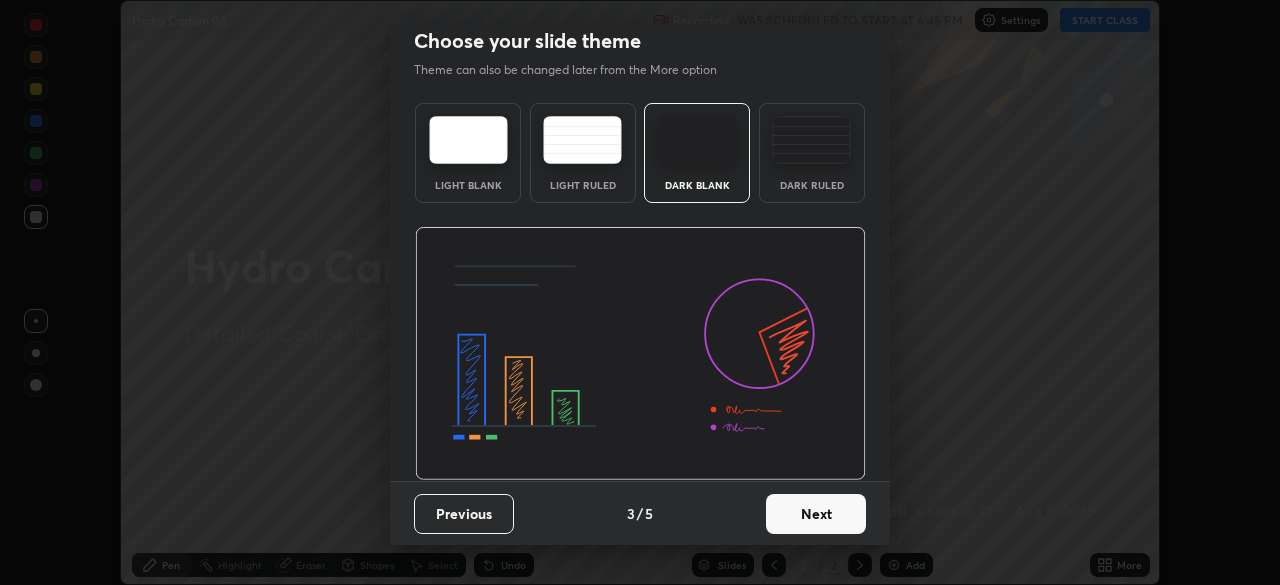 click on "Next" at bounding box center (816, 514) 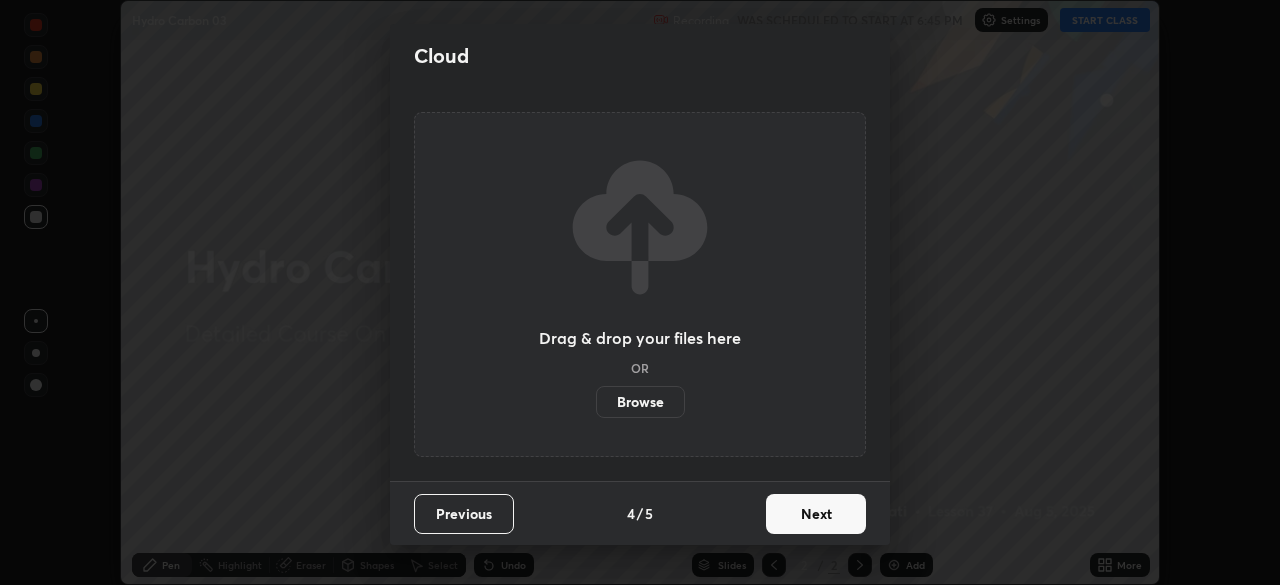 scroll, scrollTop: 0, scrollLeft: 0, axis: both 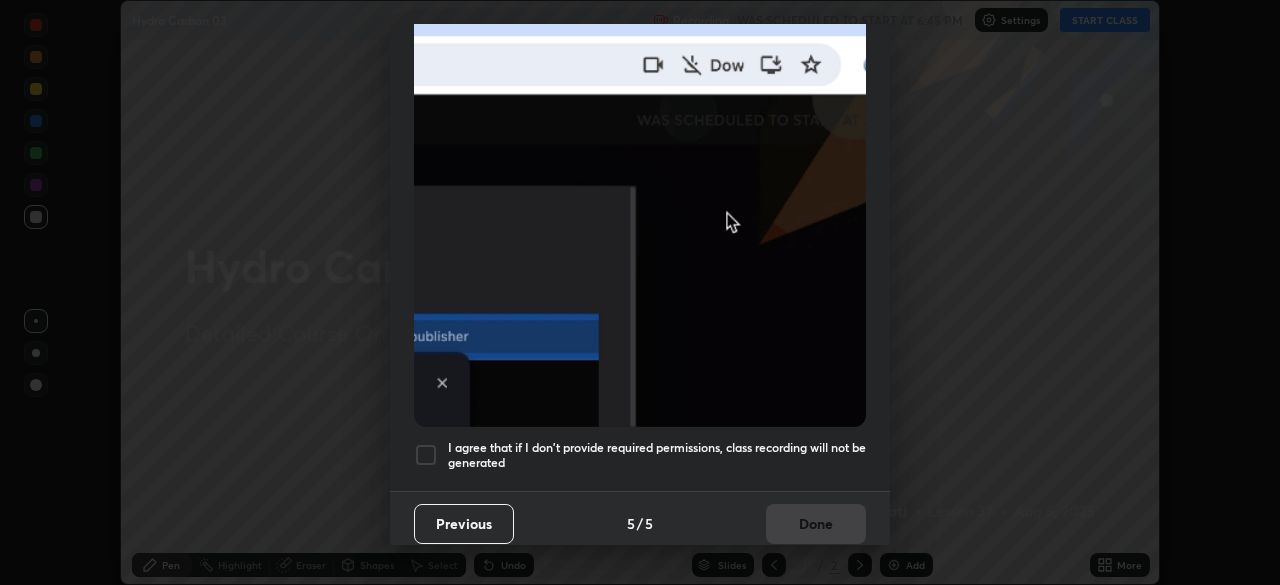 click at bounding box center (426, 455) 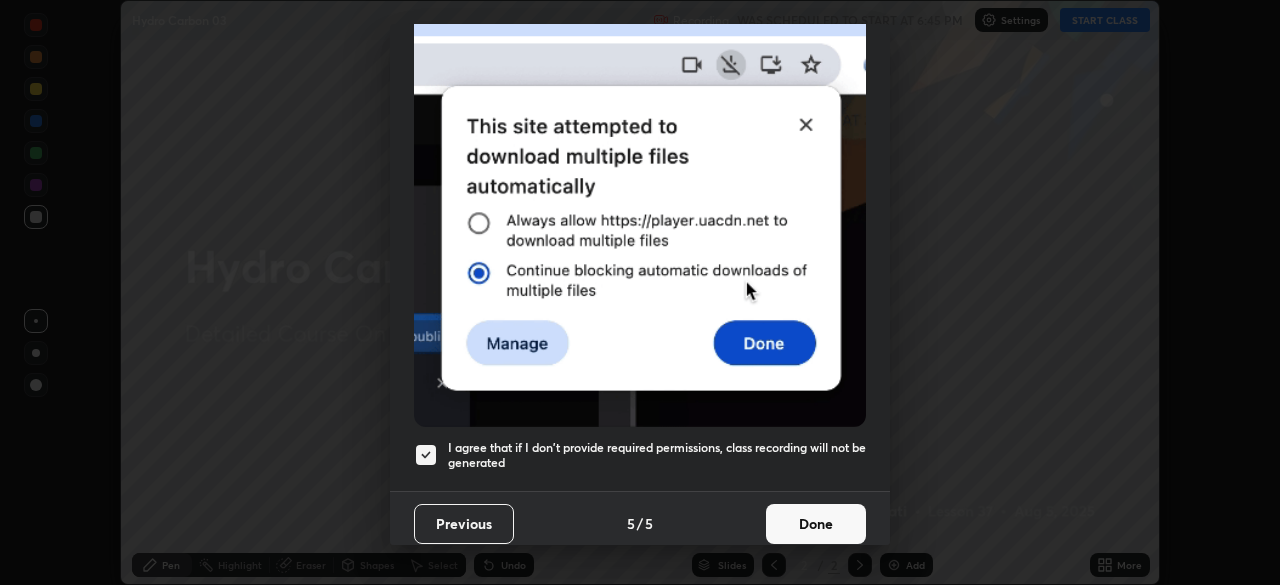 click on "Done" at bounding box center (816, 524) 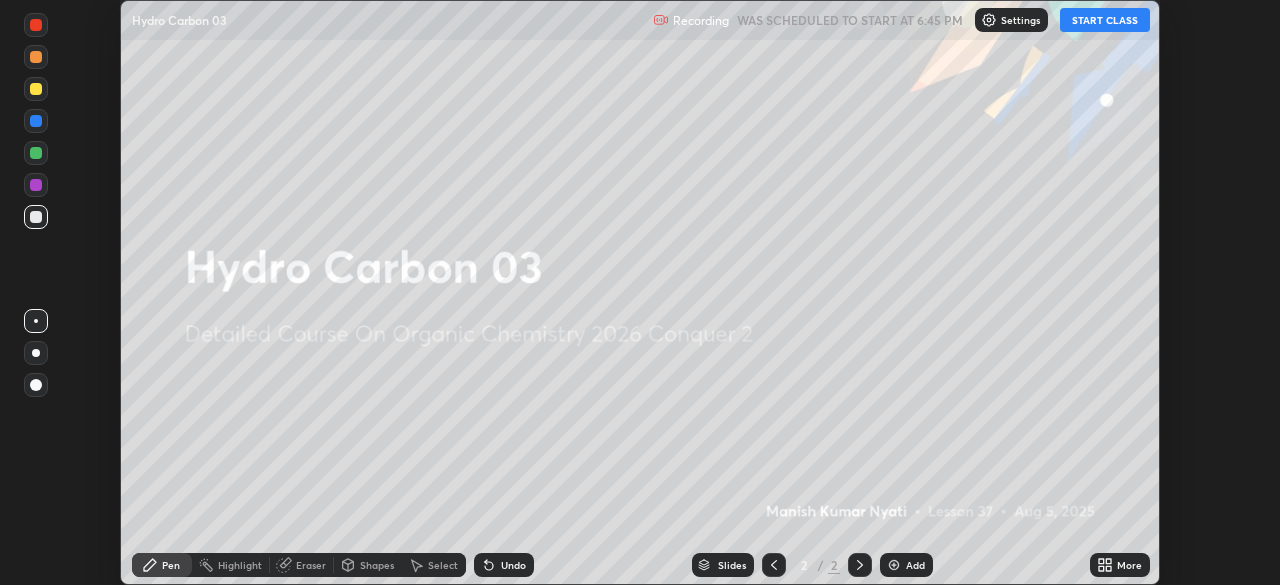 click 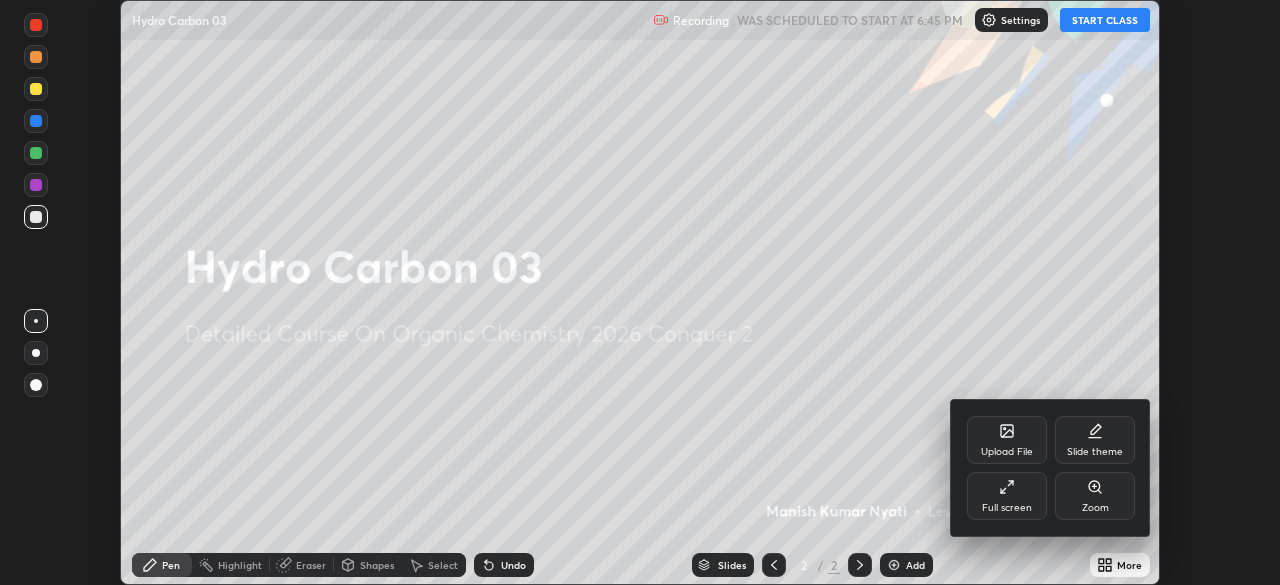 click 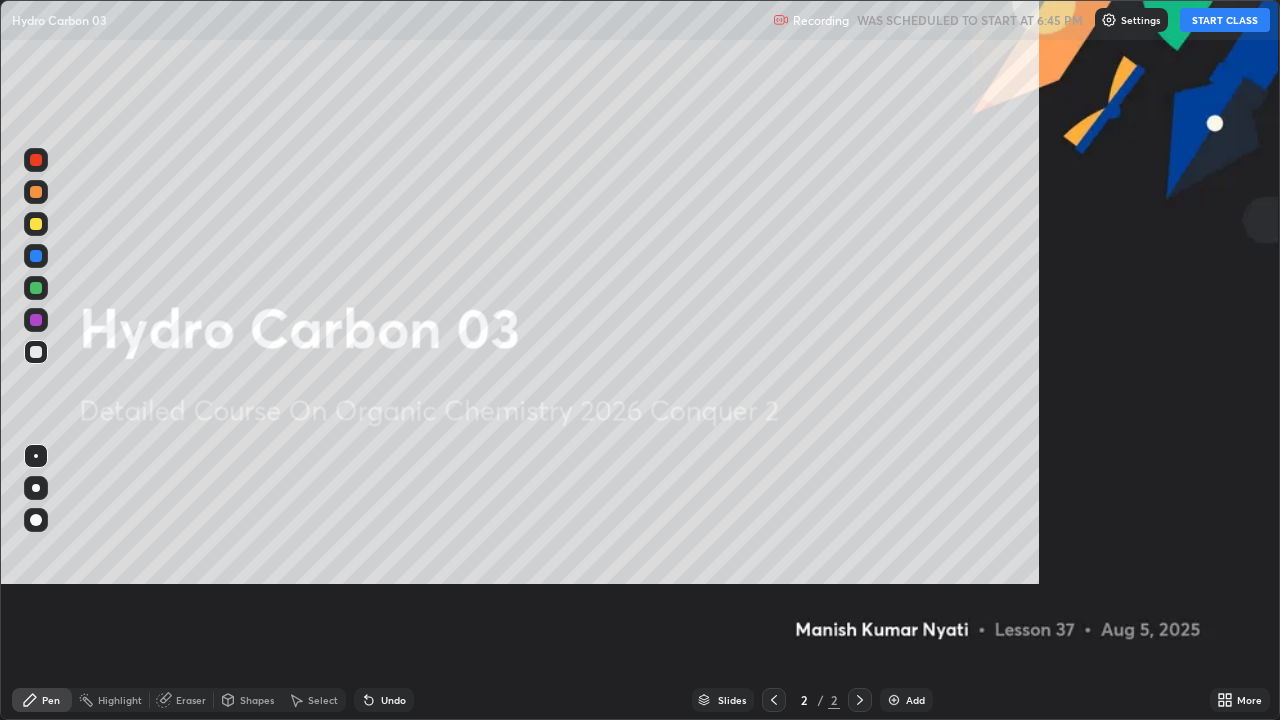 scroll, scrollTop: 99280, scrollLeft: 98720, axis: both 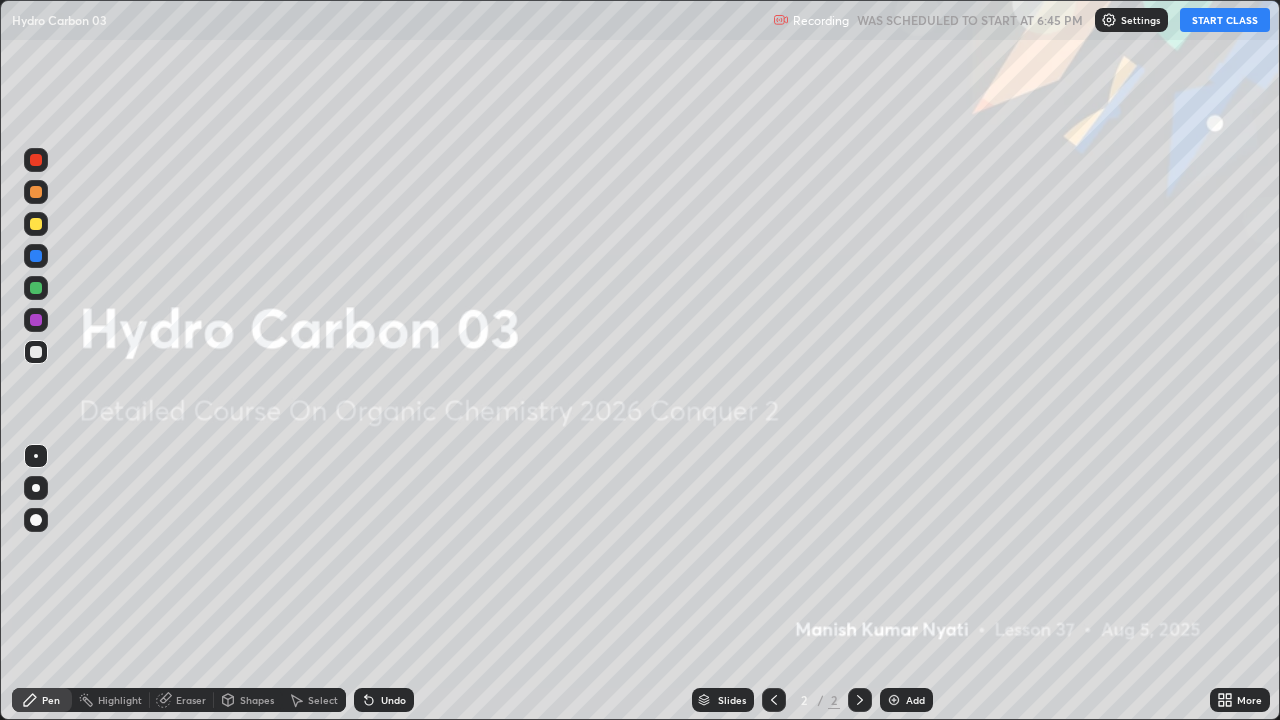 click at bounding box center (894, 700) 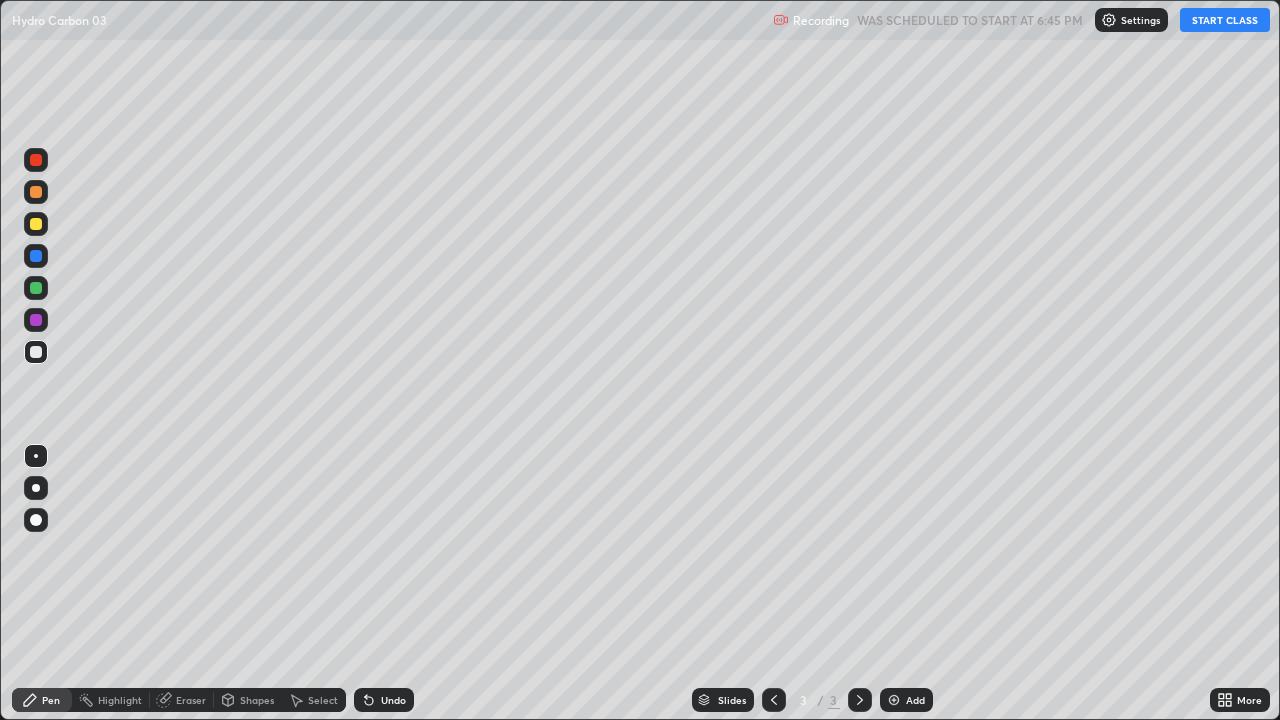 click on "START CLASS" at bounding box center [1225, 20] 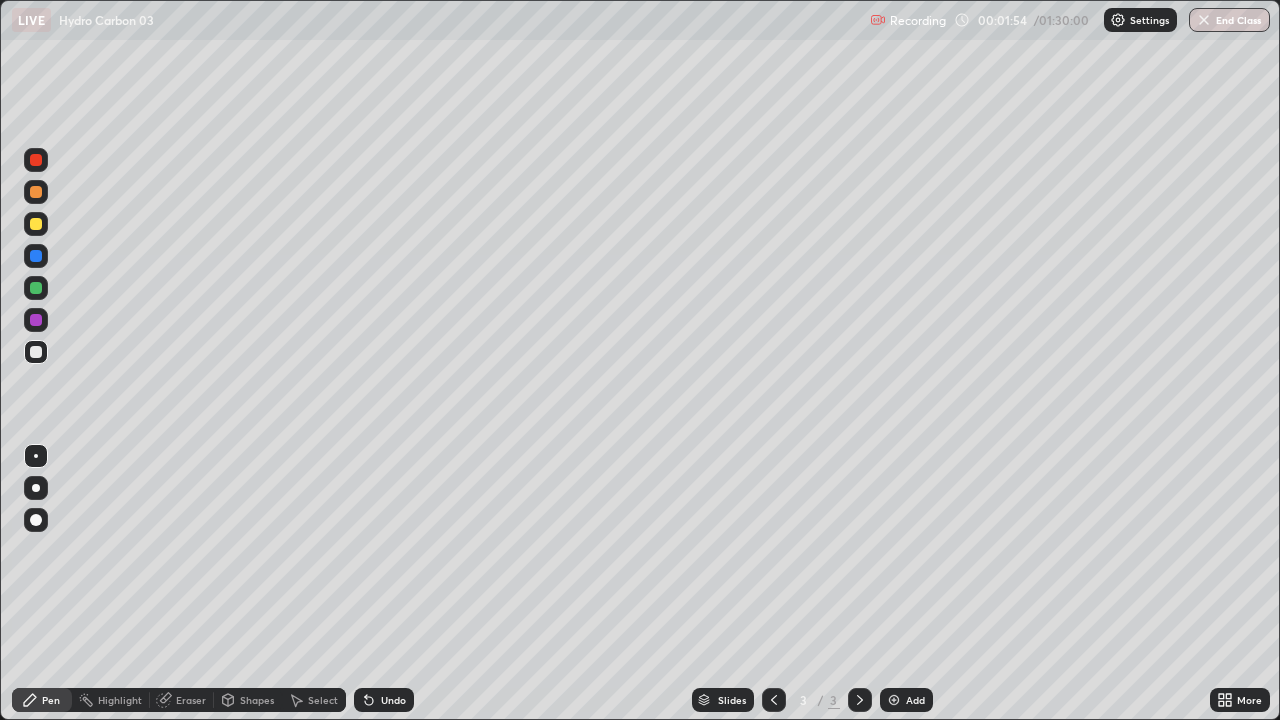 click on "Highlight" at bounding box center [120, 700] 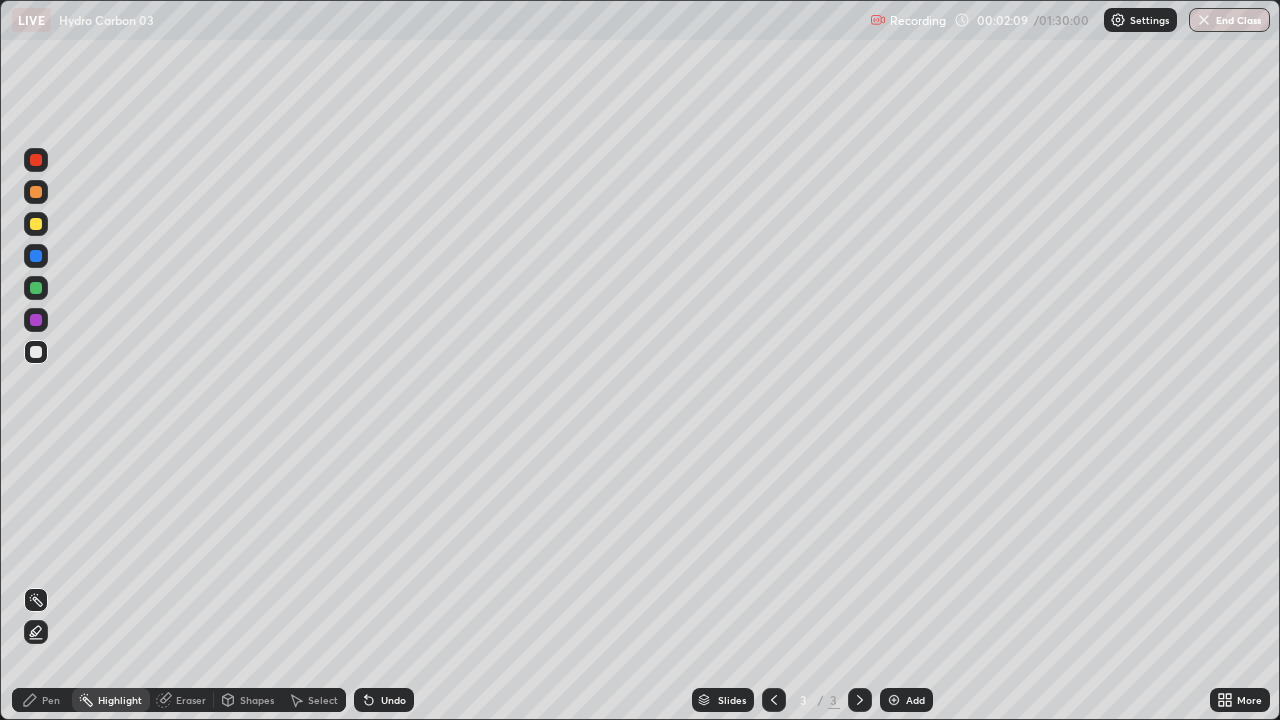 click on "Undo" at bounding box center [384, 700] 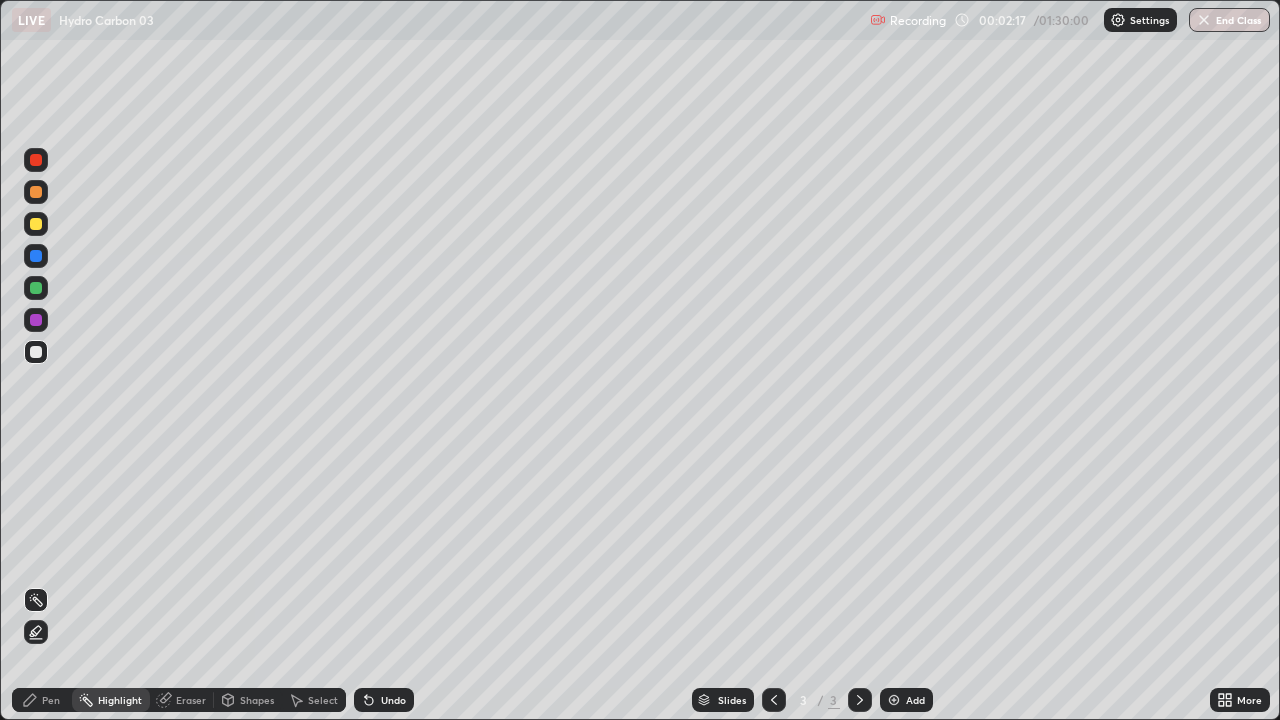click on "Pen" at bounding box center (42, 700) 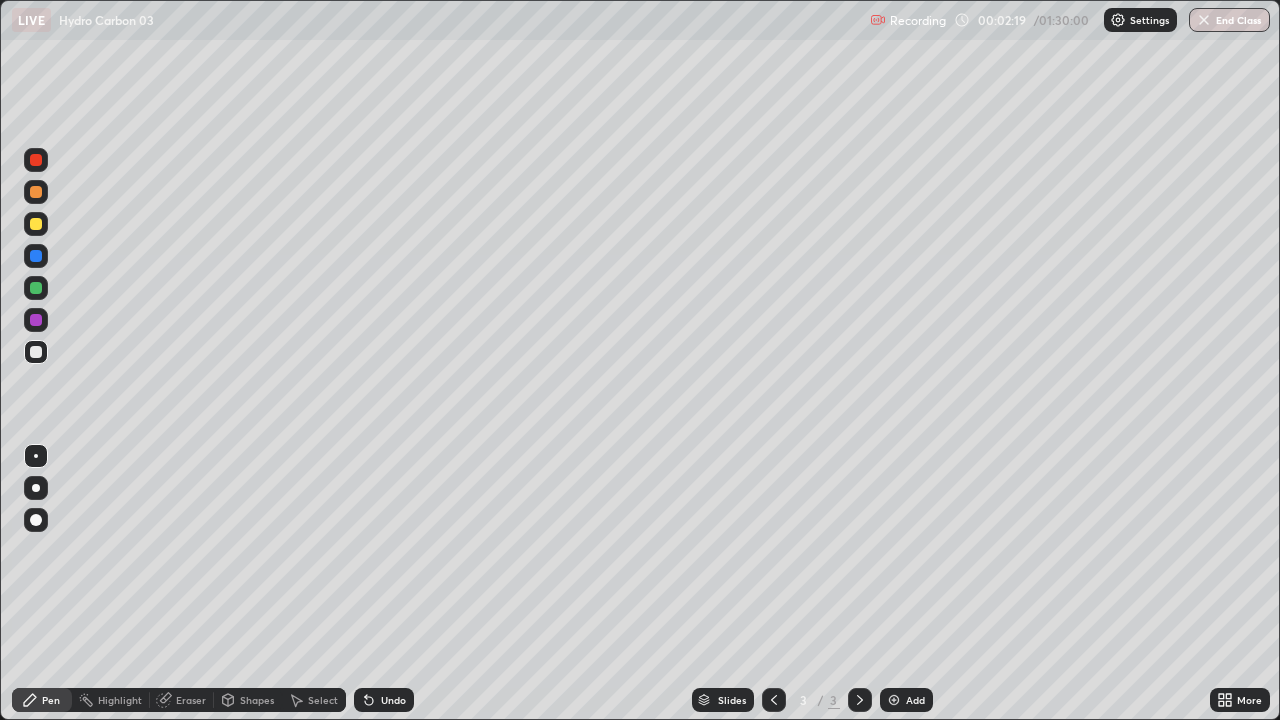 click on "Undo" at bounding box center (384, 700) 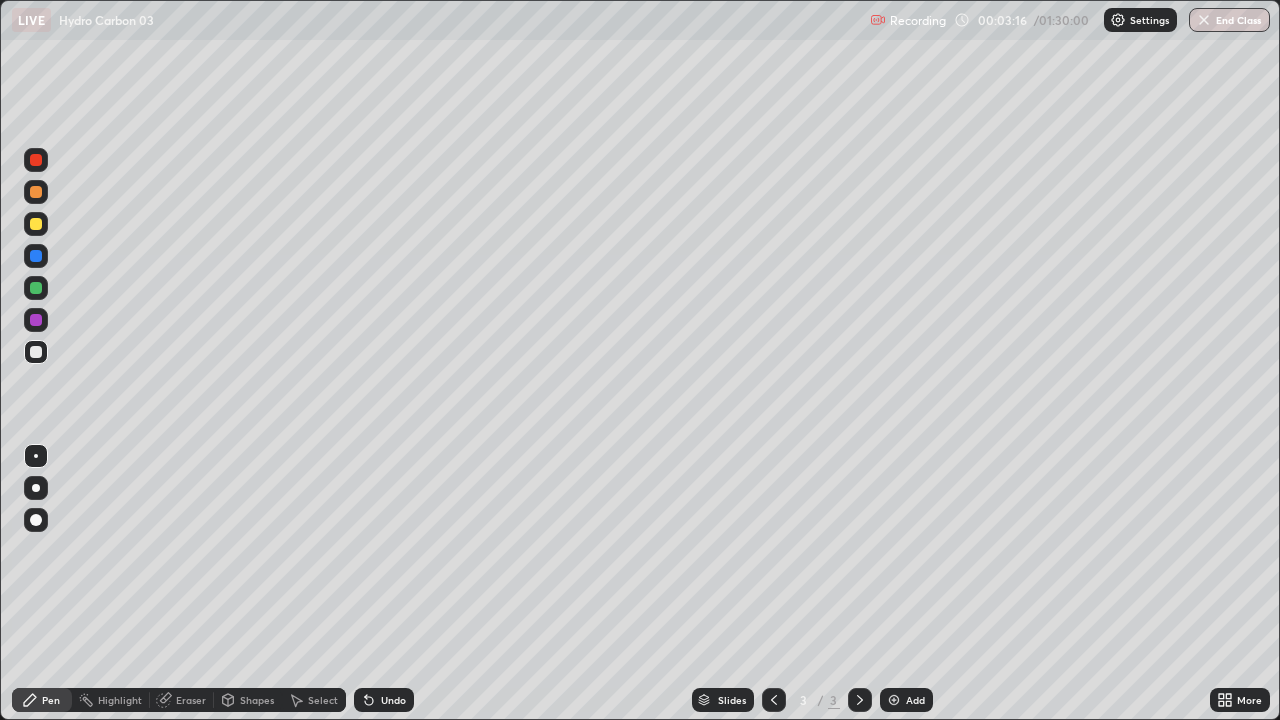 click 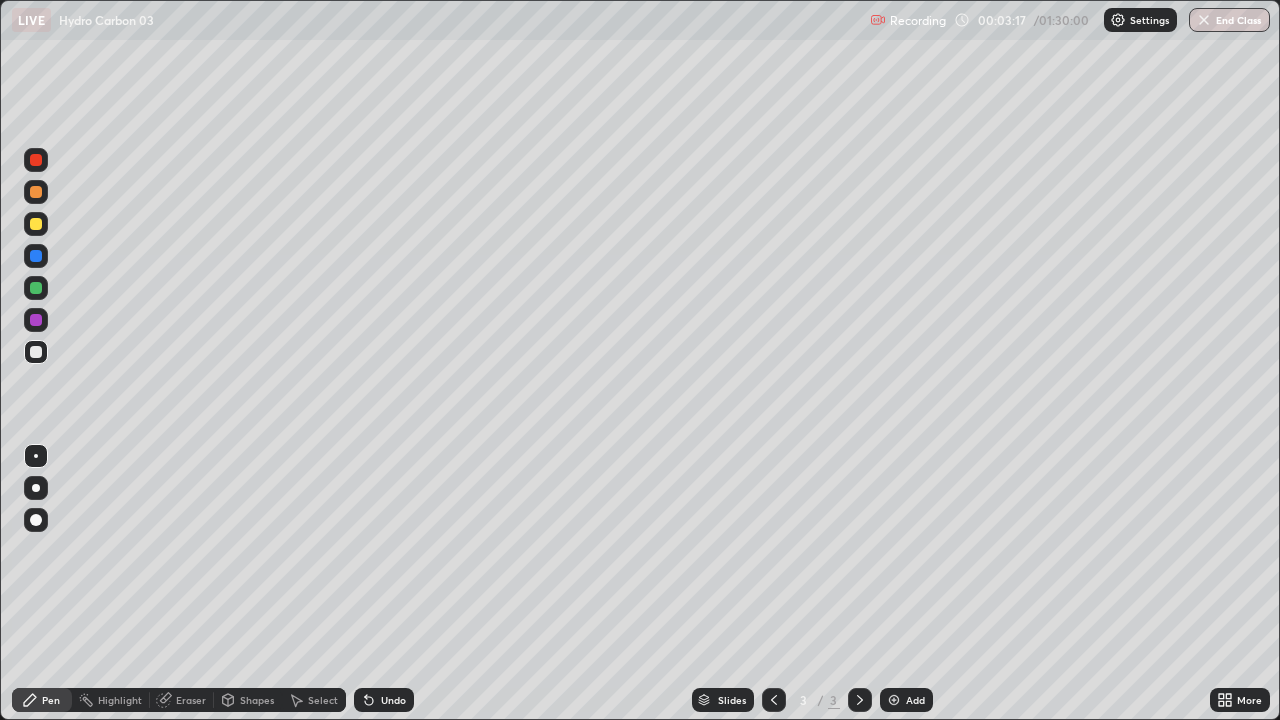 click on "Undo" at bounding box center (384, 700) 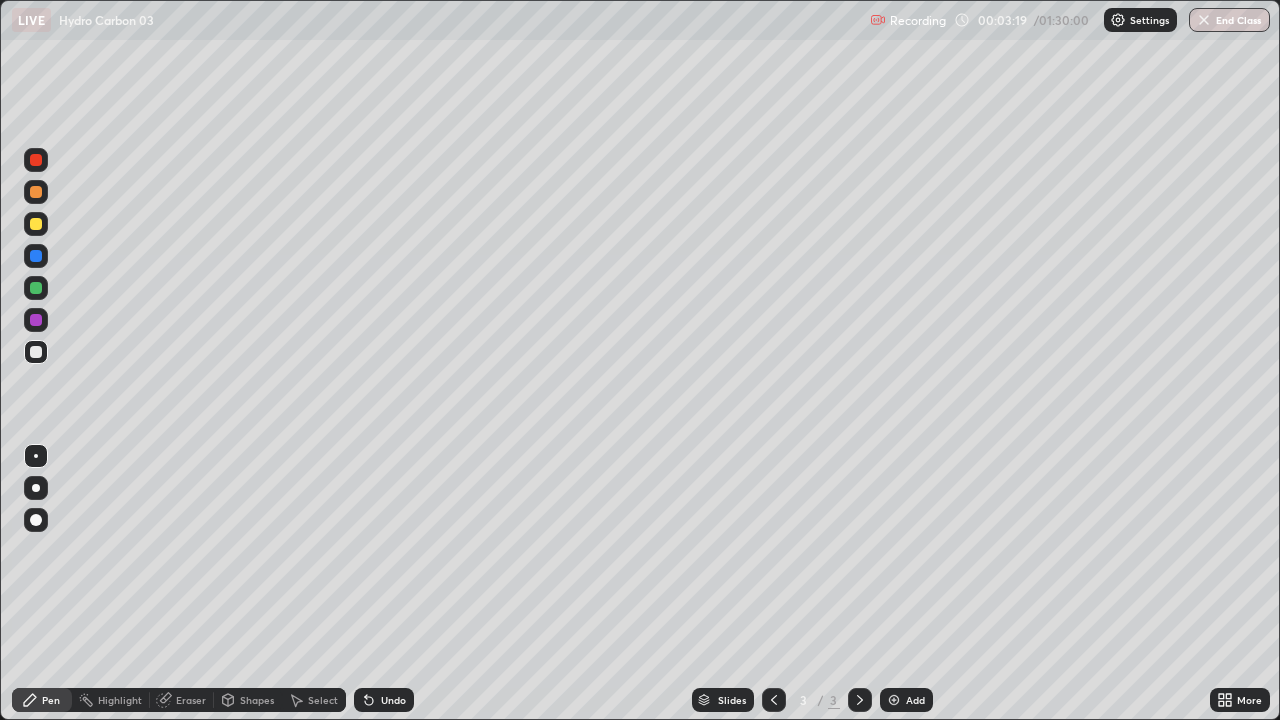 click 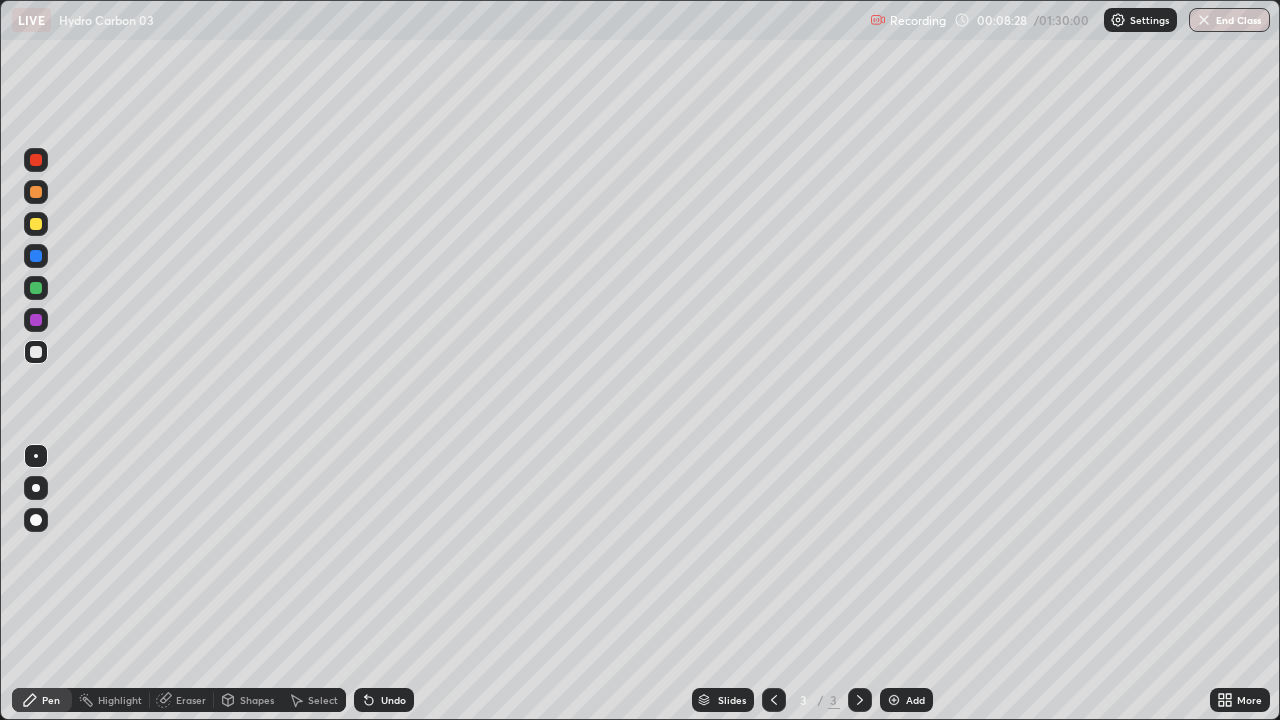 click on "Undo" at bounding box center [384, 700] 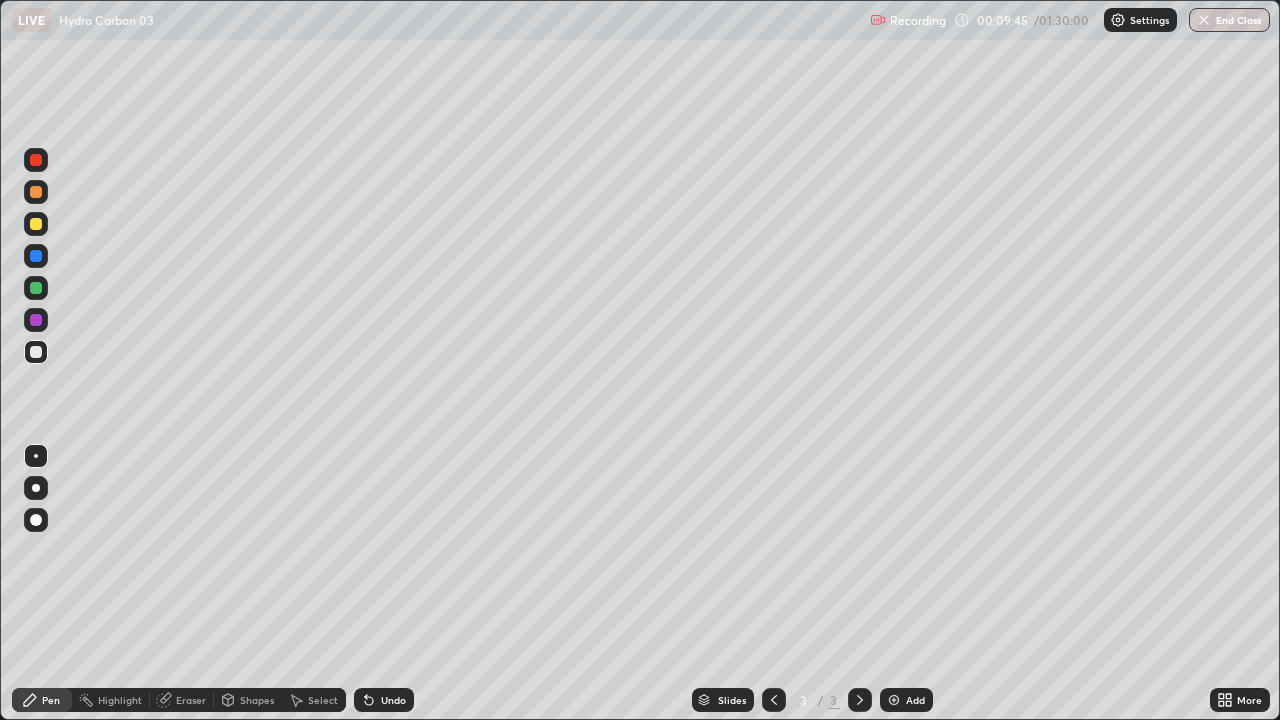 click on "Add" at bounding box center (906, 700) 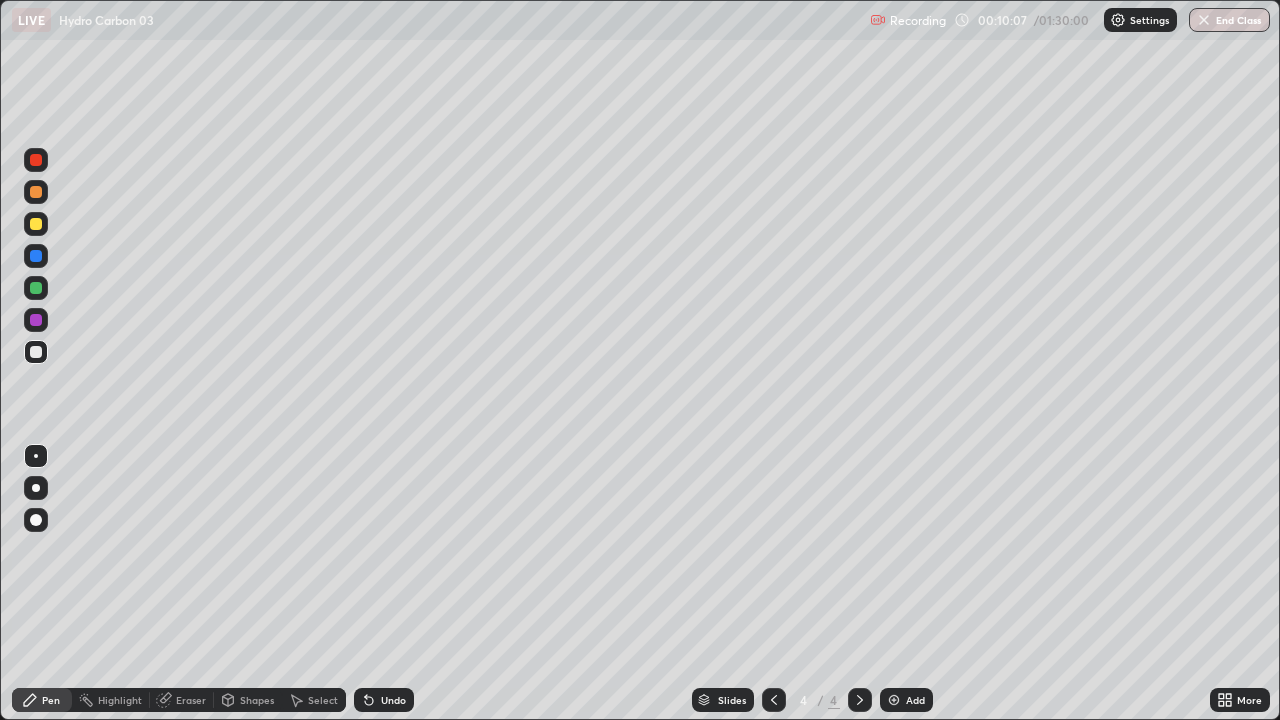 click 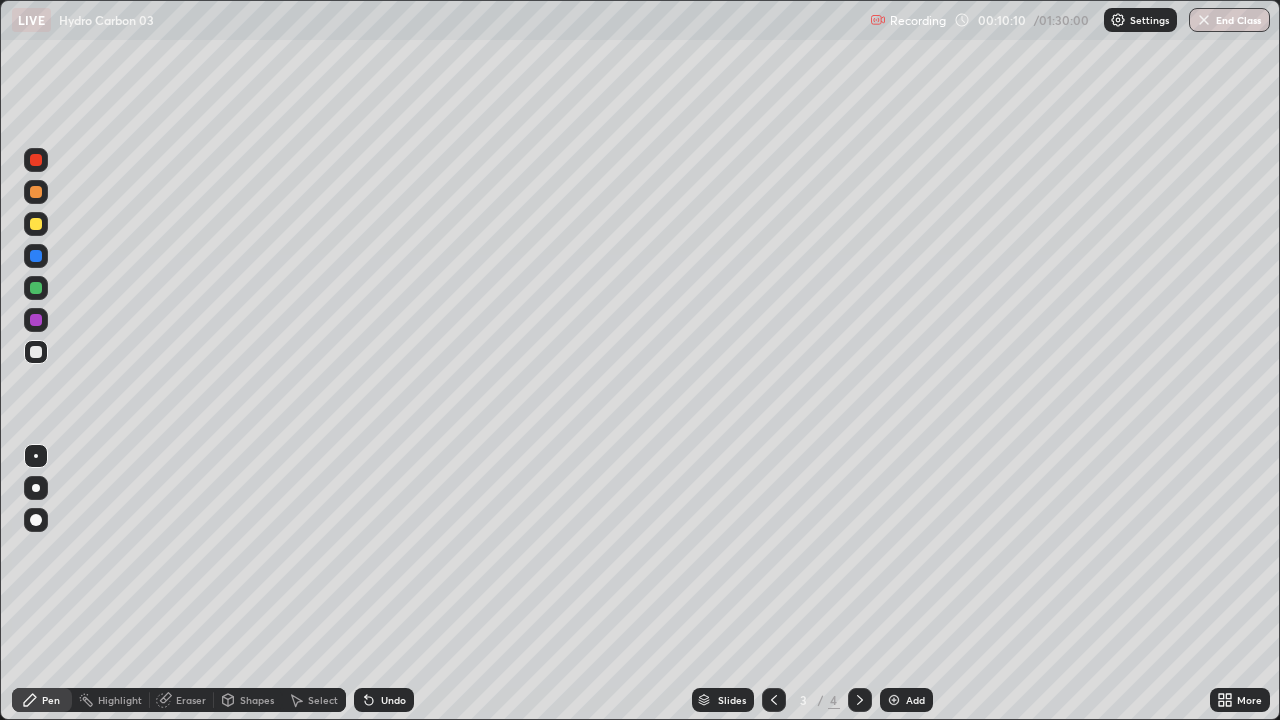 click 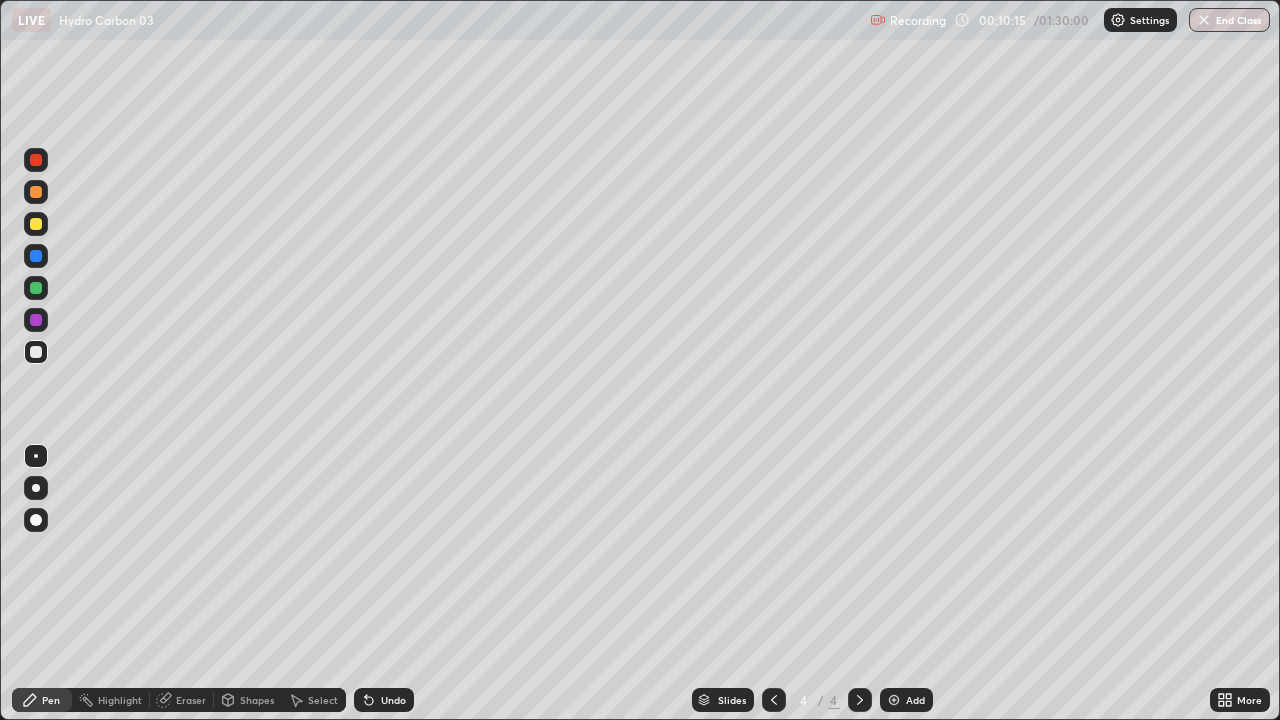 click 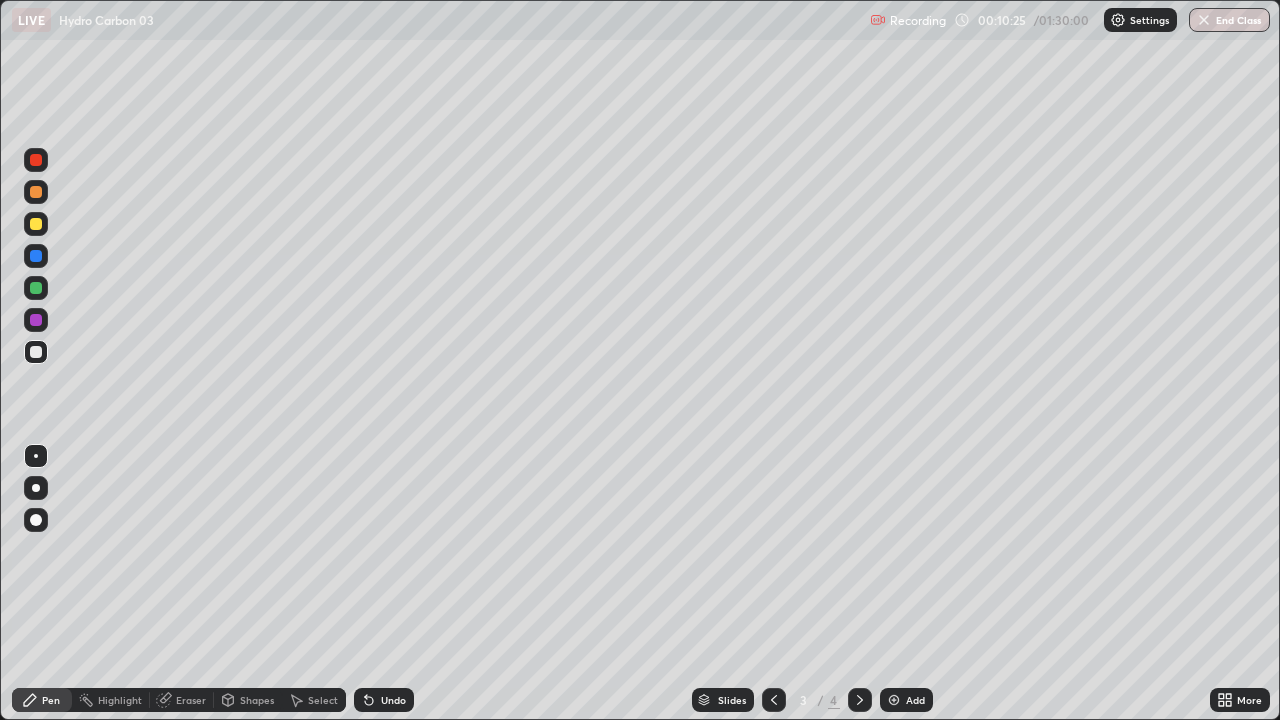 click 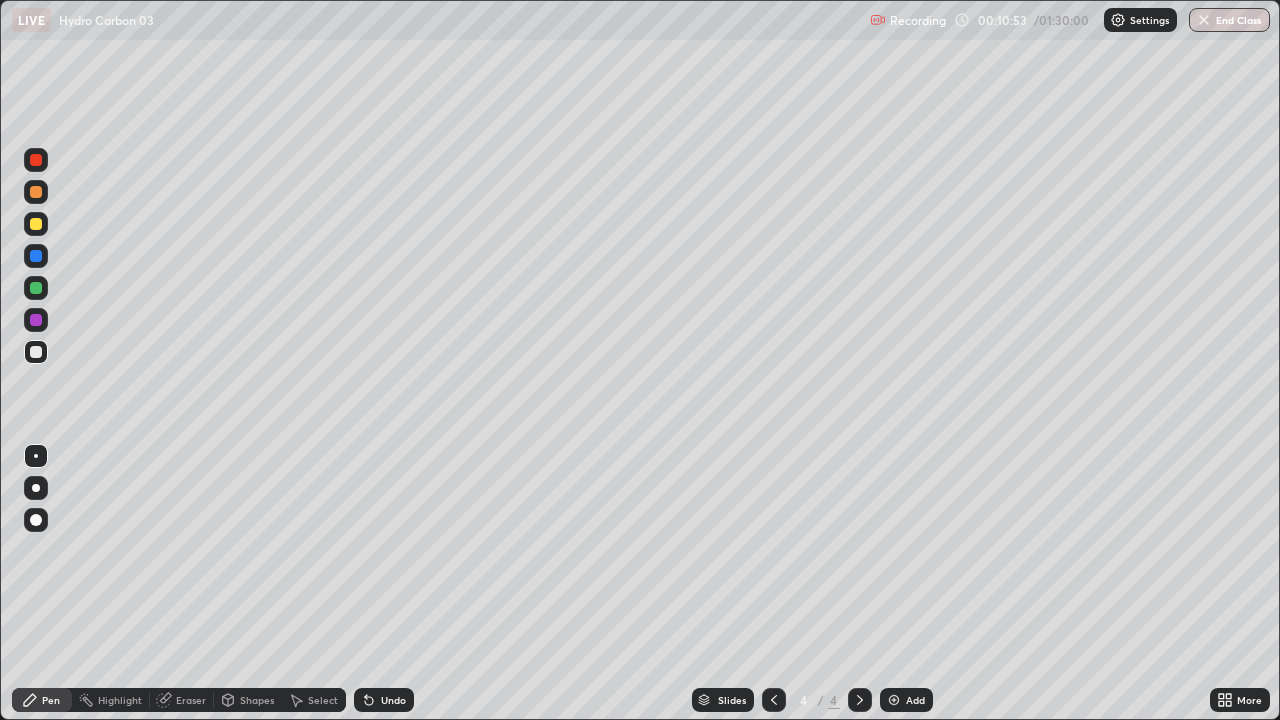 click 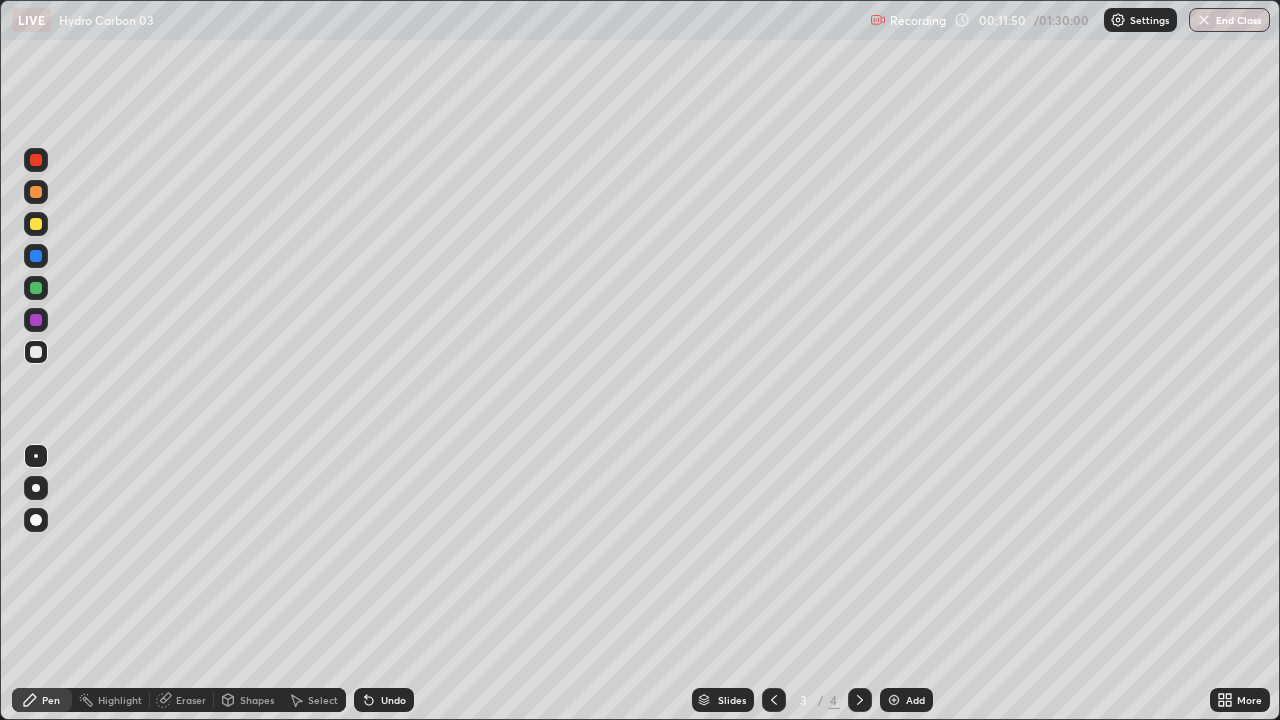click 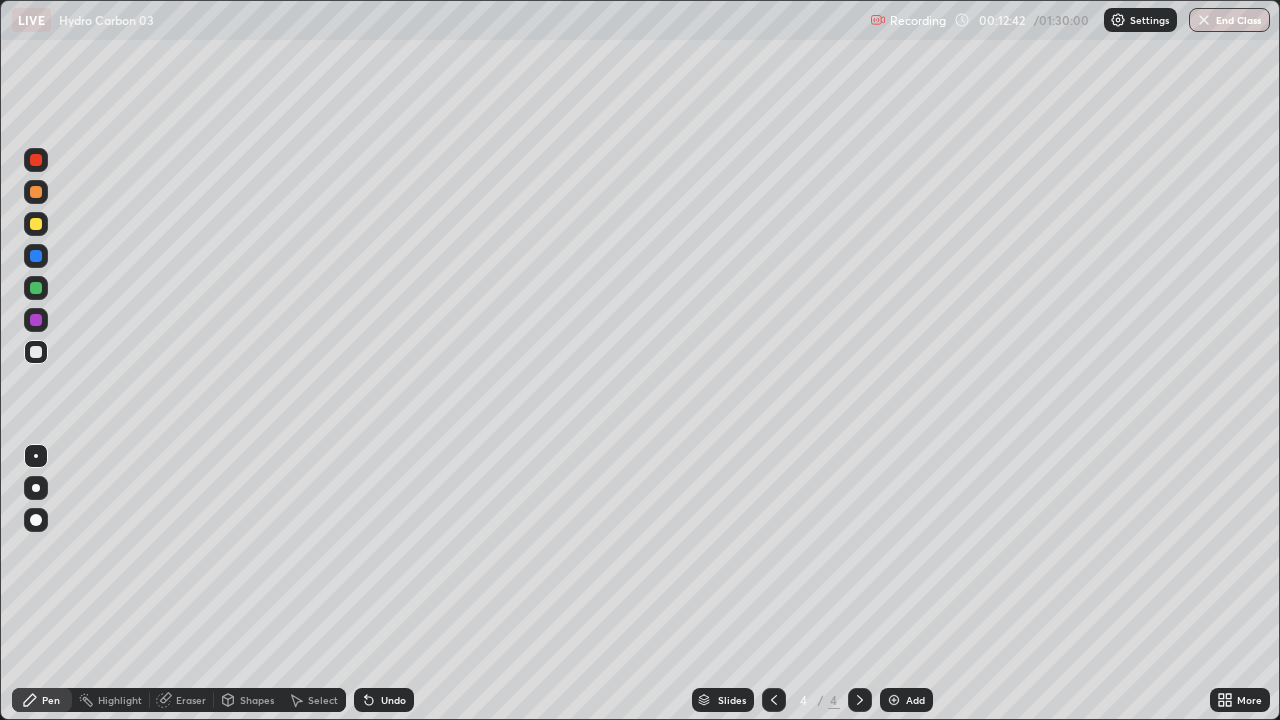 click 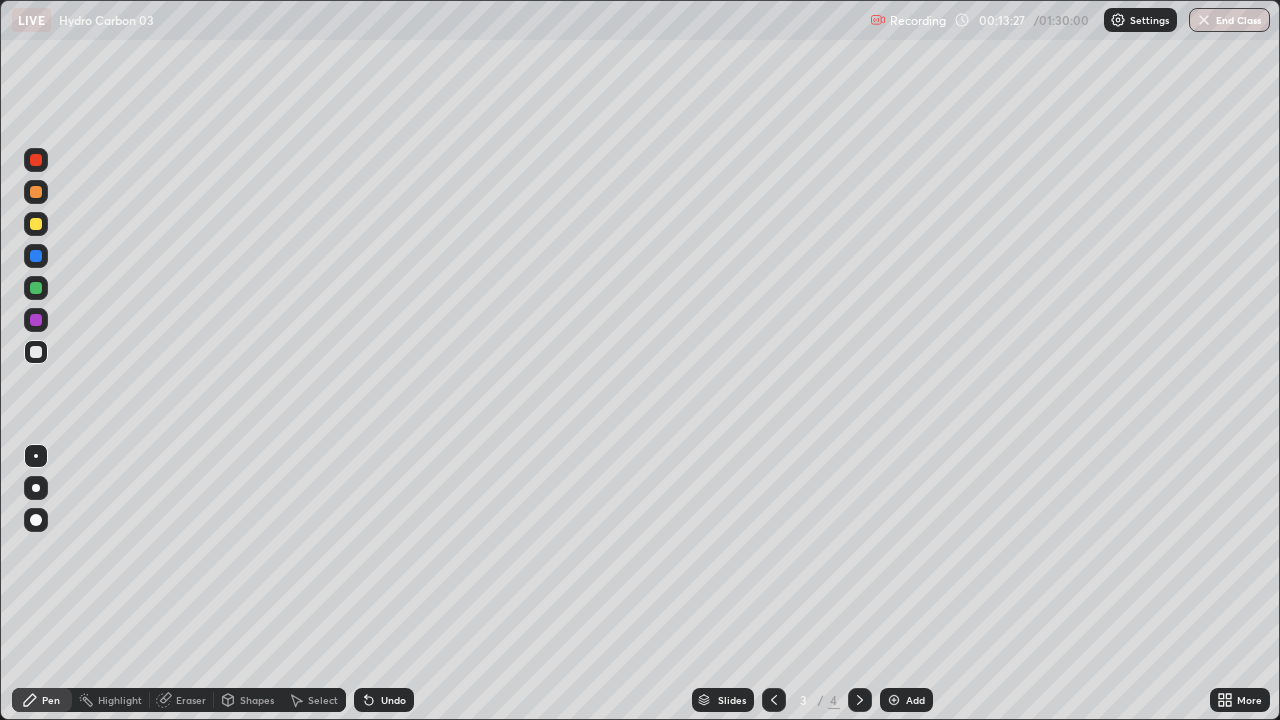 click 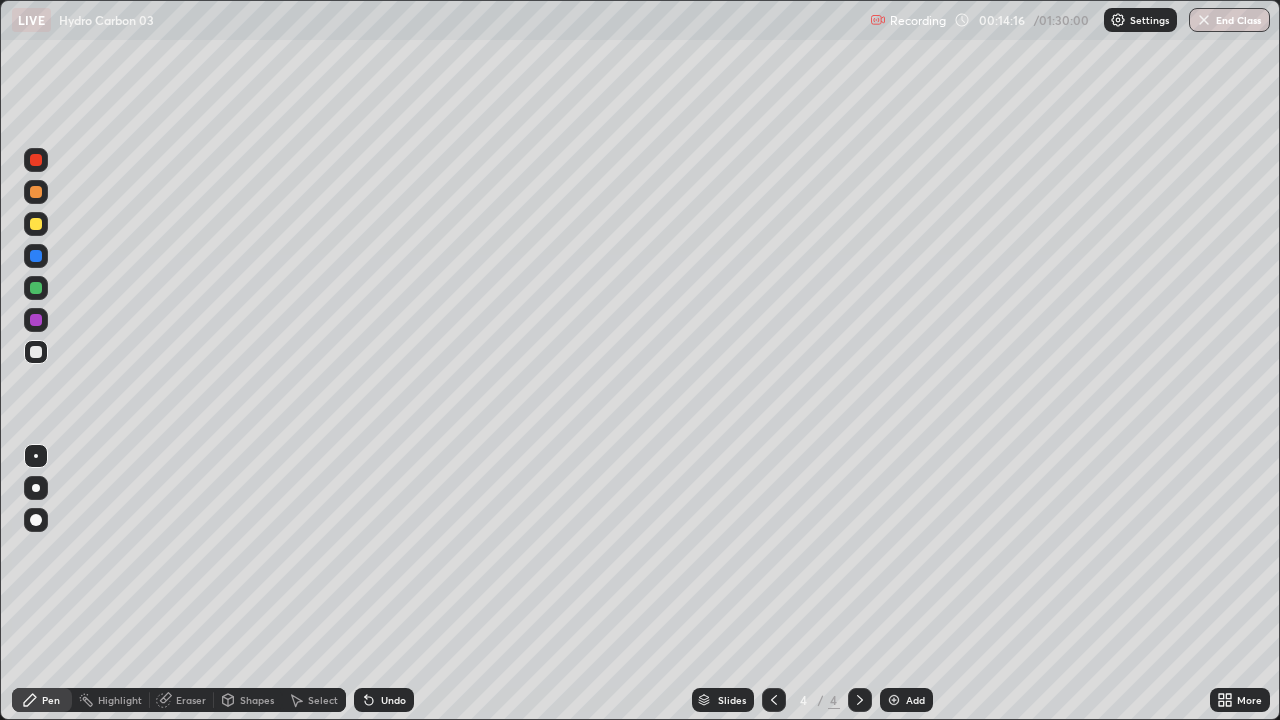 click at bounding box center (894, 700) 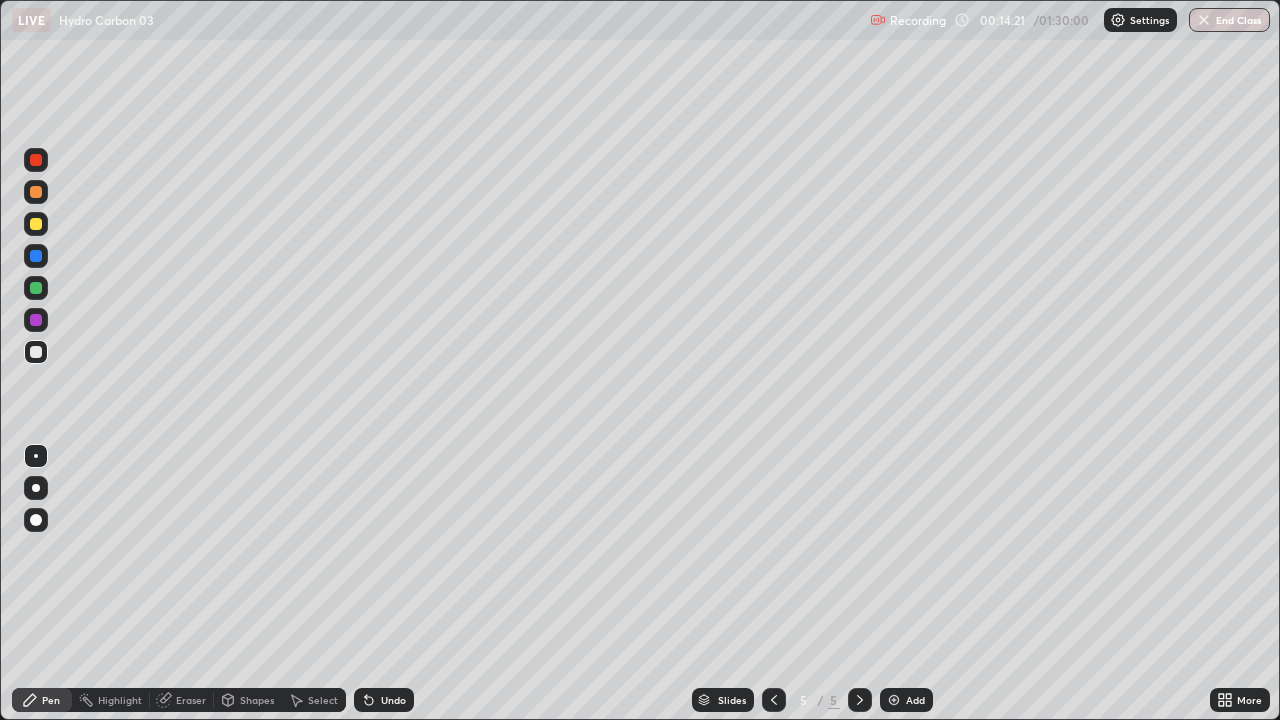 click on "Undo" at bounding box center (384, 700) 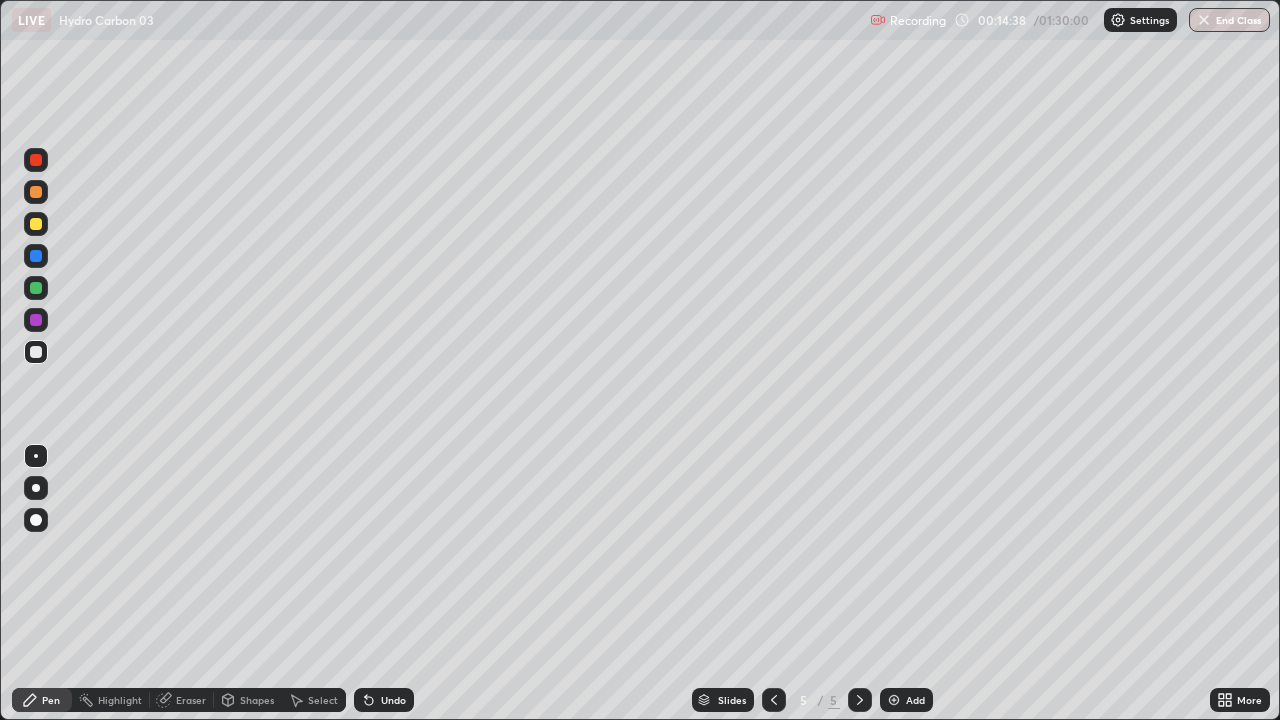 click at bounding box center (774, 700) 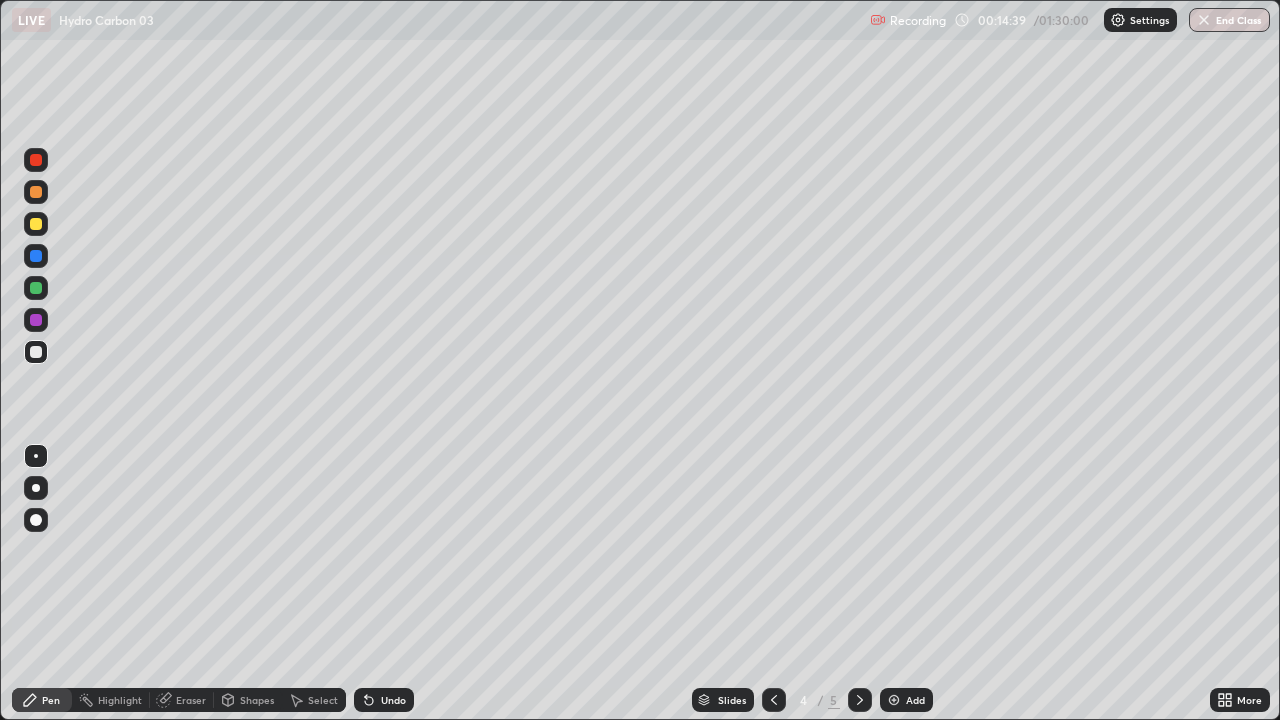 click 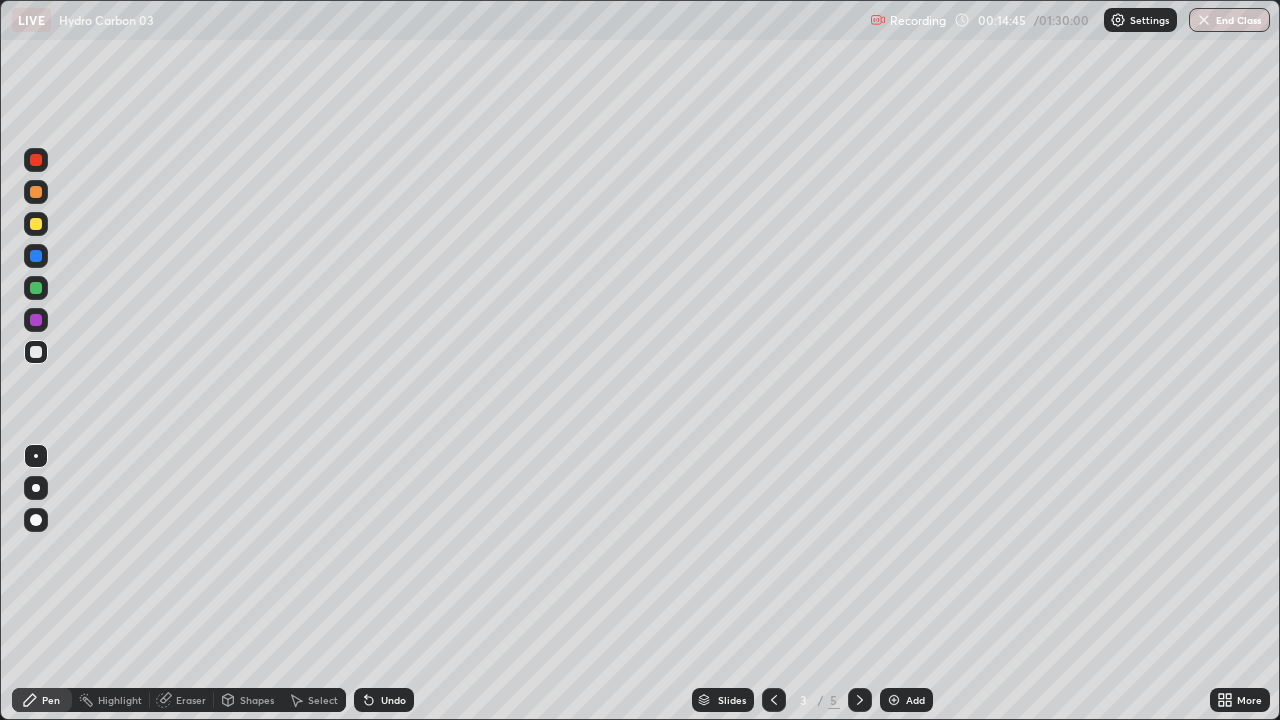 click 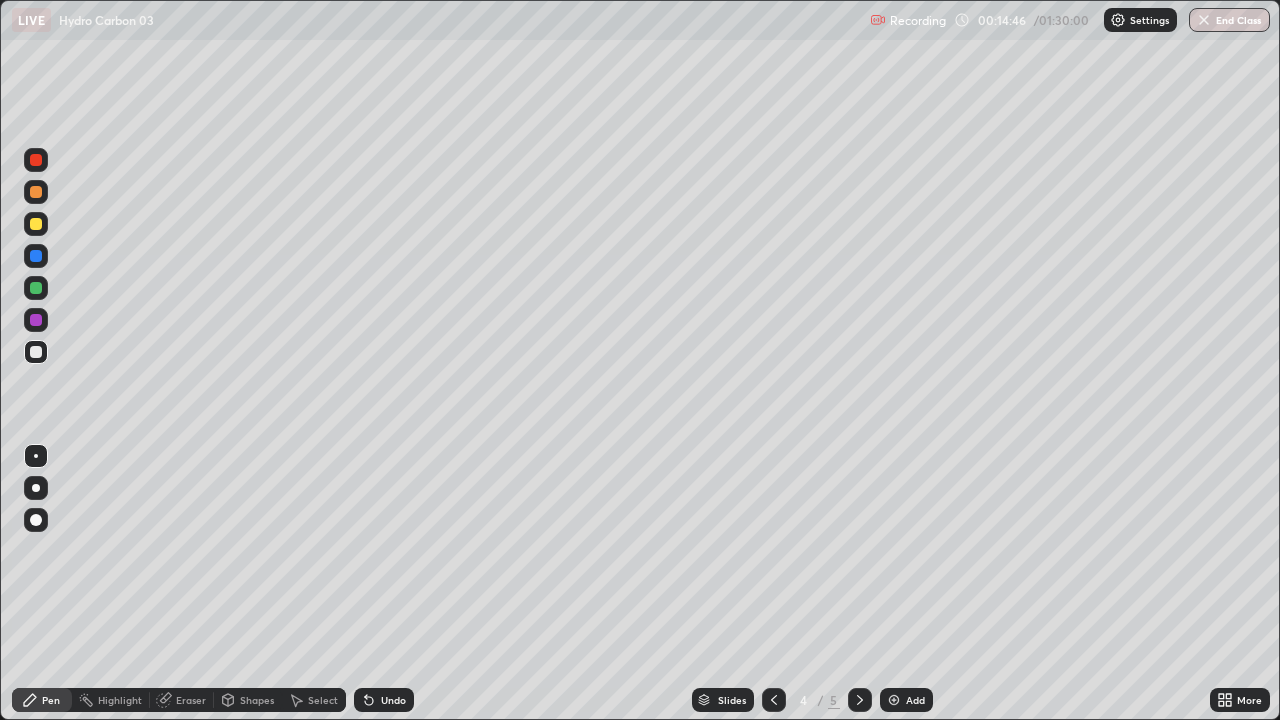 click at bounding box center [860, 700] 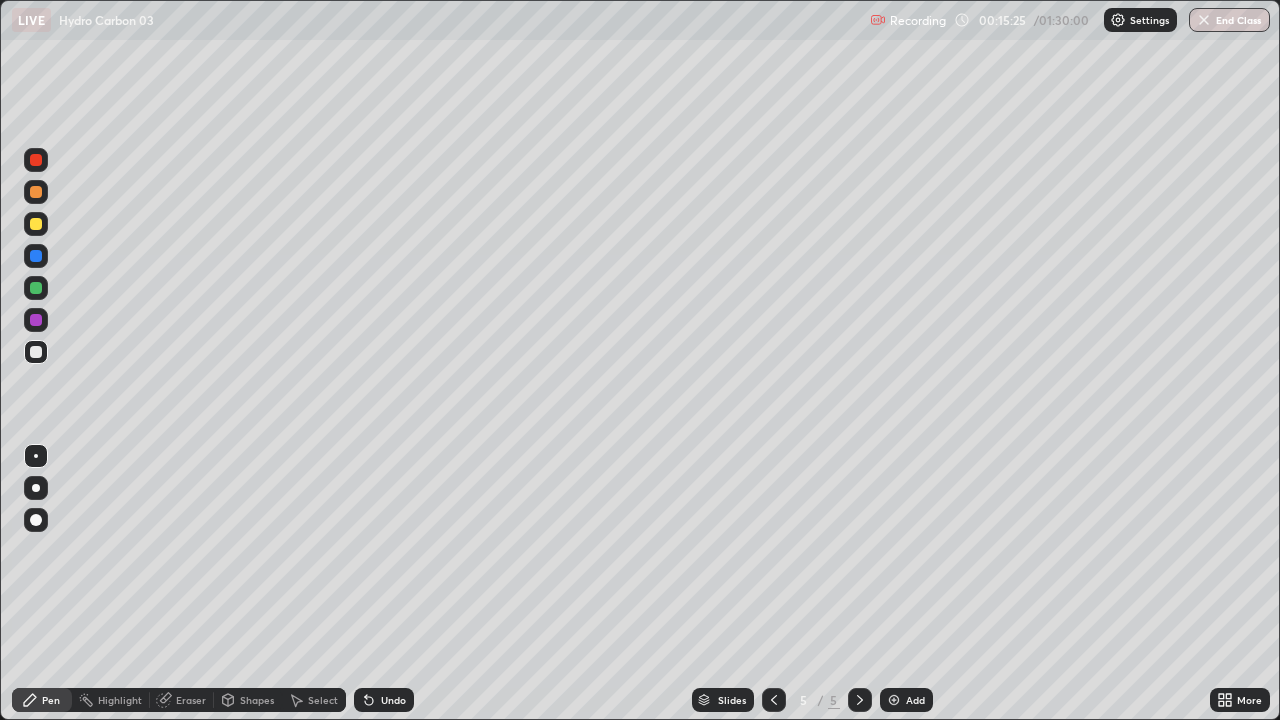 click on "Eraser" at bounding box center (182, 700) 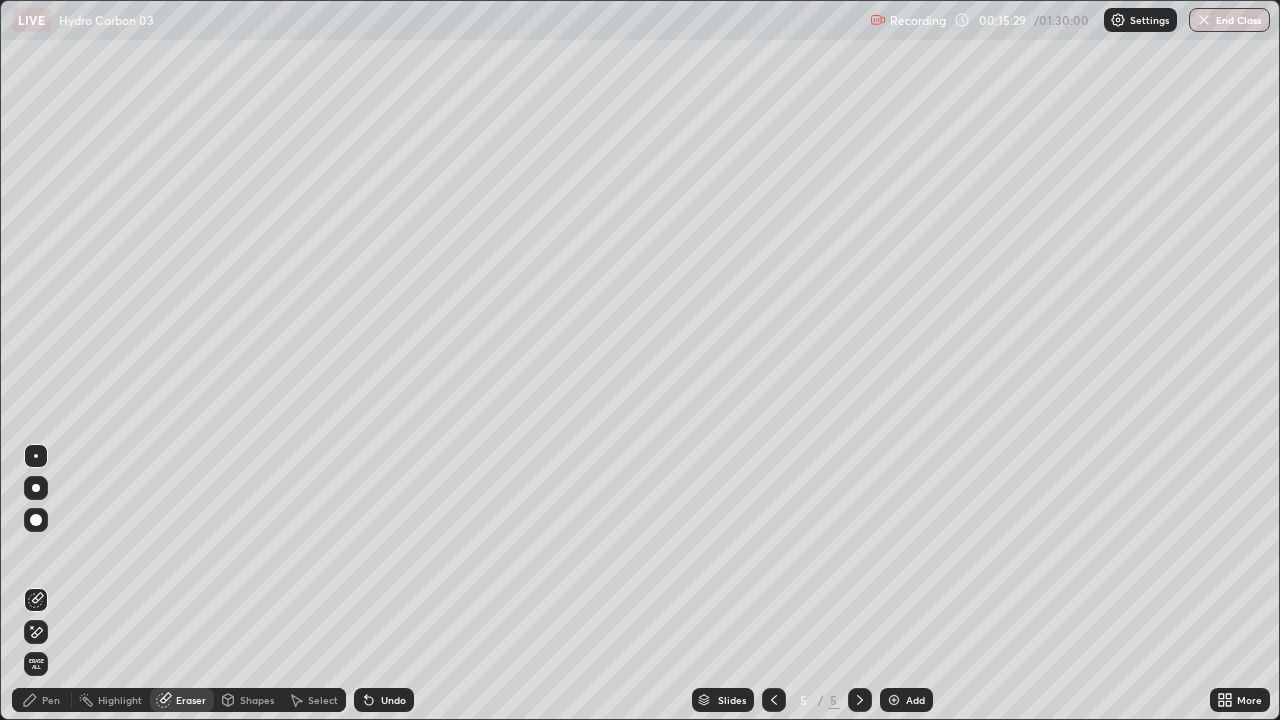 click on "Pen" at bounding box center (42, 700) 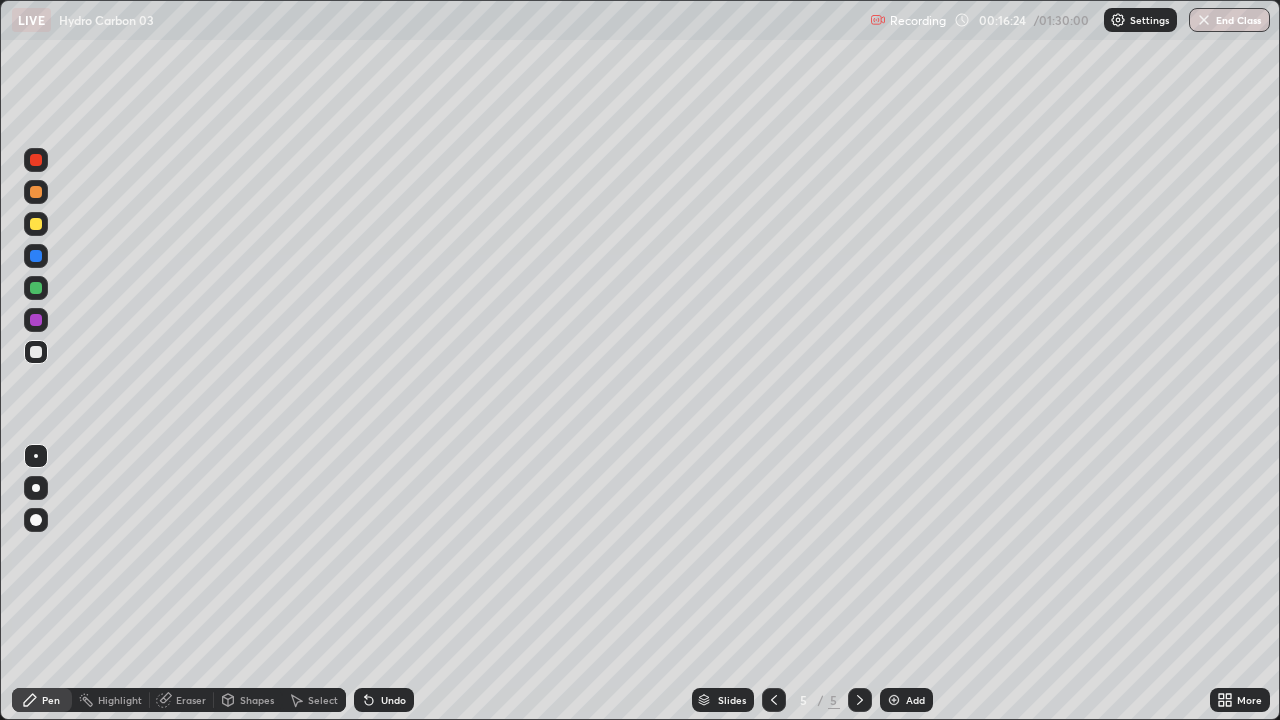 click at bounding box center (36, 160) 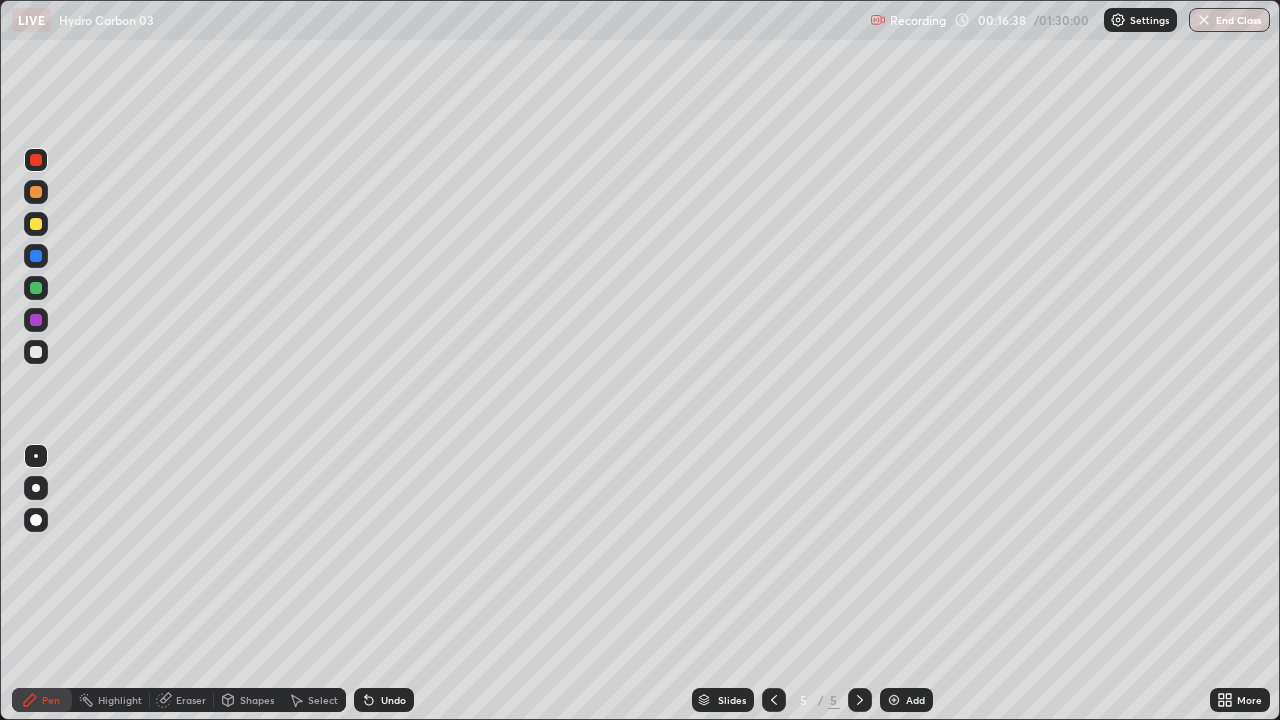 click at bounding box center (36, 352) 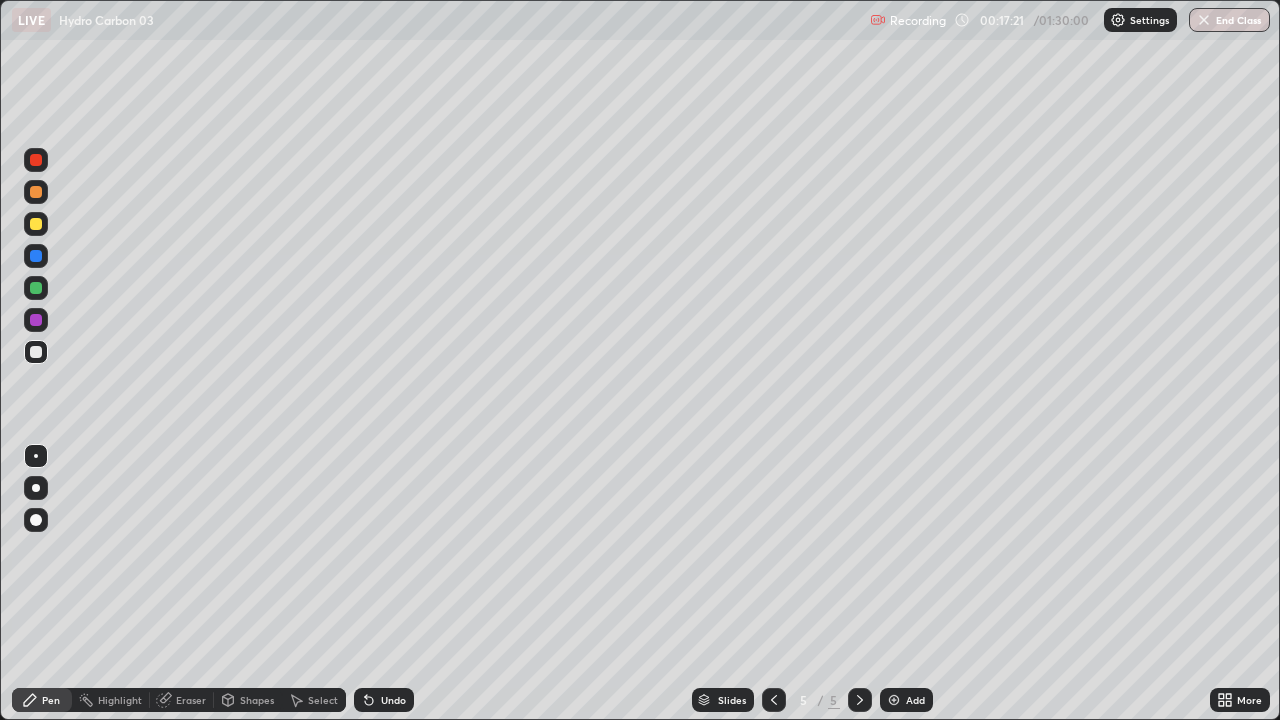 click at bounding box center [36, 320] 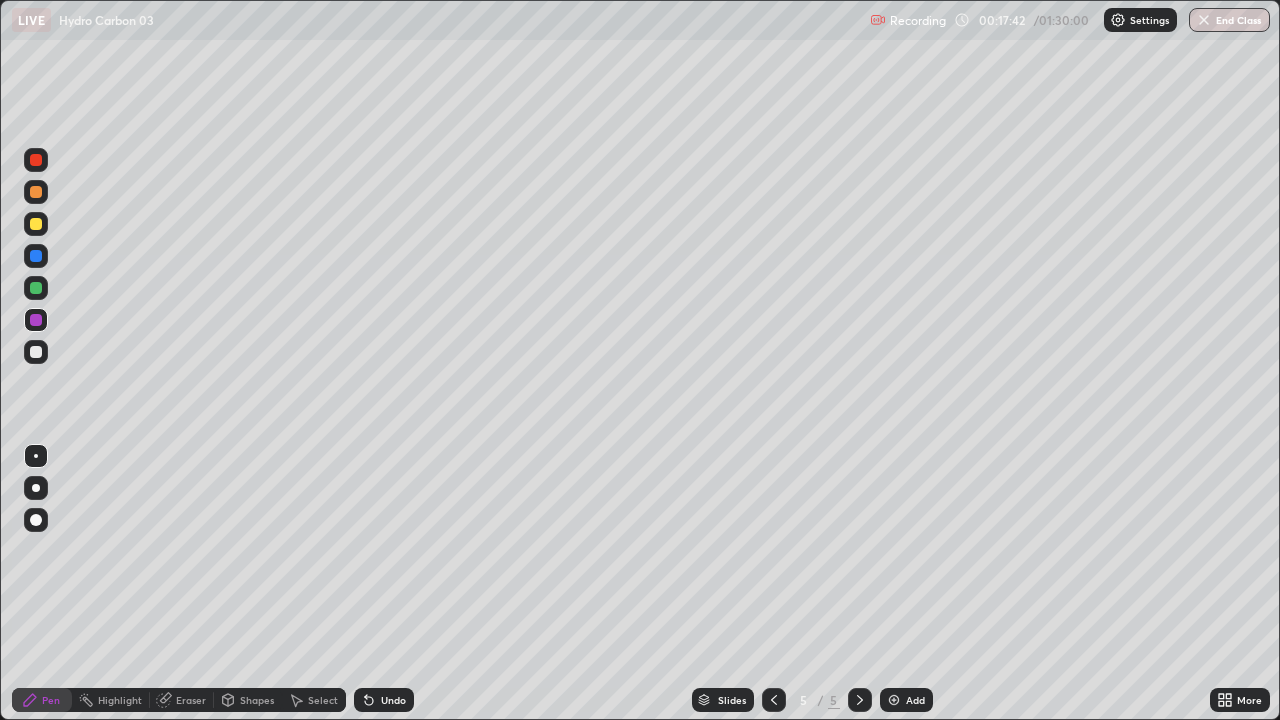 click 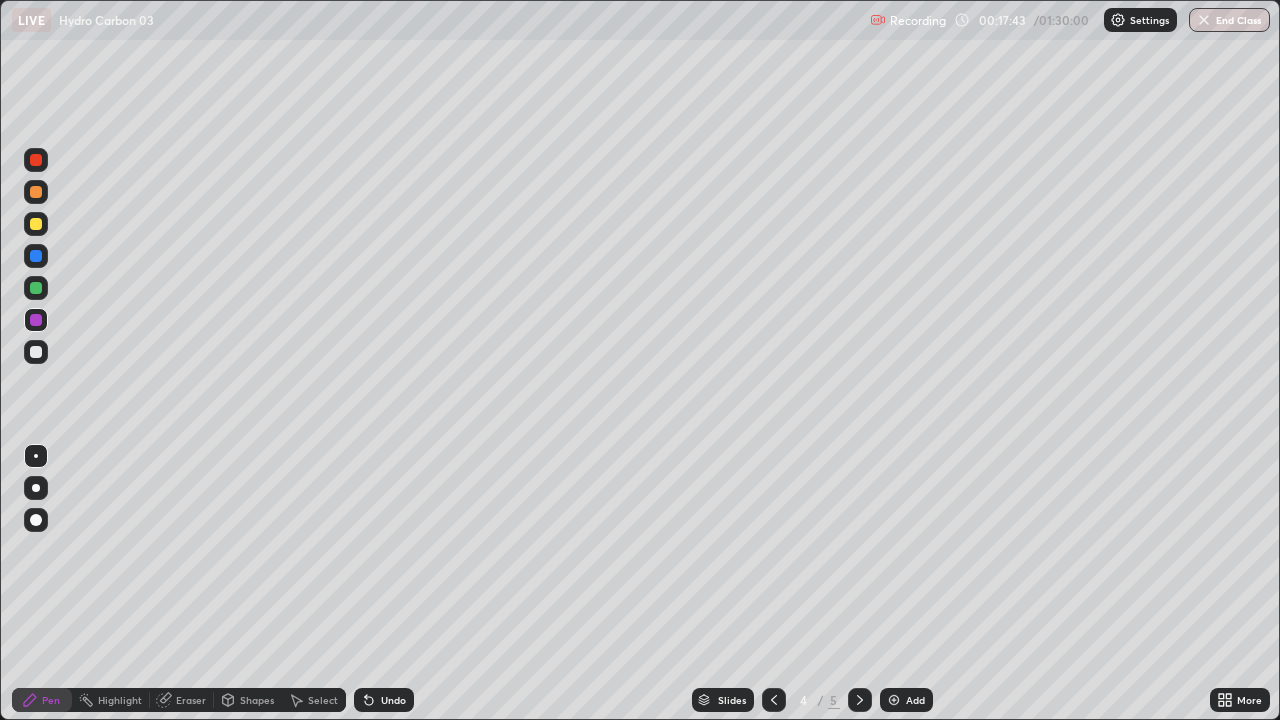 click 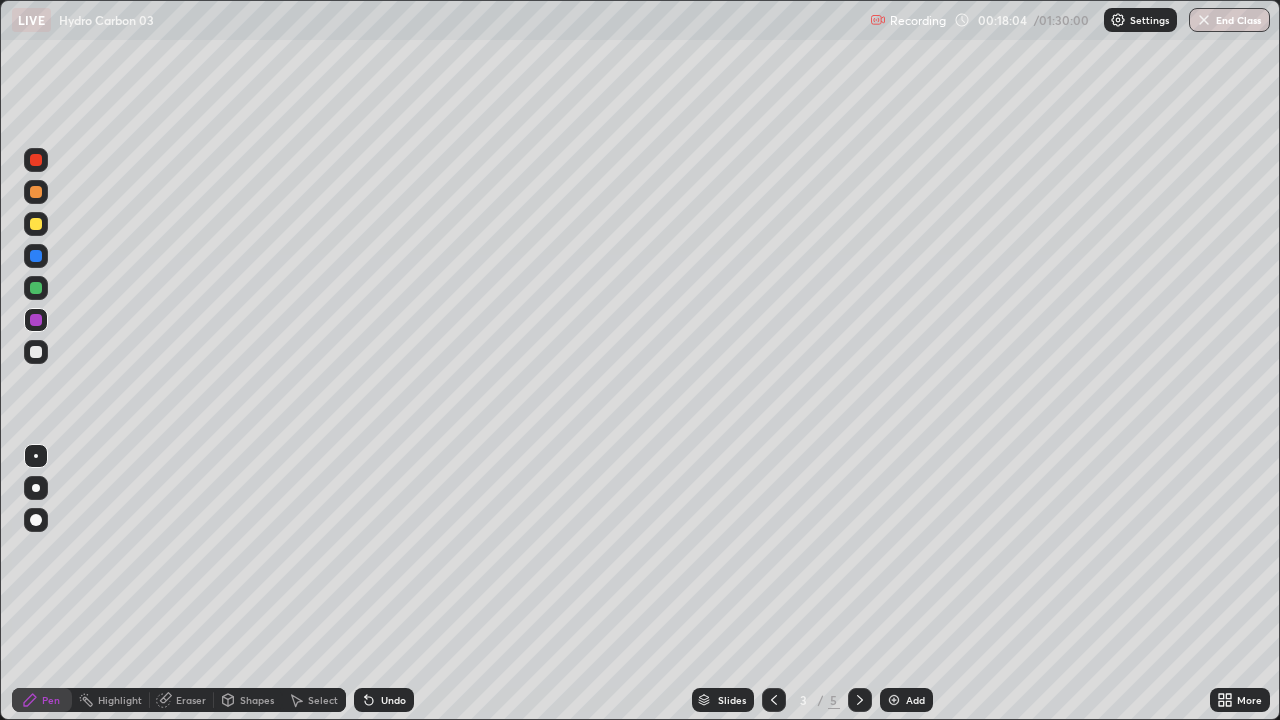 click at bounding box center (860, 700) 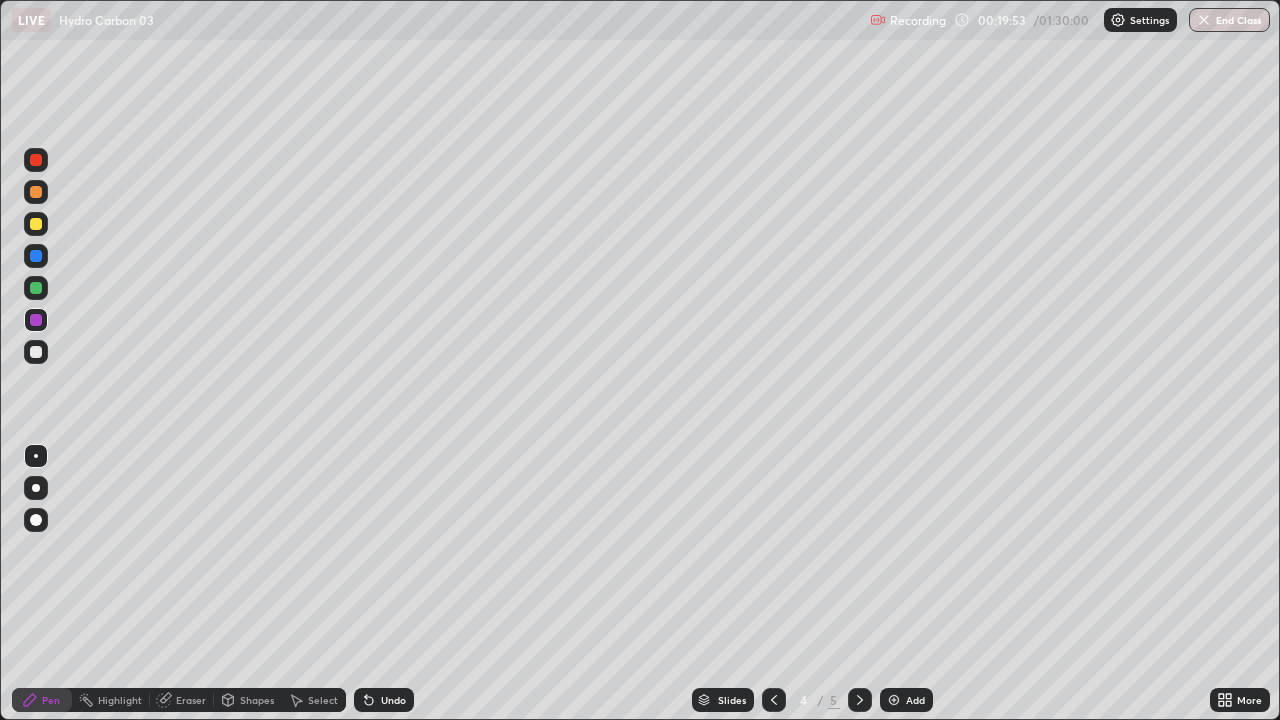 click at bounding box center (36, 352) 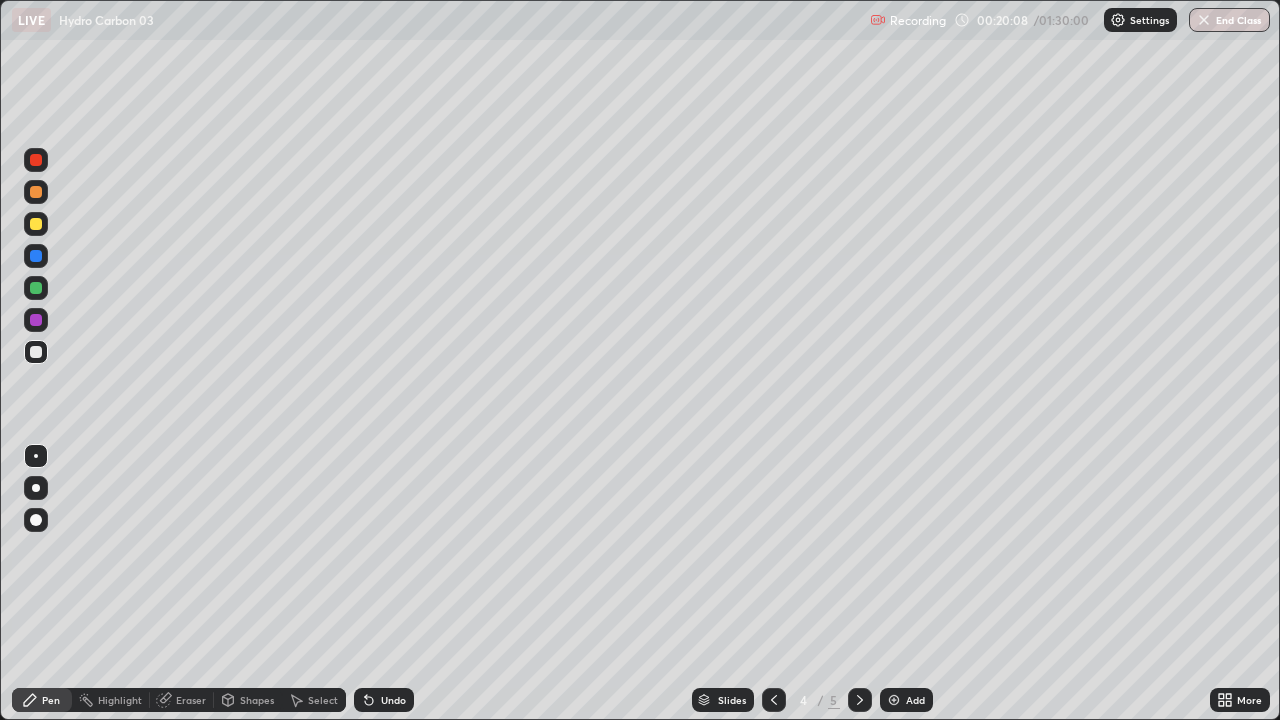 click 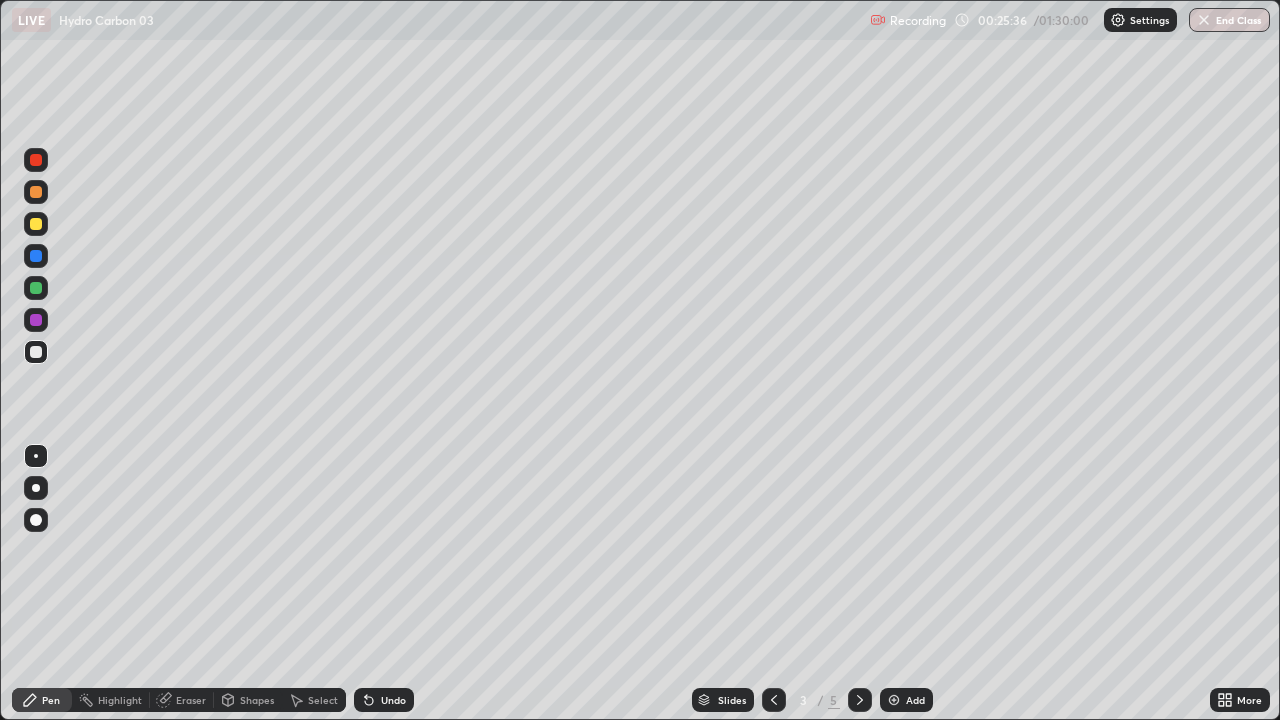 click 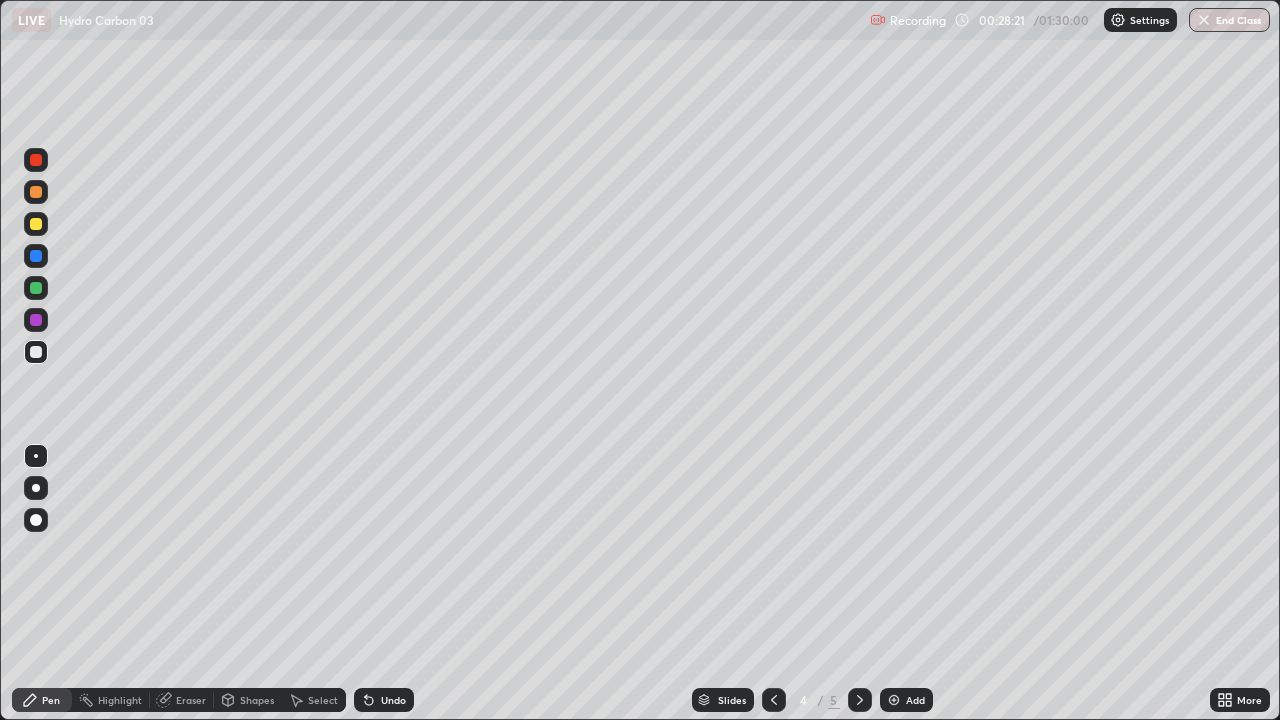 click 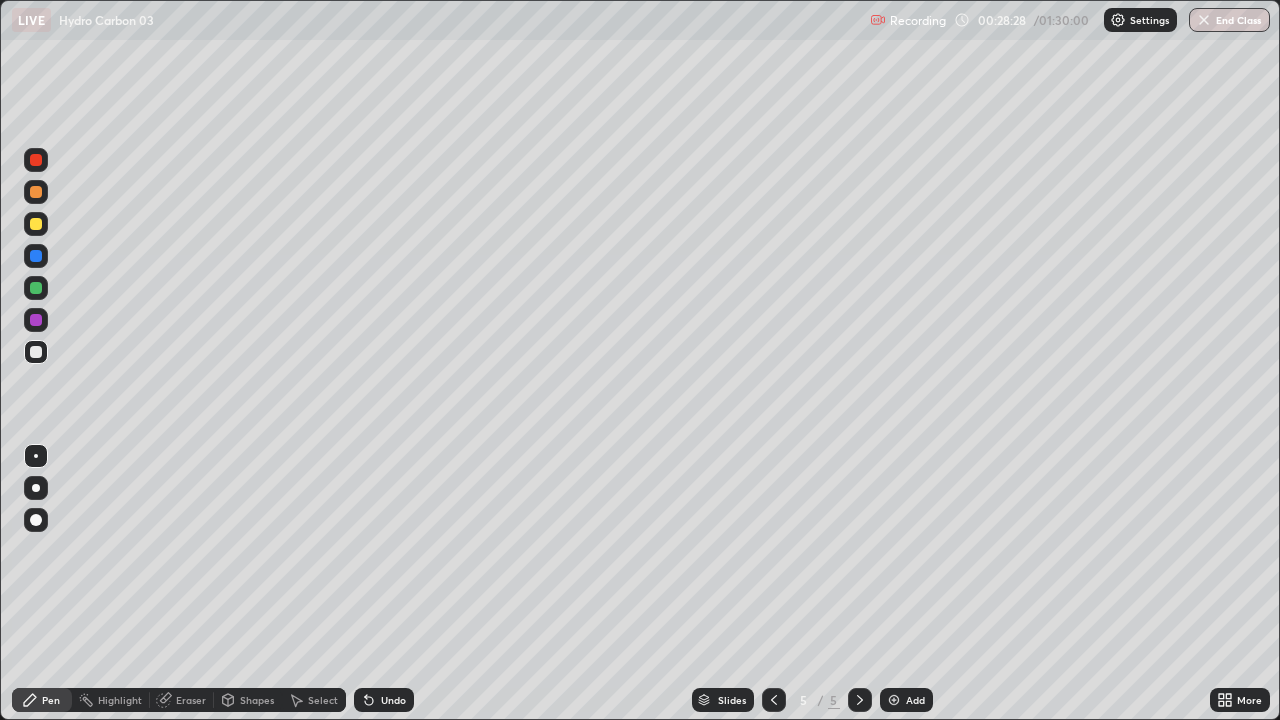 click 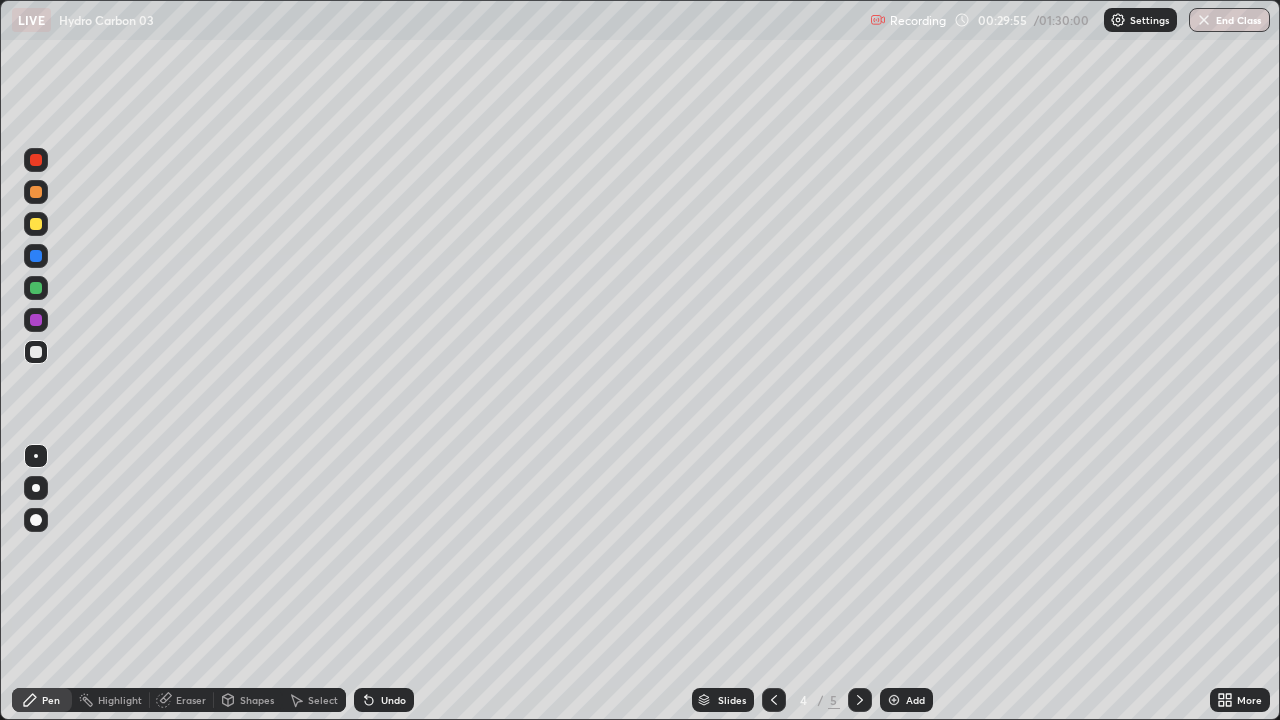 click 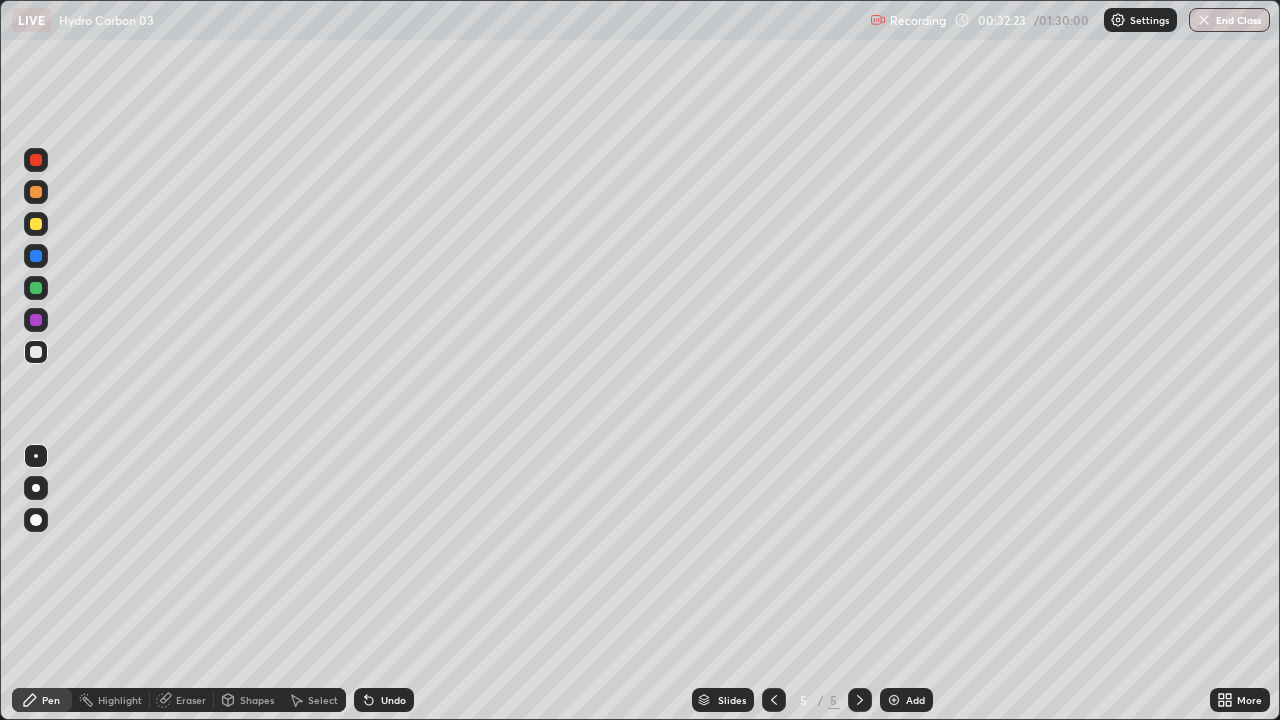 click 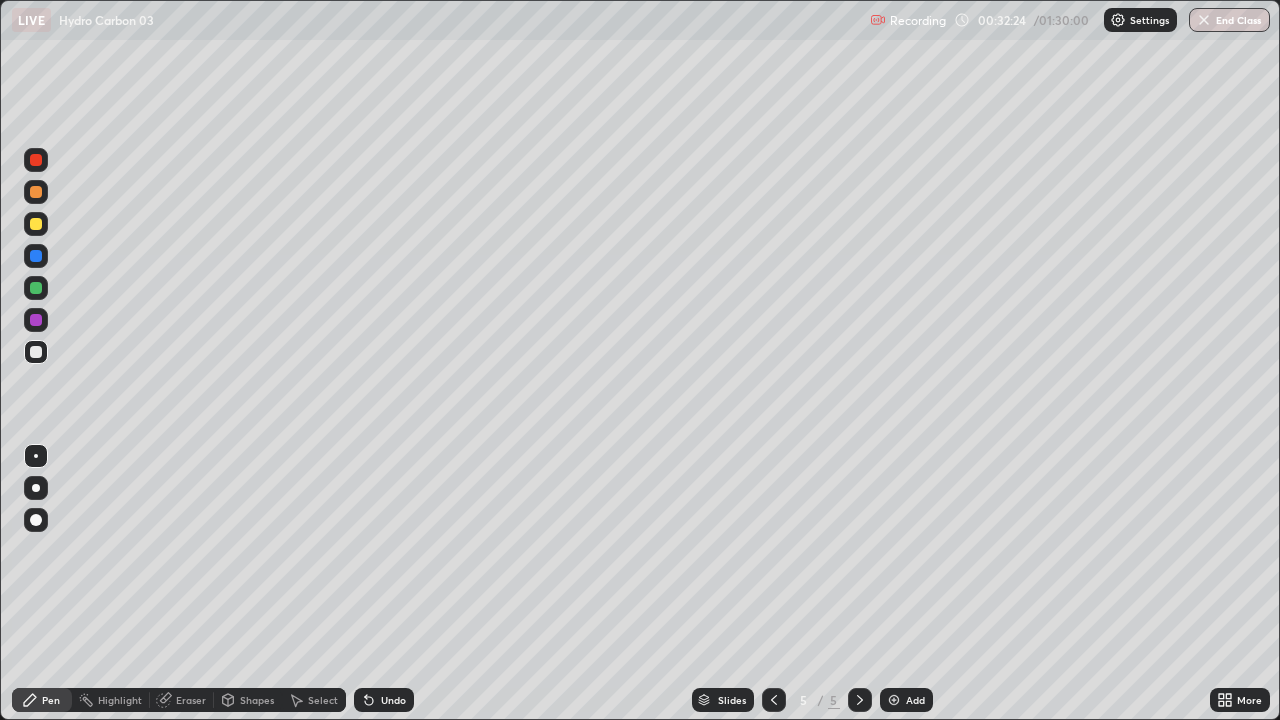 click 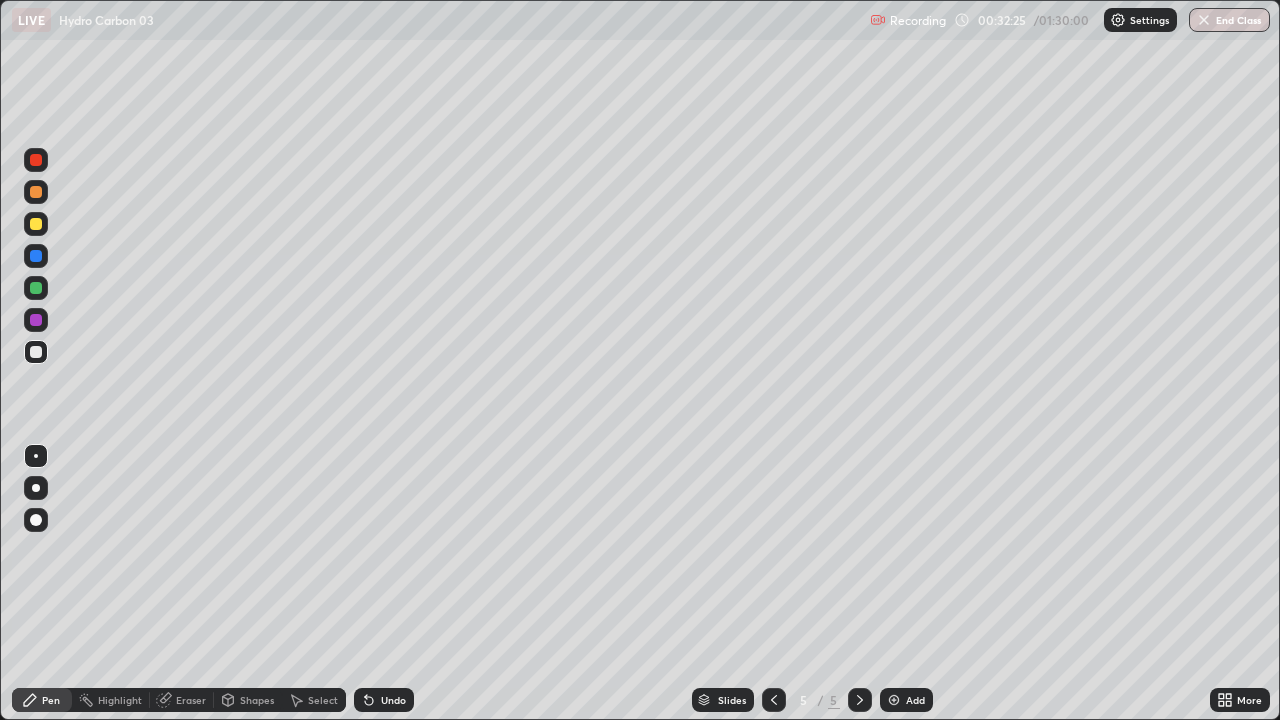 click at bounding box center [894, 700] 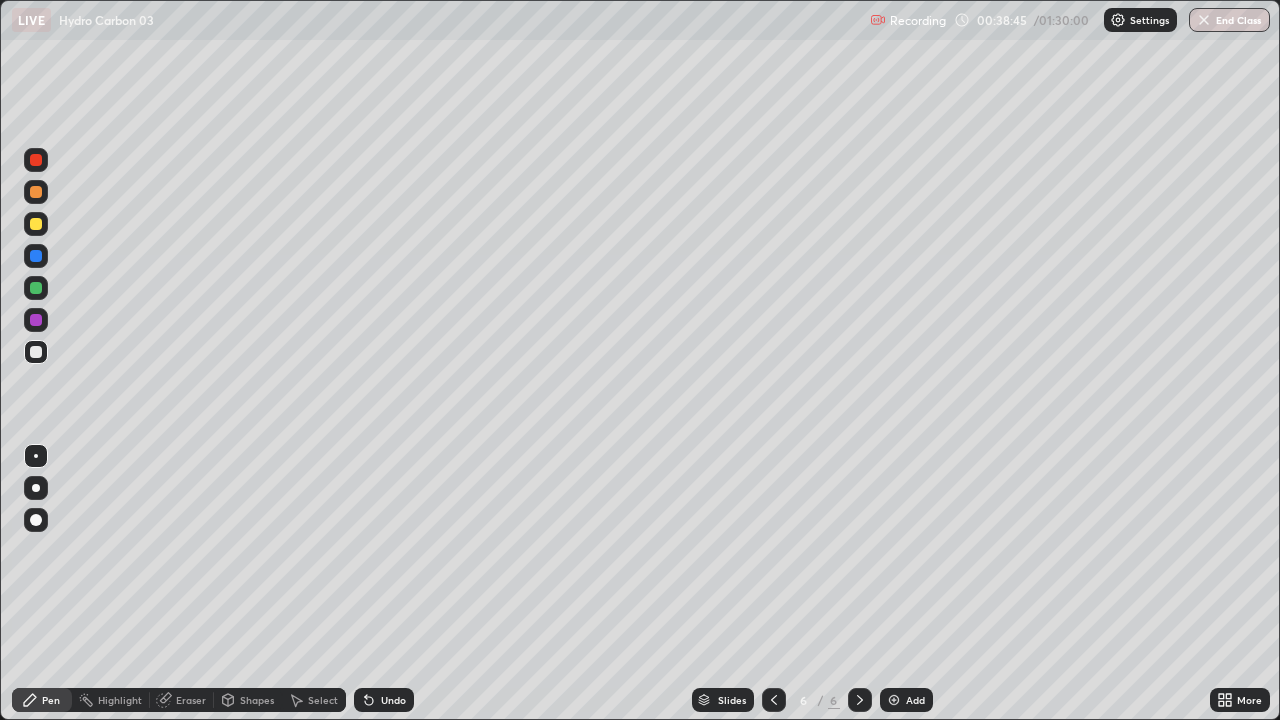 click on "Eraser" at bounding box center [191, 700] 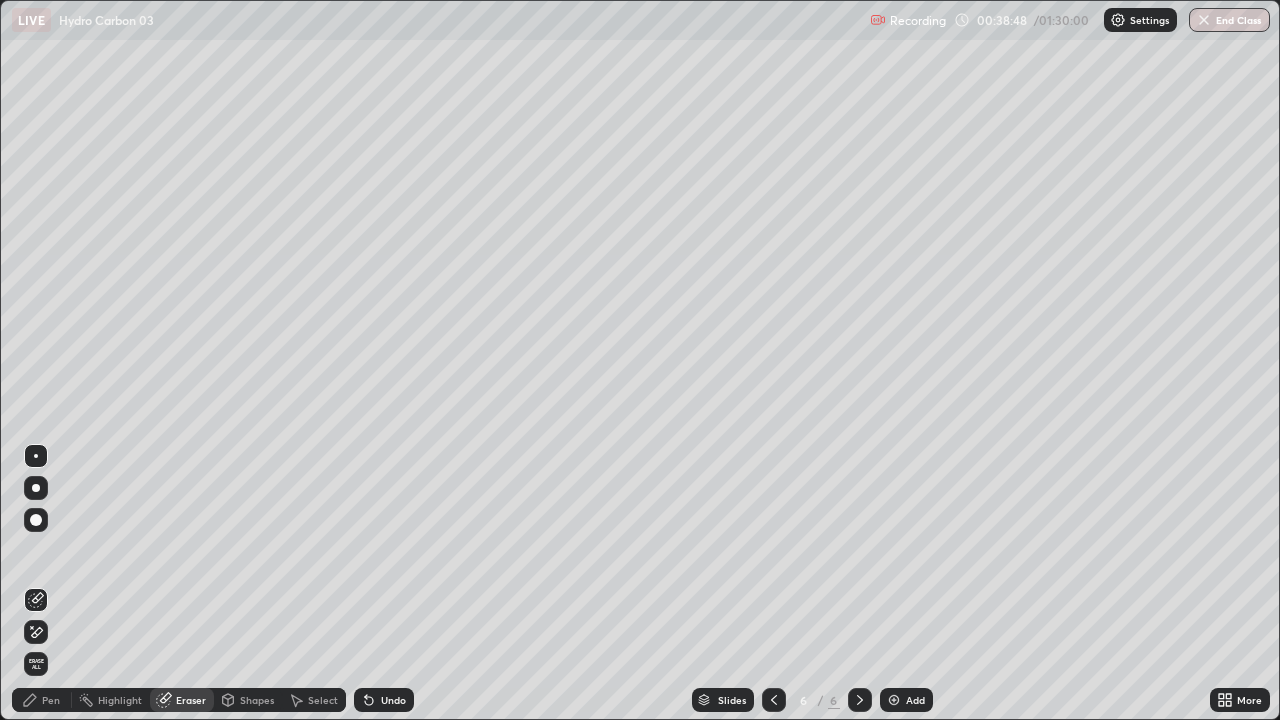 click on "Pen" at bounding box center [42, 700] 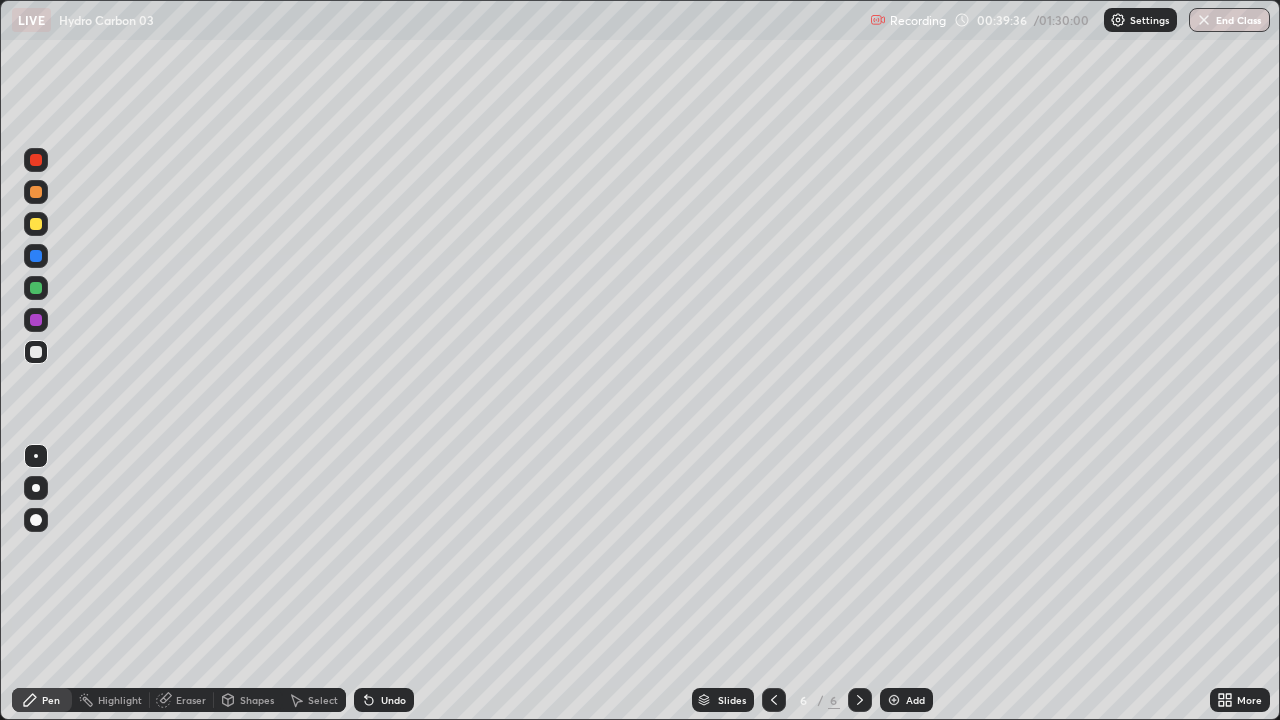 click on "Undo" at bounding box center (384, 700) 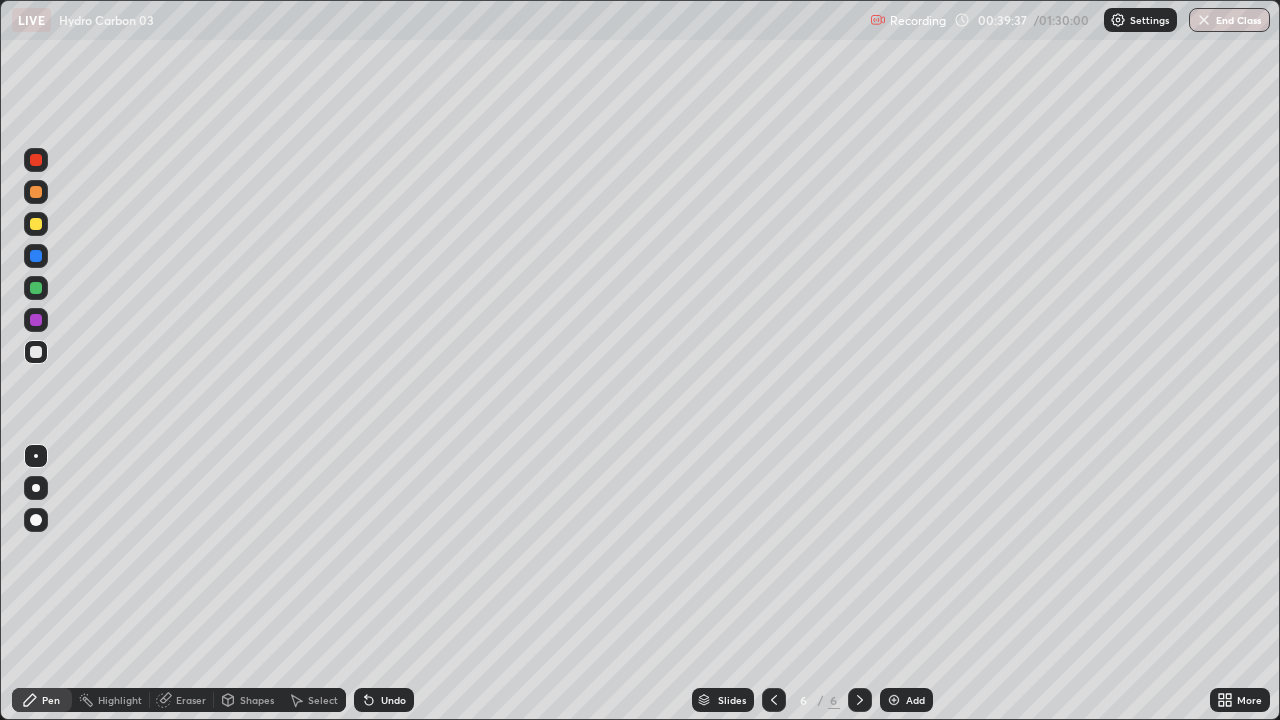 click on "Undo" at bounding box center (384, 700) 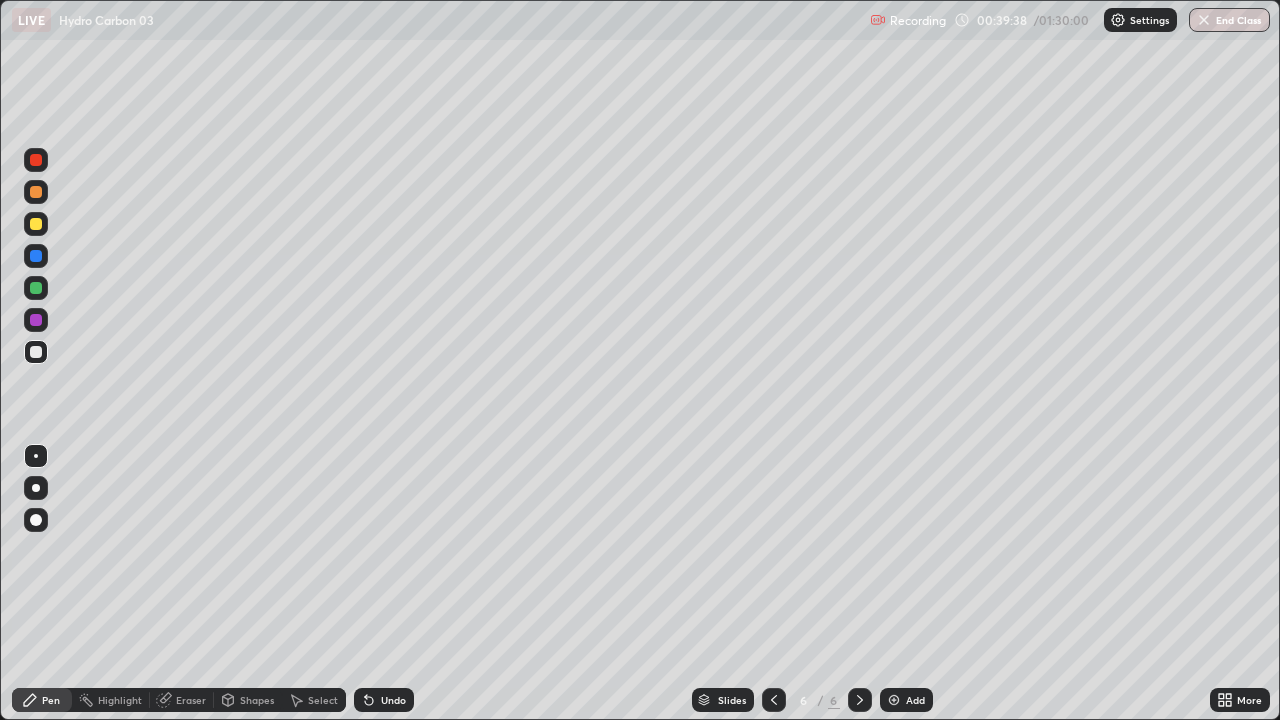 click on "Undo" at bounding box center [384, 700] 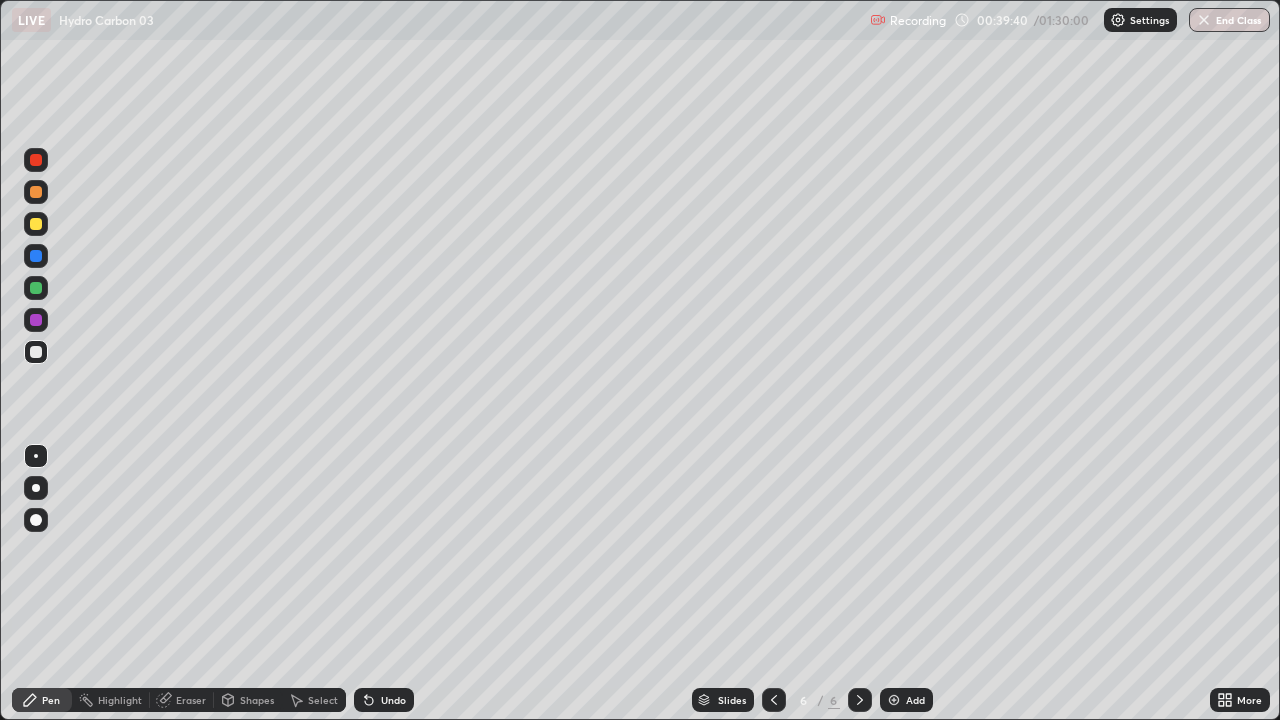click on "Eraser" at bounding box center [191, 700] 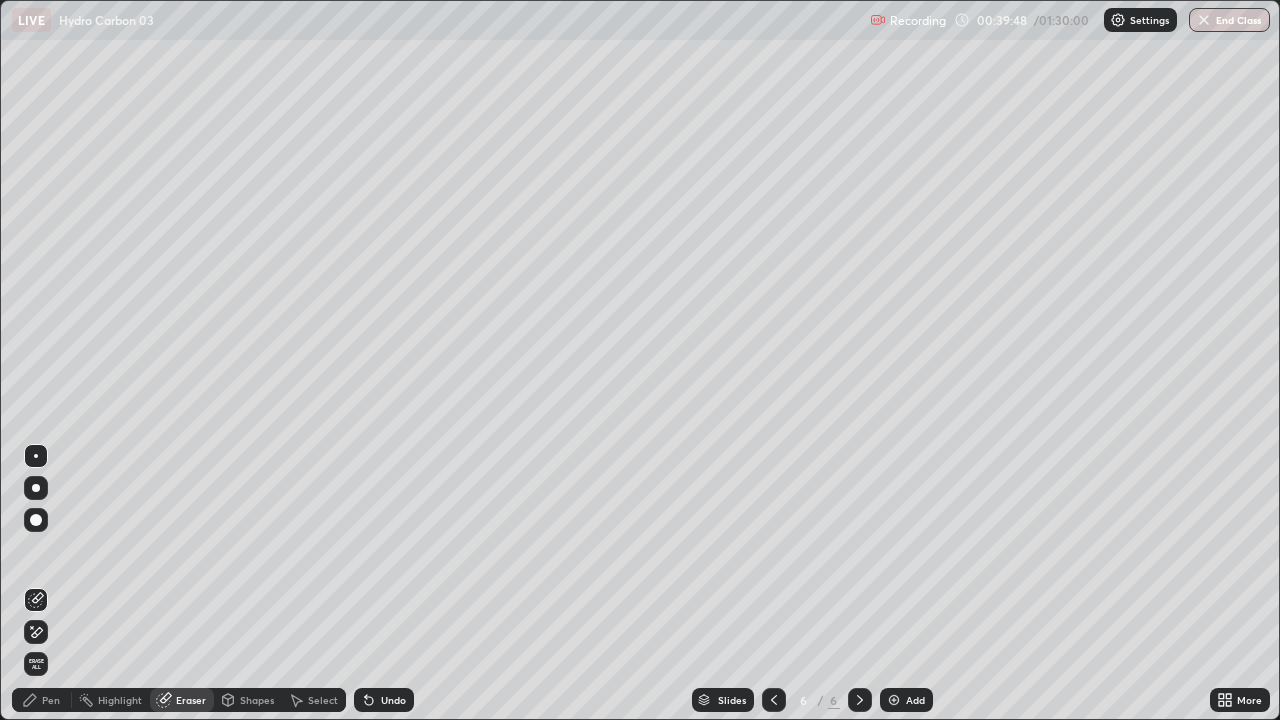 click on "Pen" at bounding box center (42, 700) 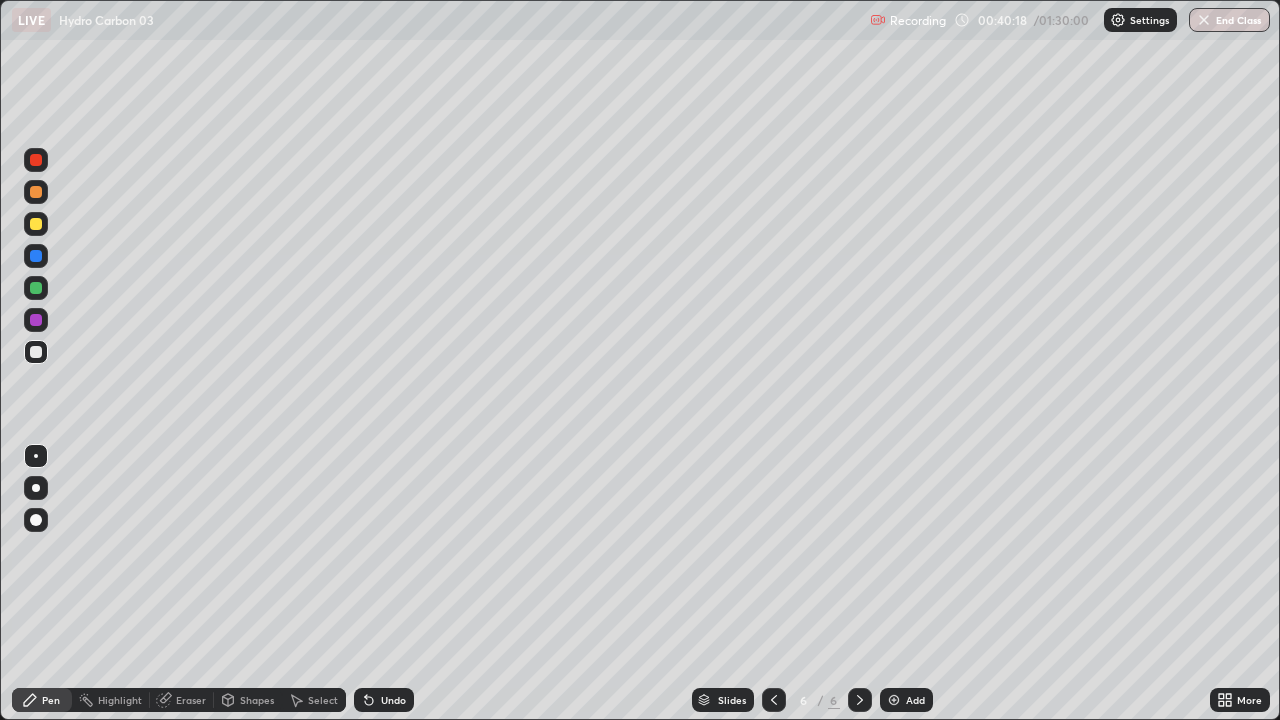 click on "Undo" at bounding box center (393, 700) 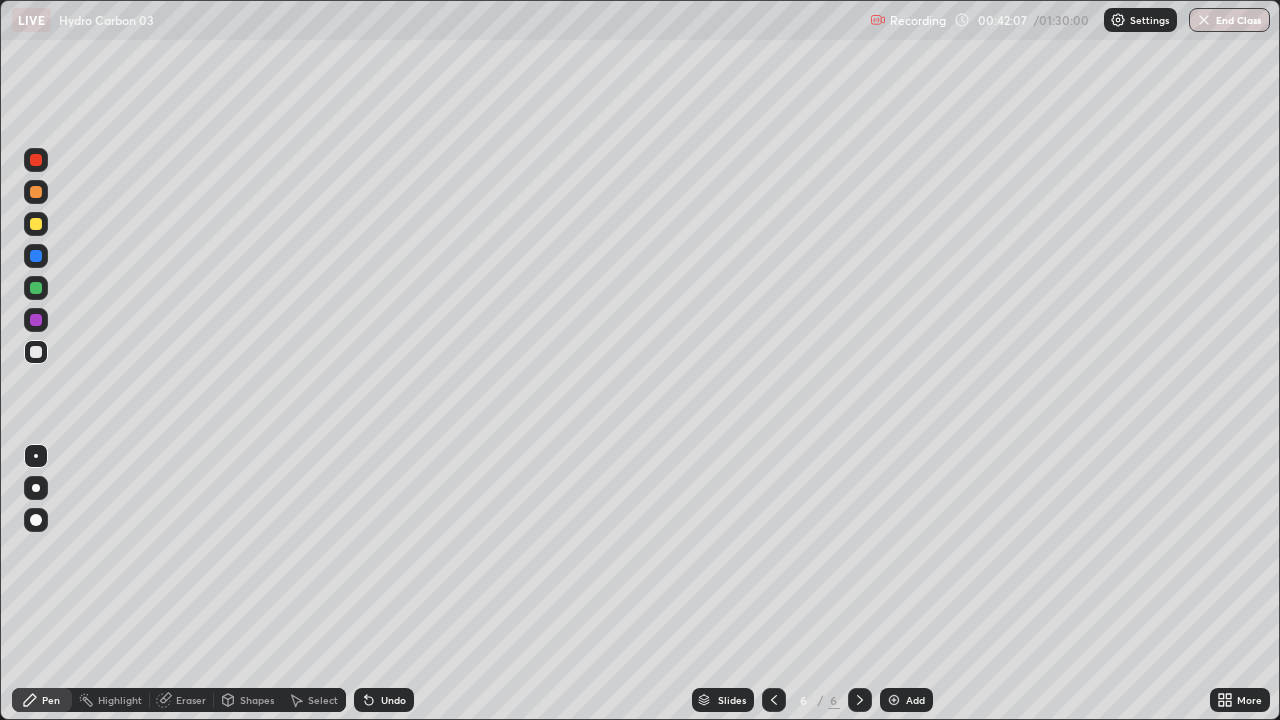 click on "Add" at bounding box center [906, 700] 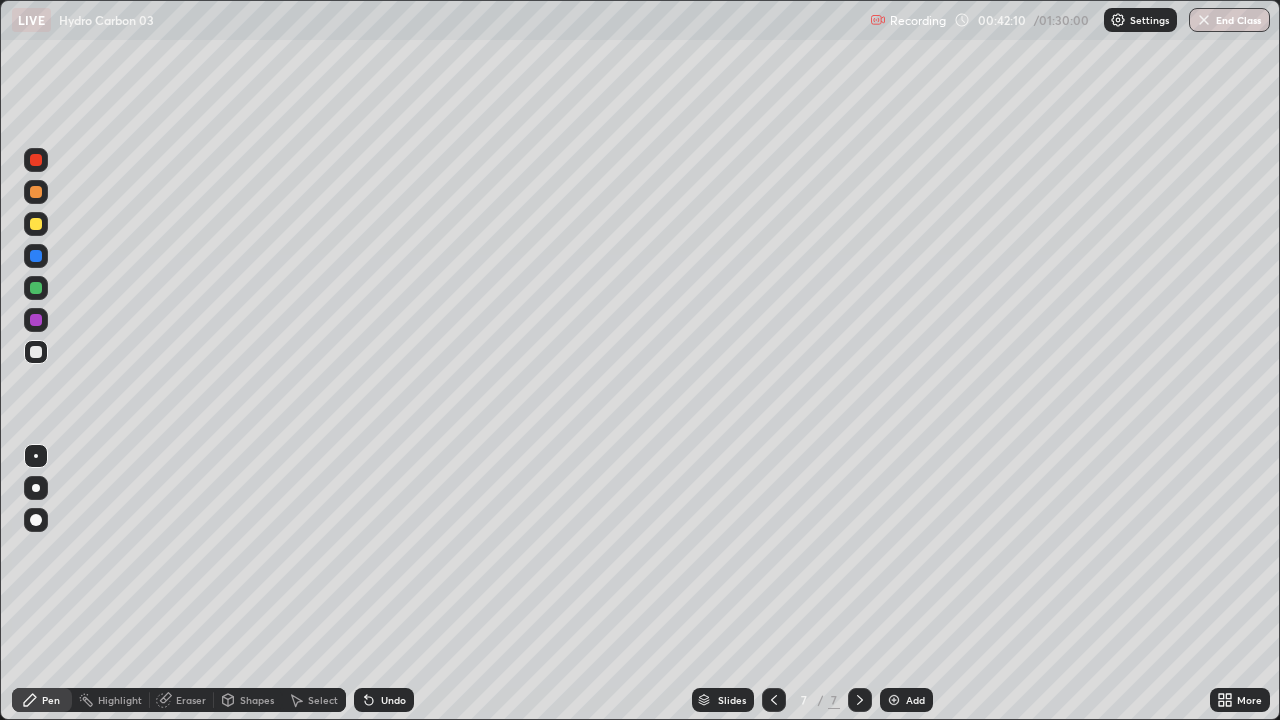 click at bounding box center [774, 700] 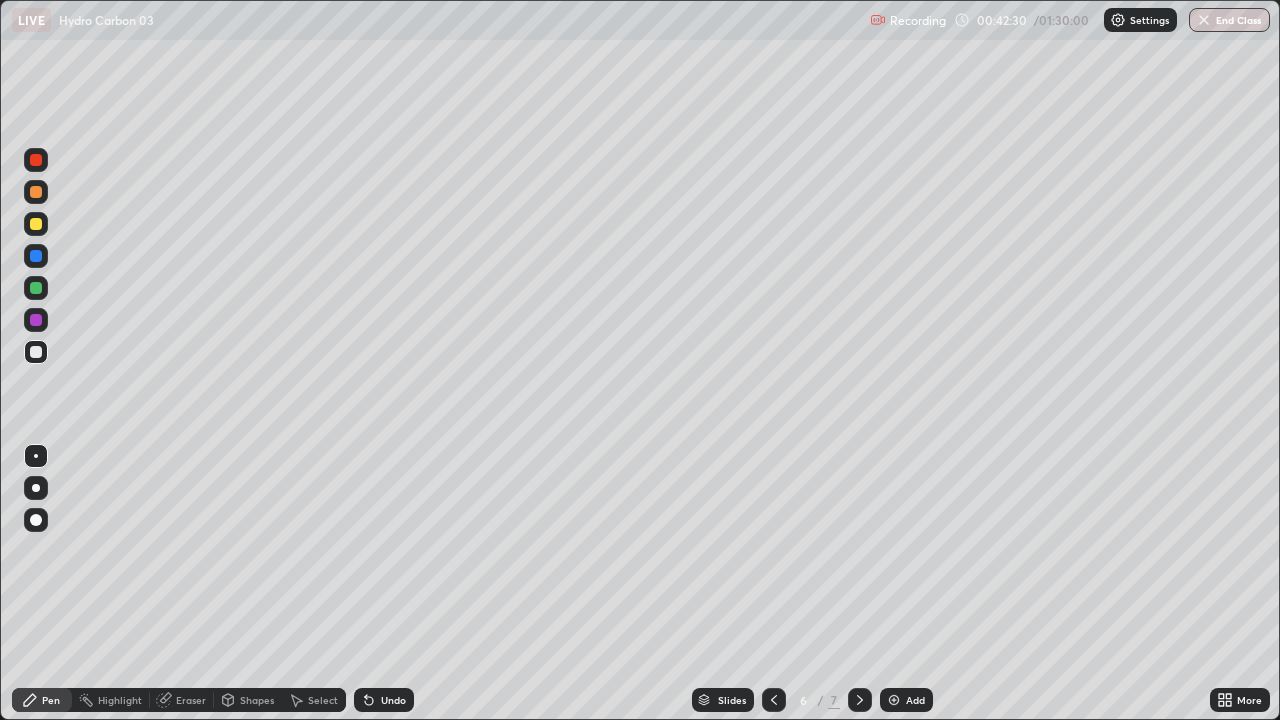 click 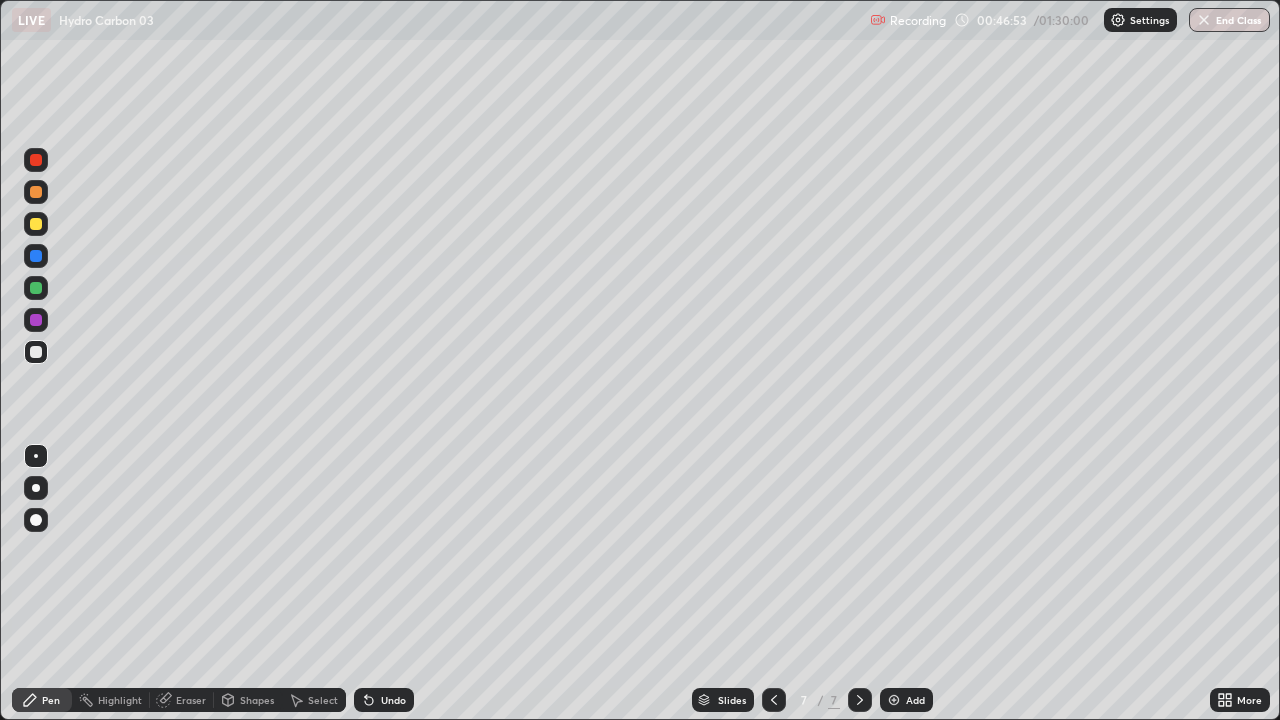 click at bounding box center [894, 700] 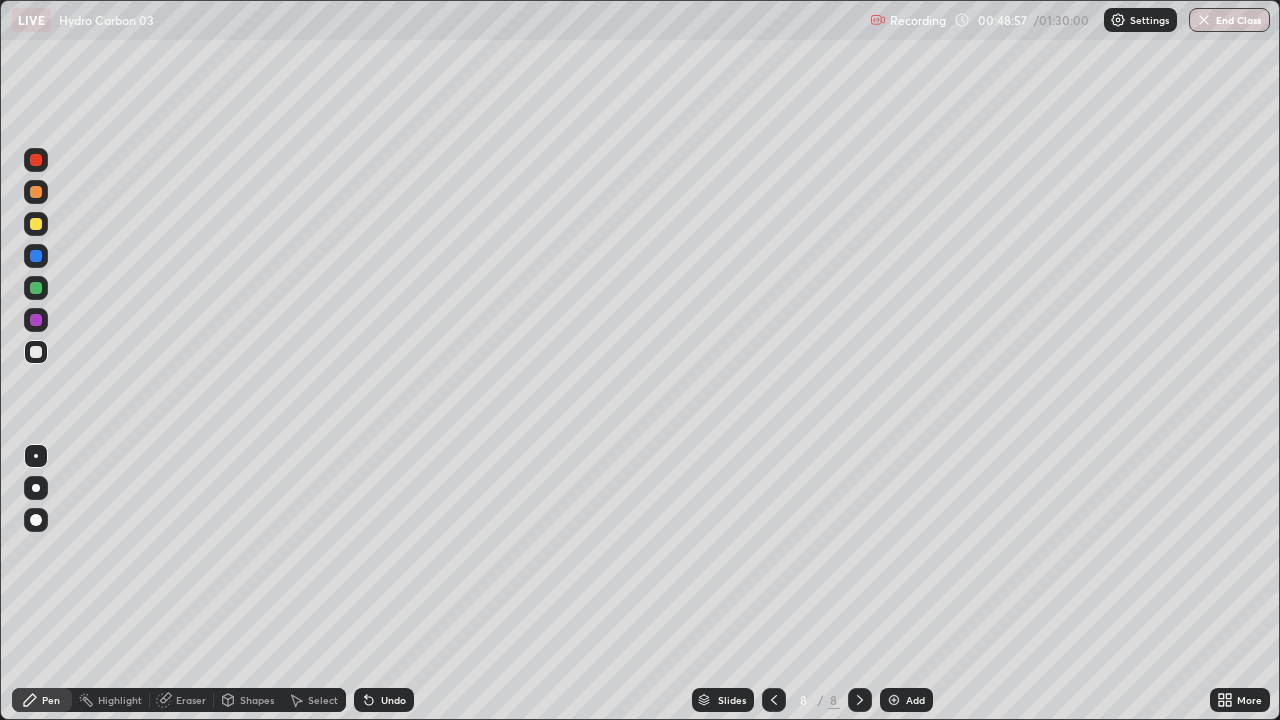 click at bounding box center [894, 700] 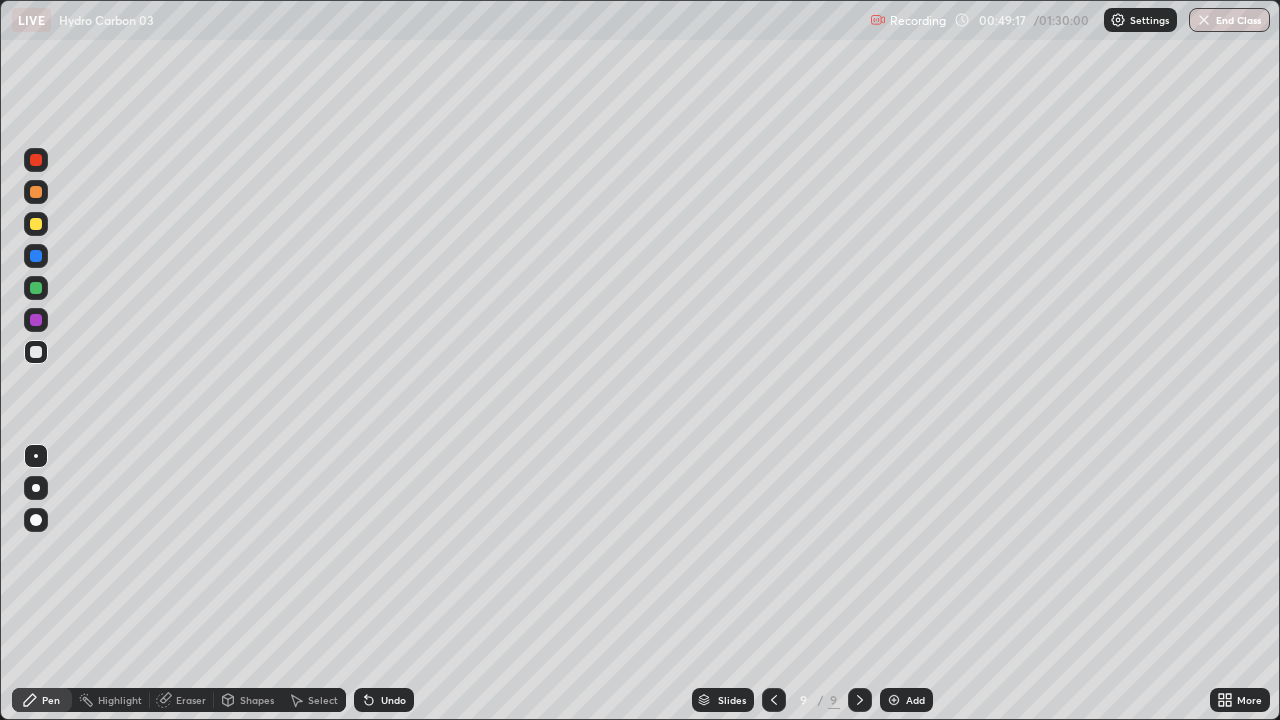 click on "Select" at bounding box center [323, 700] 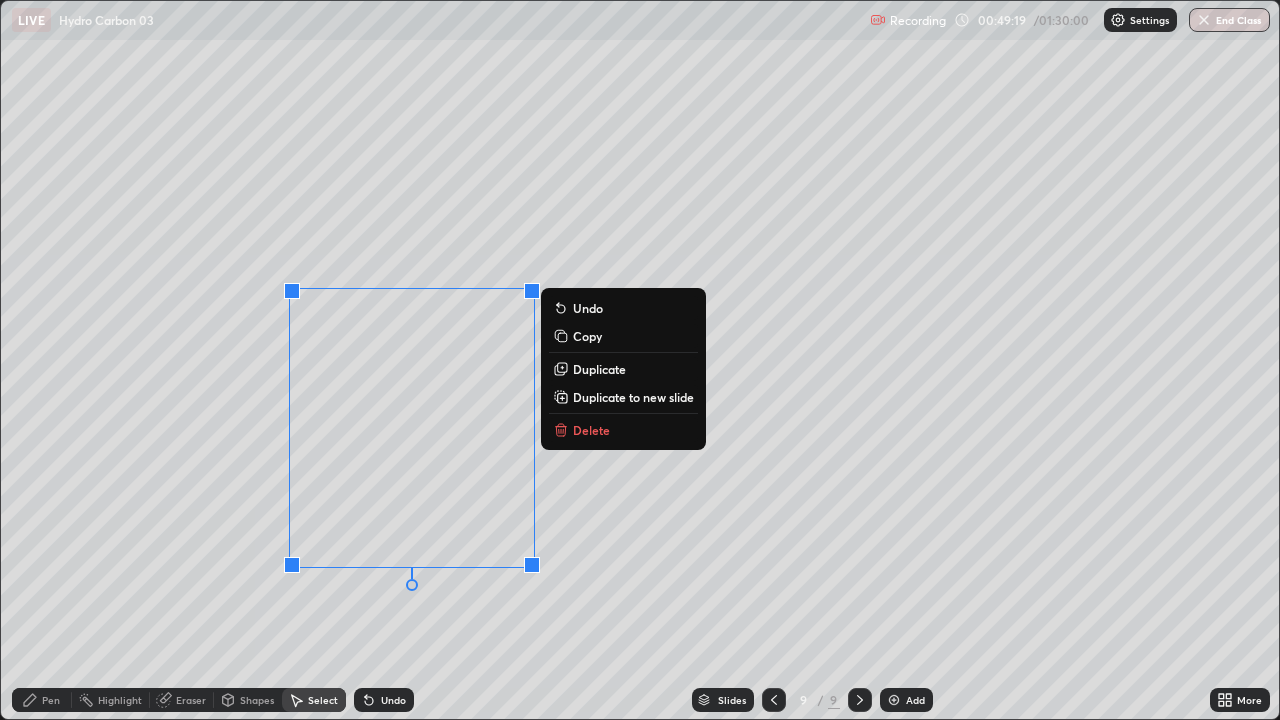 click on "Delete" at bounding box center [591, 430] 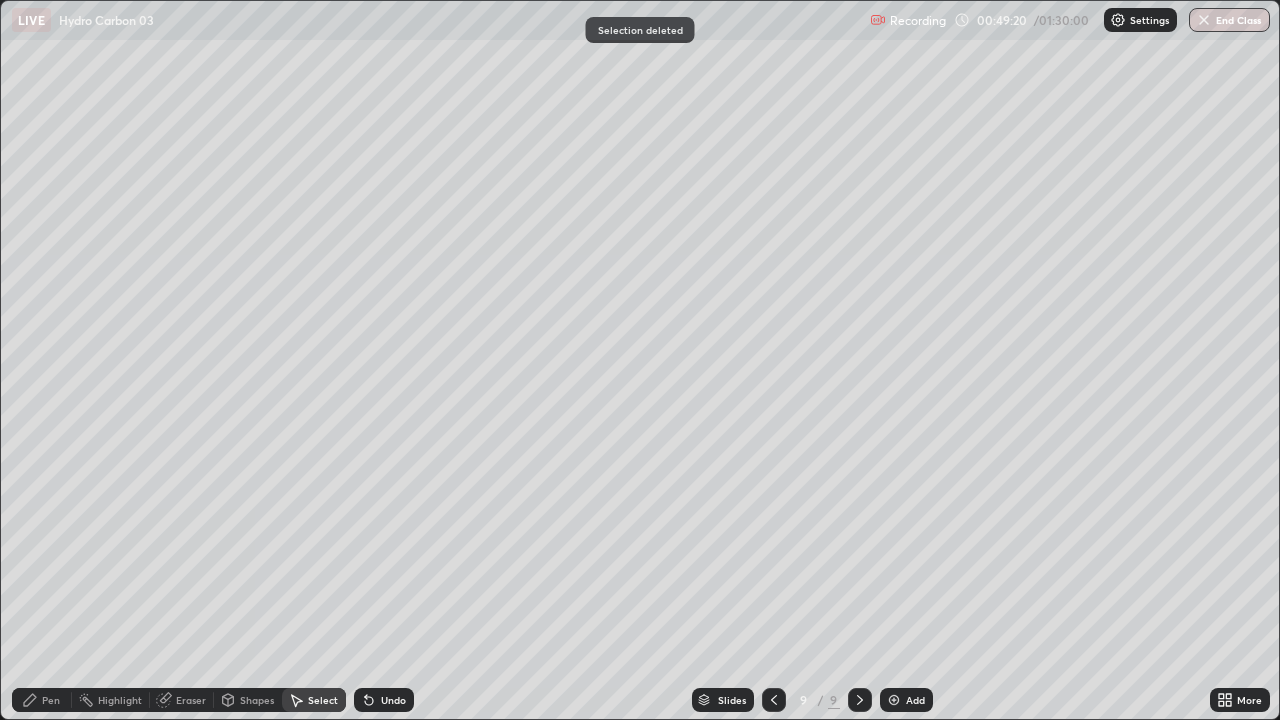 click on "Pen" at bounding box center (42, 700) 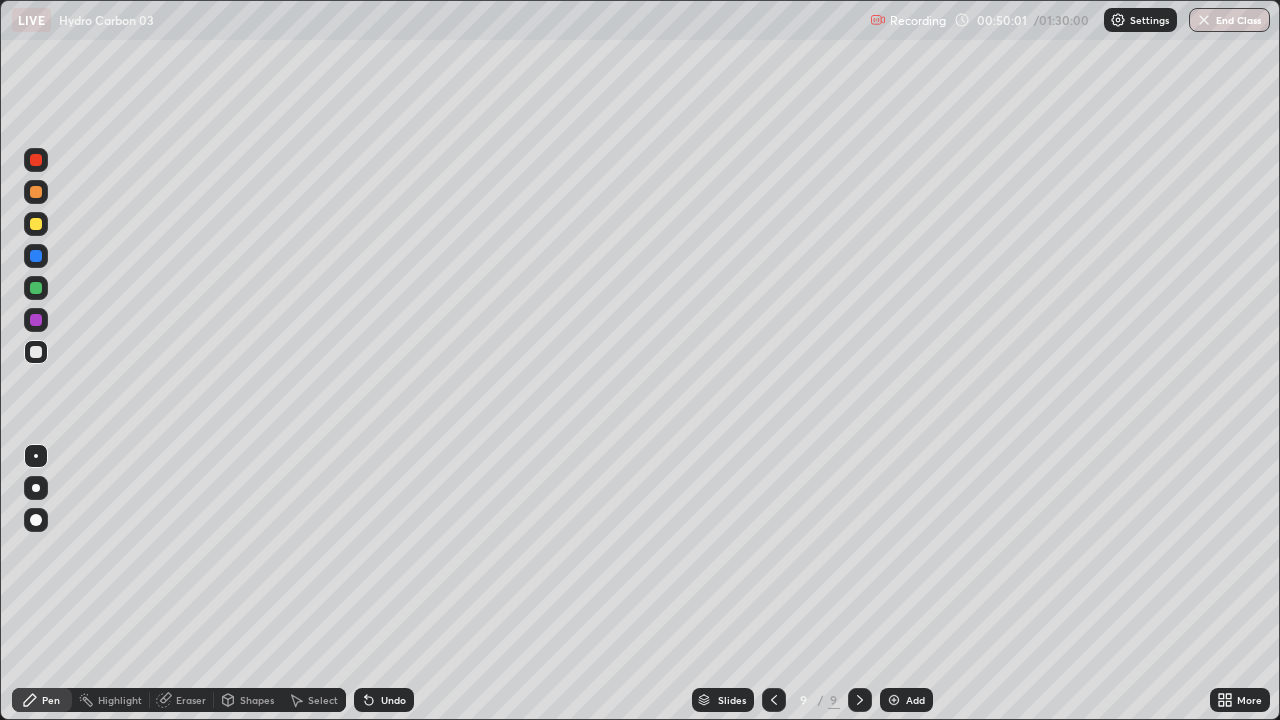 click on "Select" at bounding box center [323, 700] 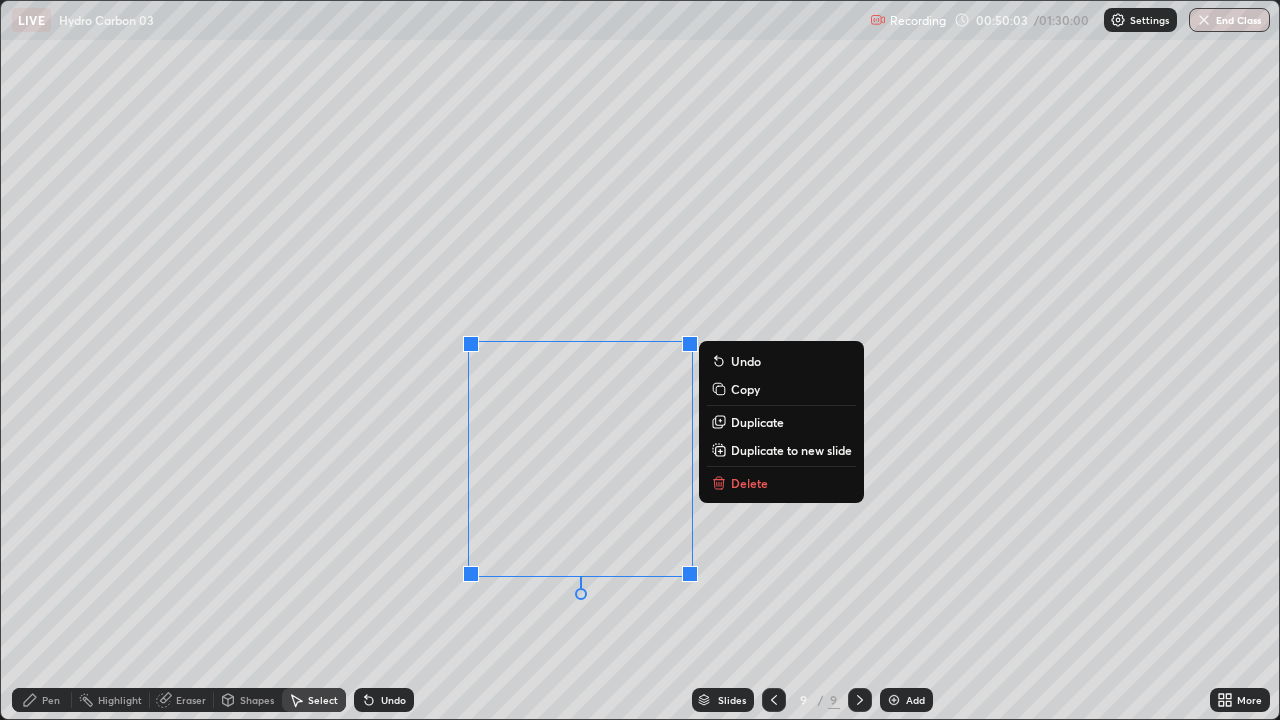 click on "Delete" at bounding box center (781, 483) 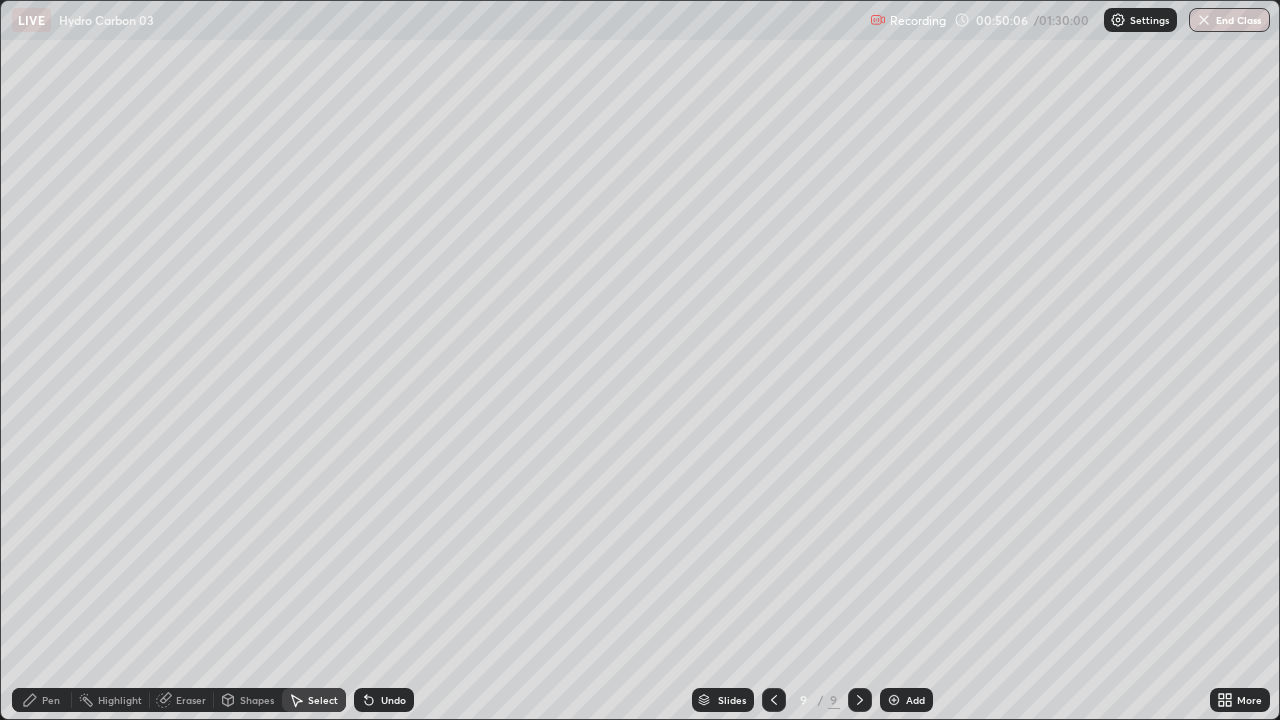 click on "Eraser" at bounding box center (191, 700) 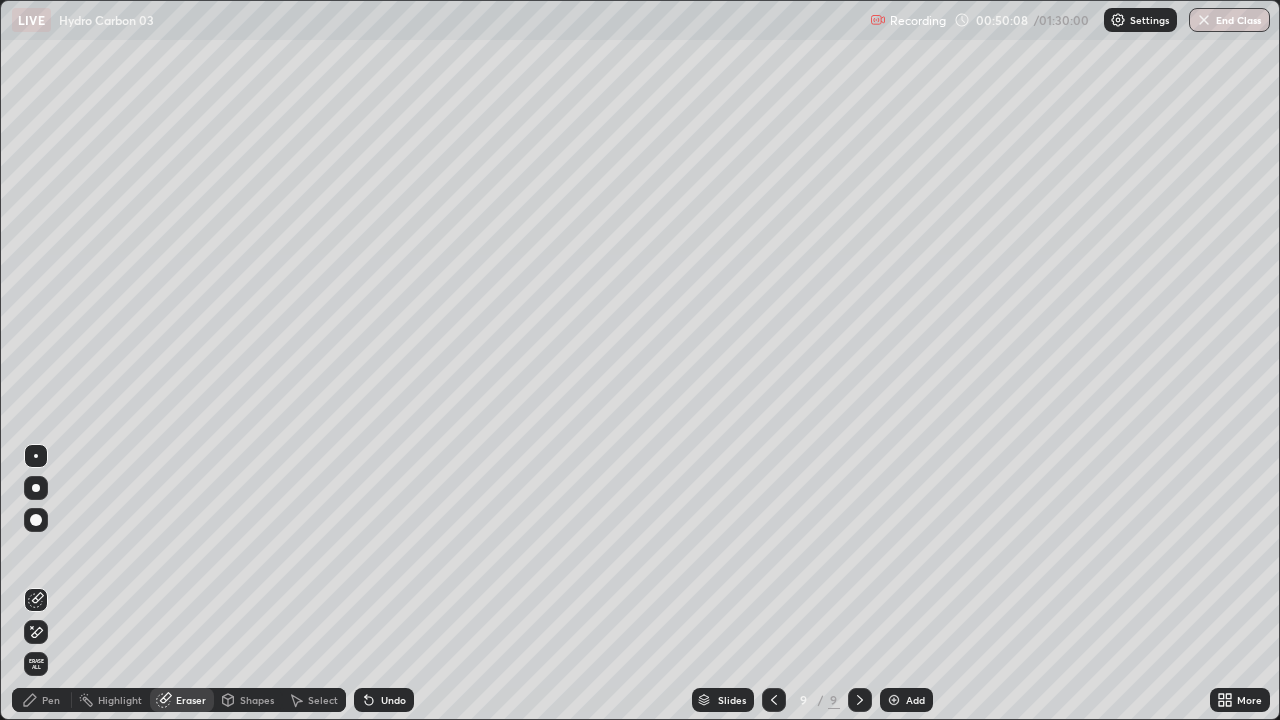 click on "Pen" at bounding box center (42, 700) 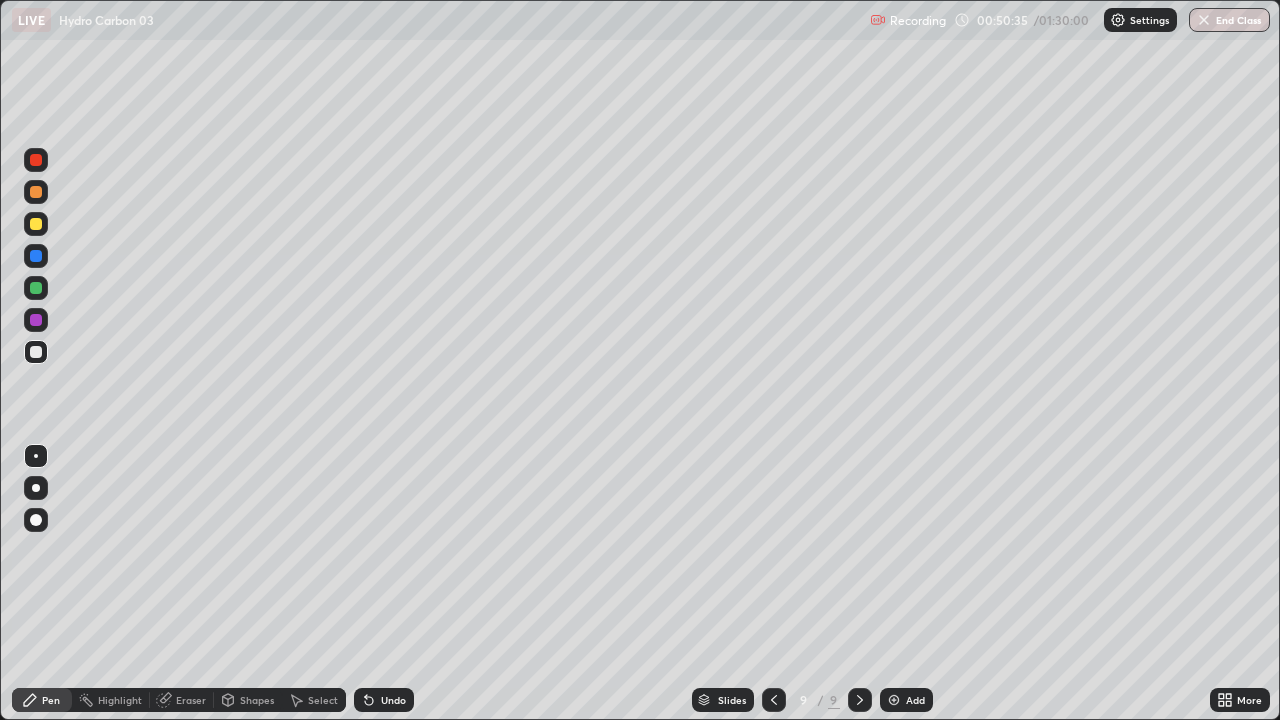 click on "Undo" at bounding box center (393, 700) 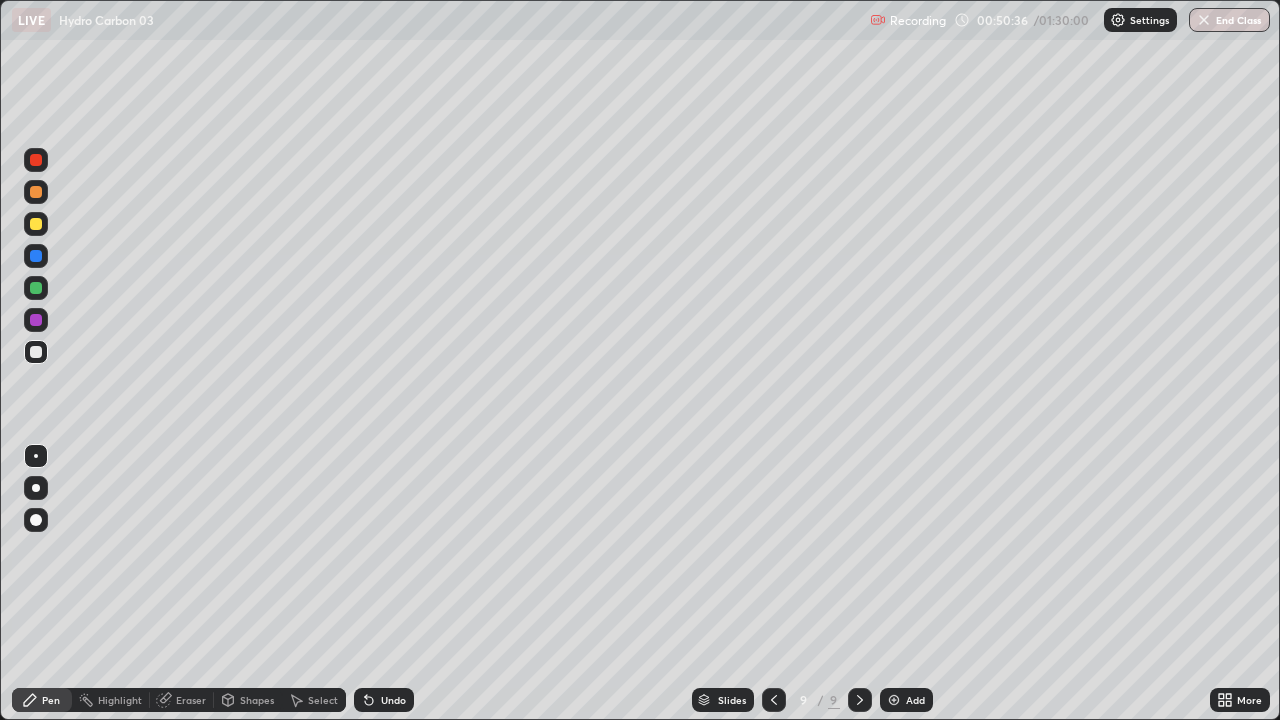 click on "Undo" at bounding box center (384, 700) 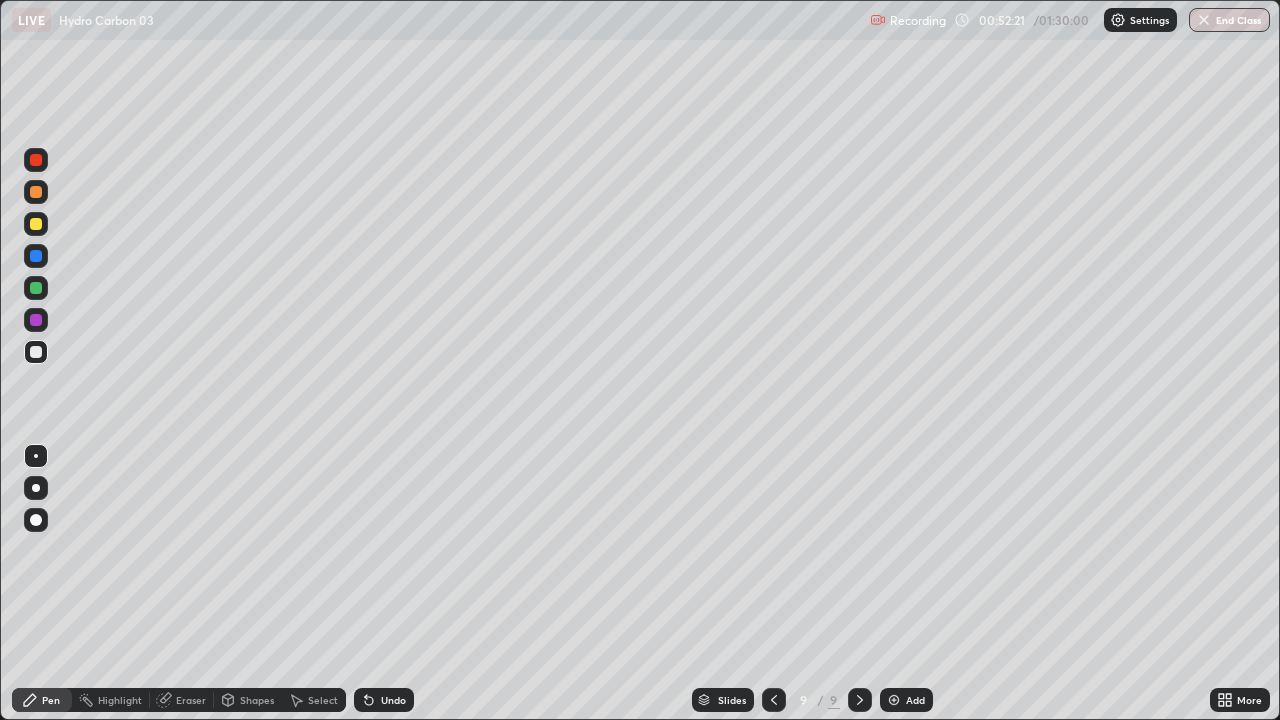 click 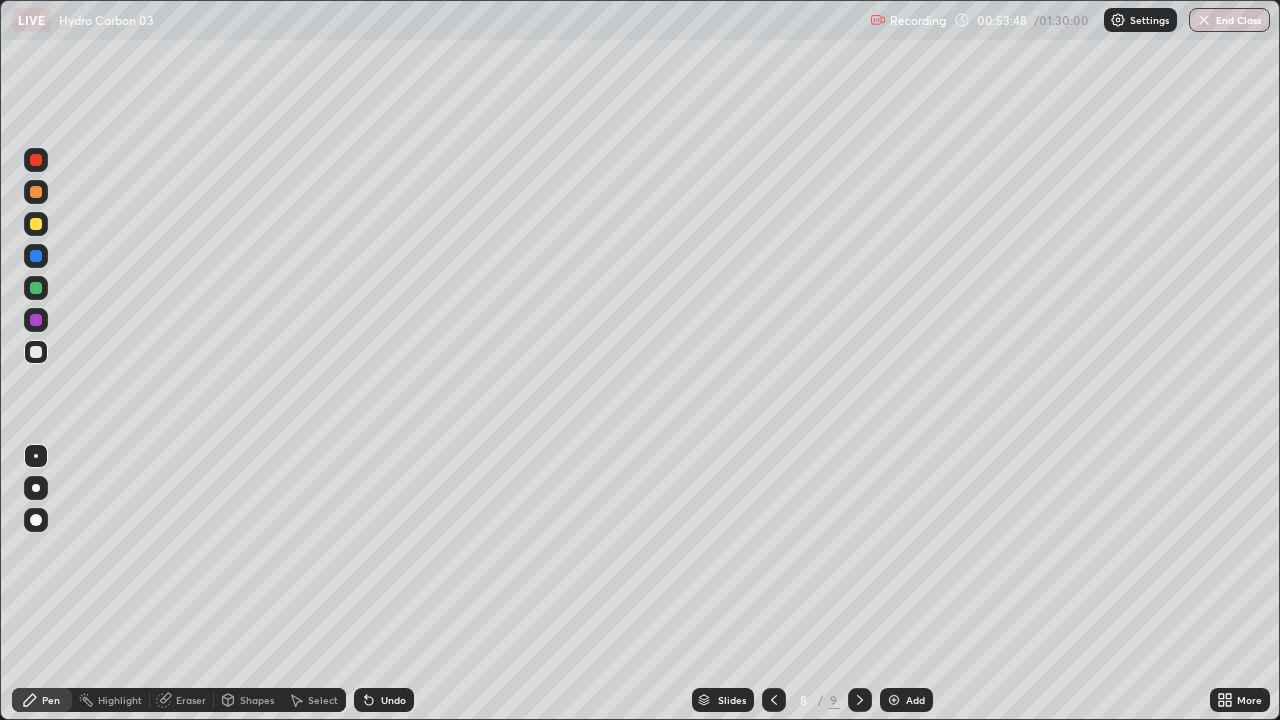 click 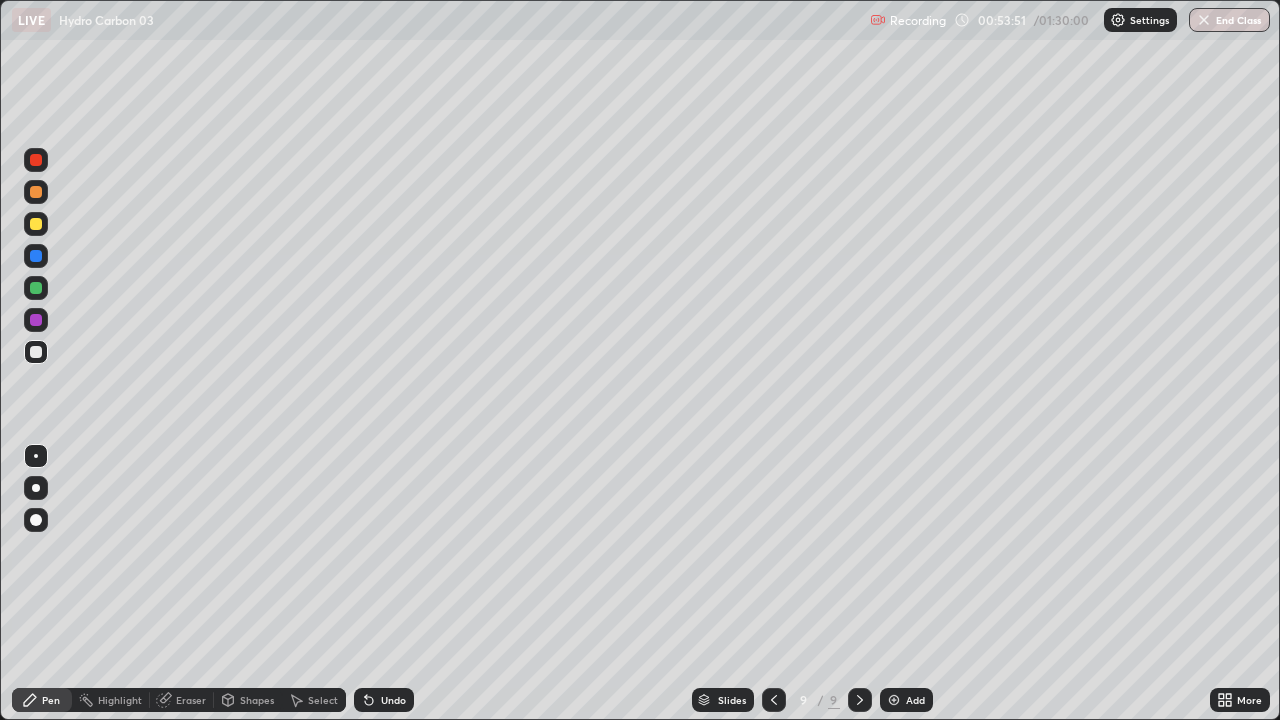 click 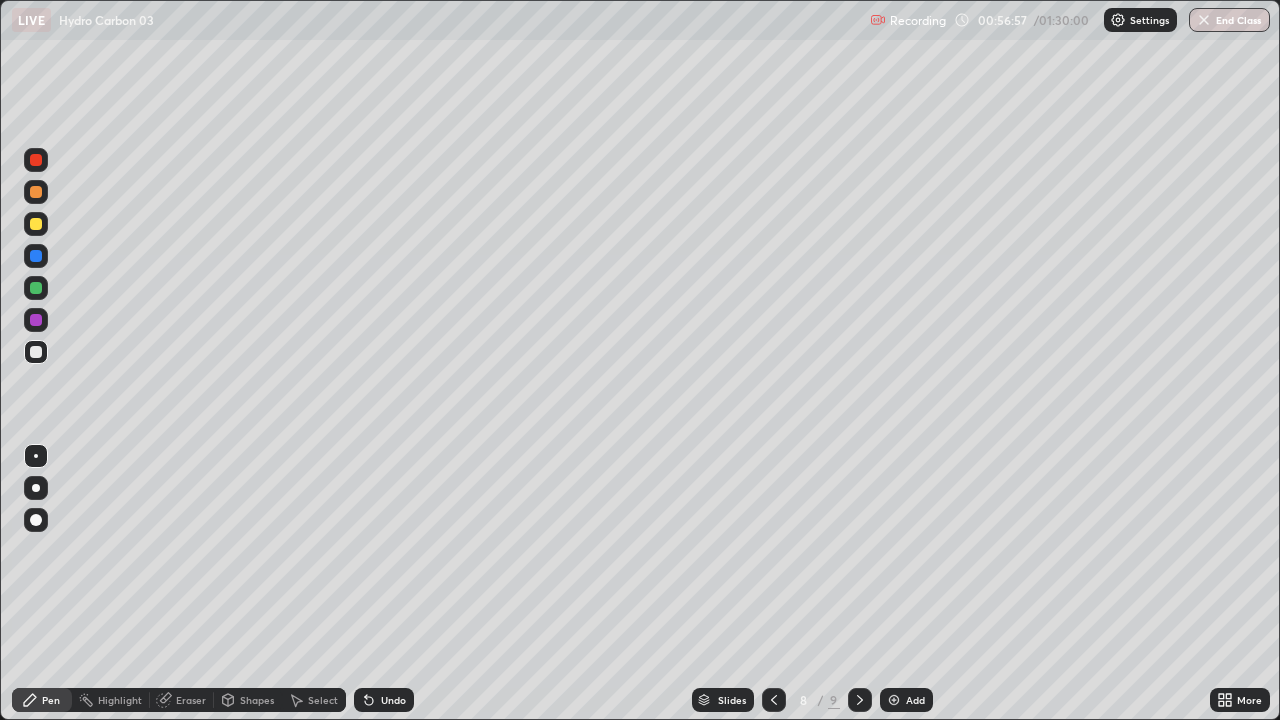 click 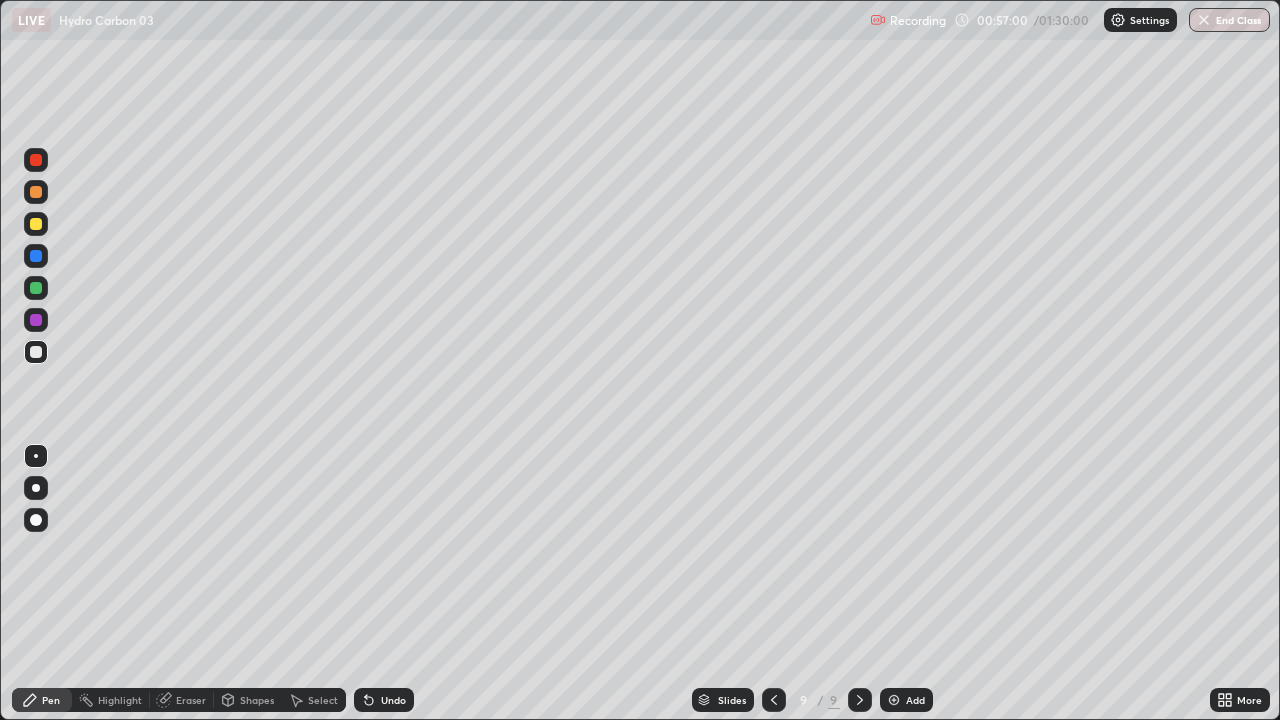 click 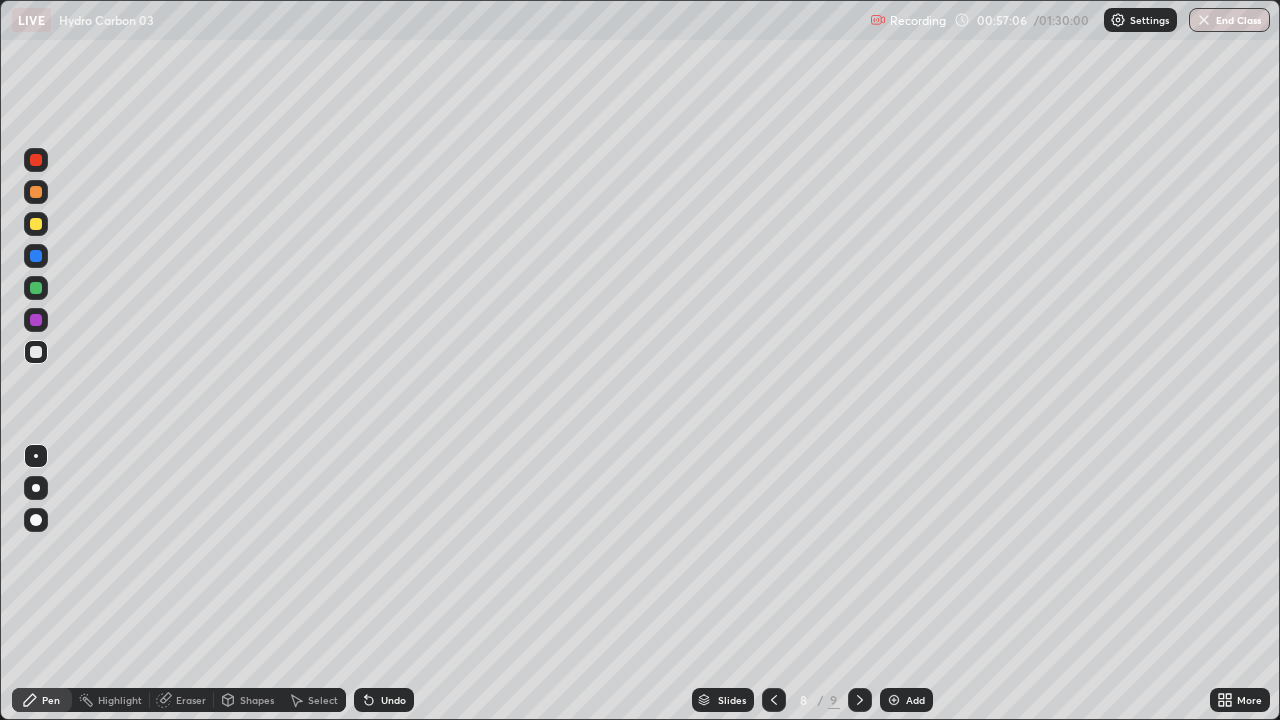 click 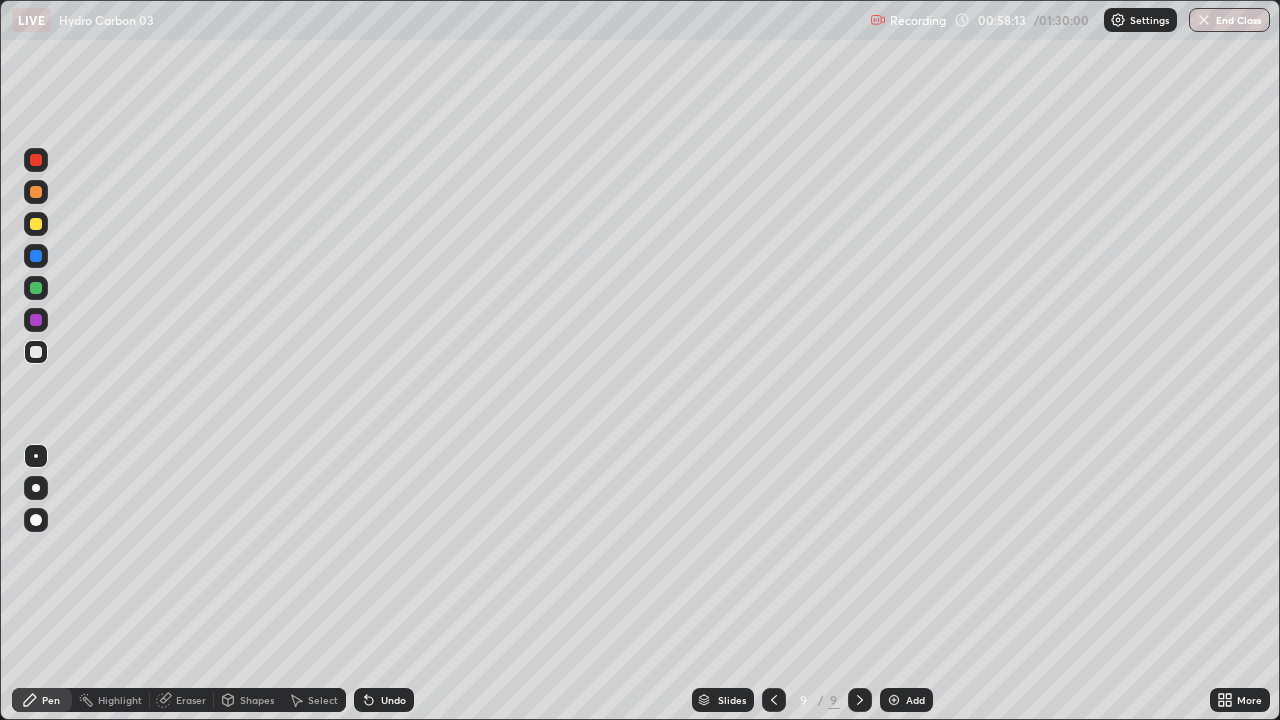 click at bounding box center (894, 700) 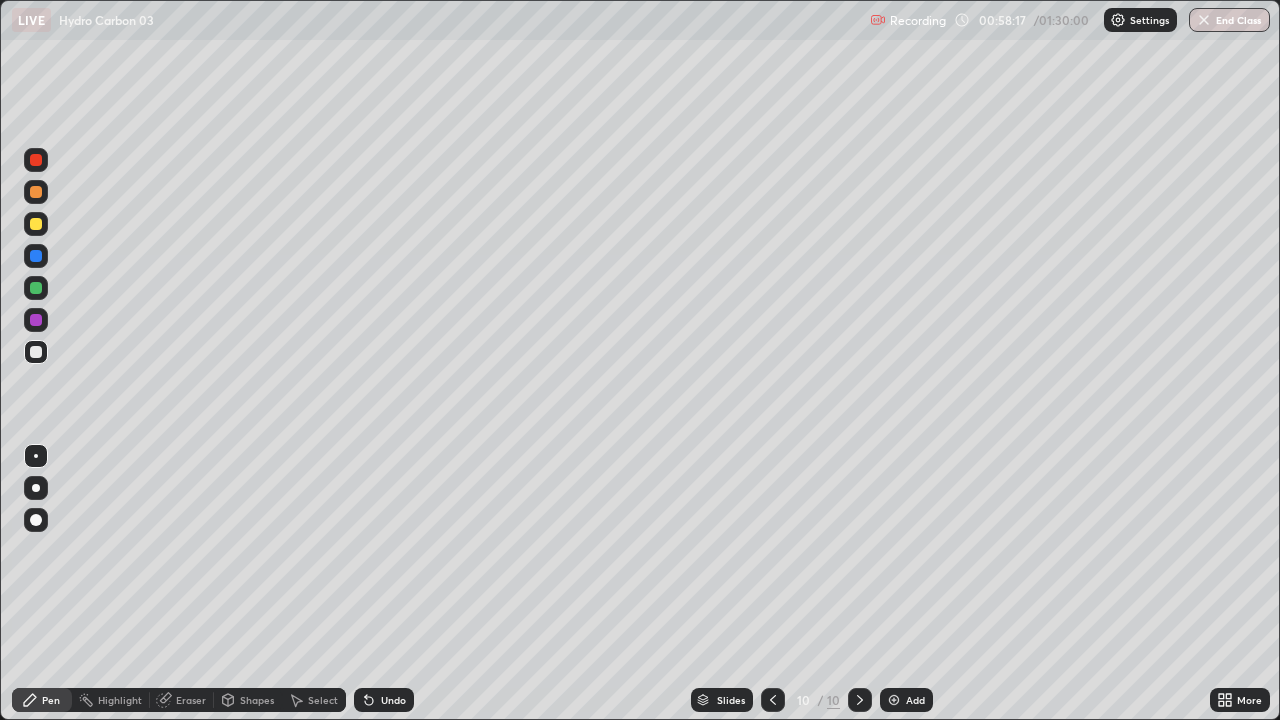 click at bounding box center [773, 700] 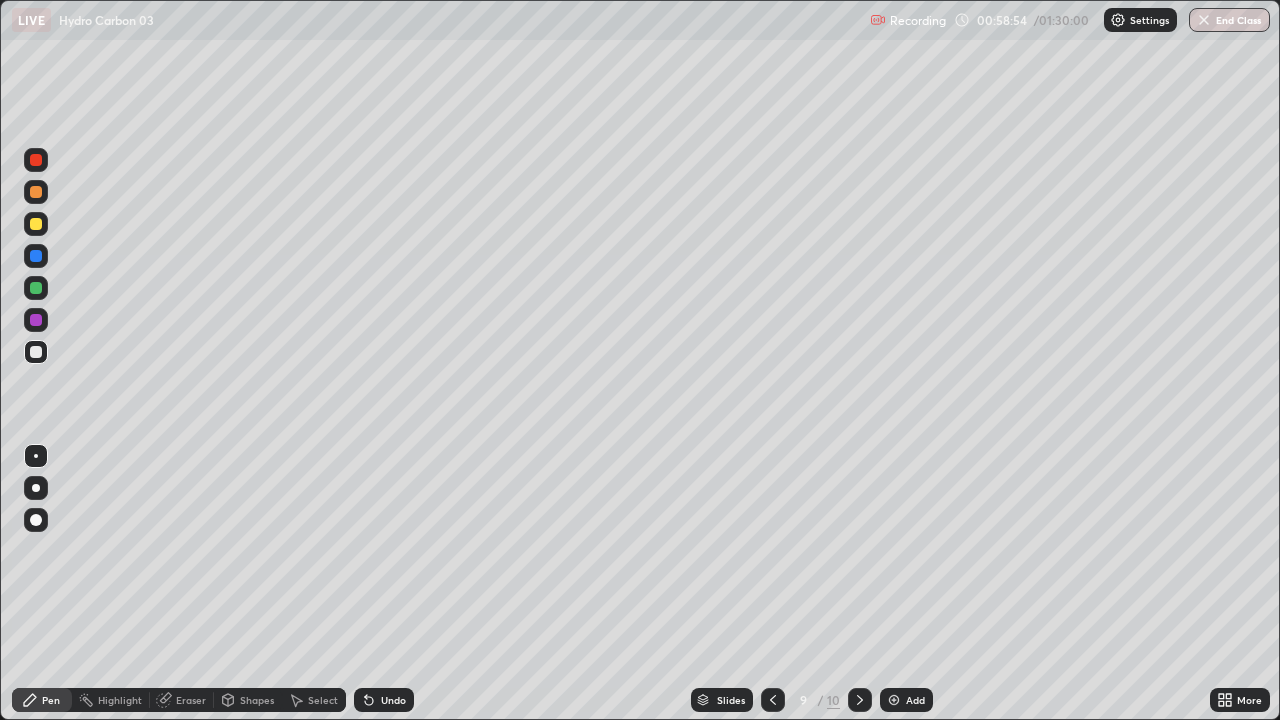 click 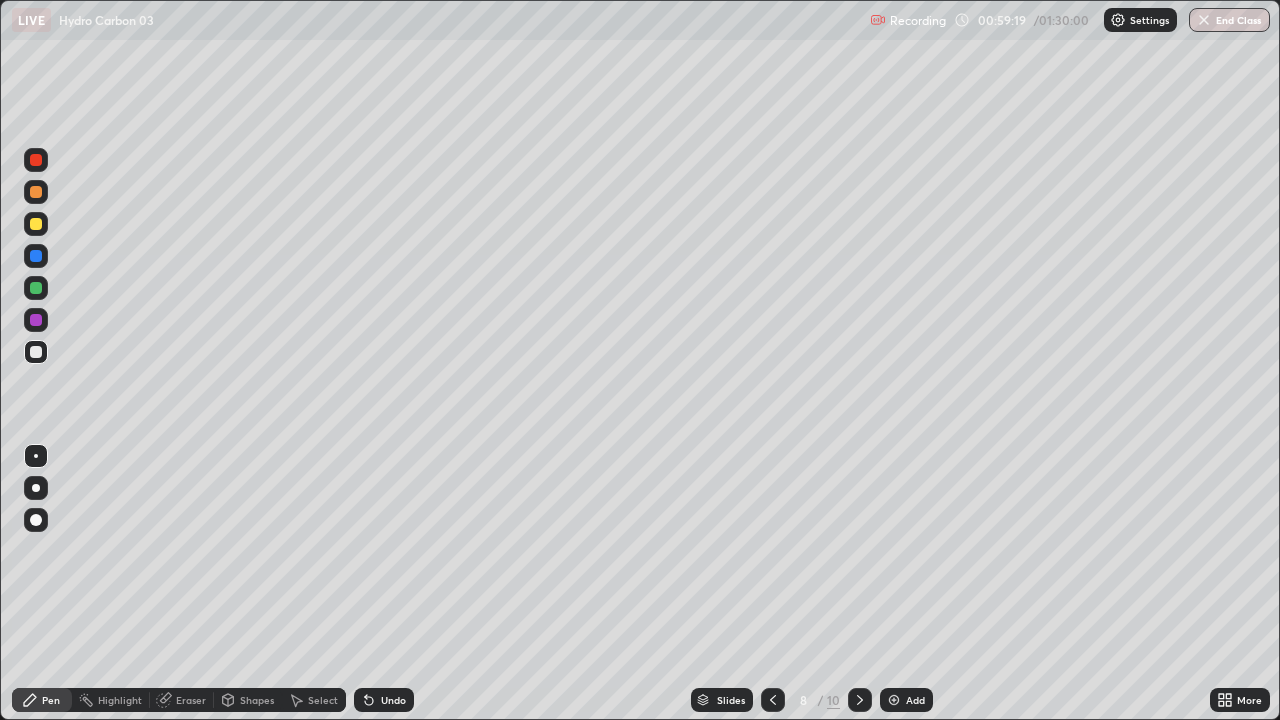 click 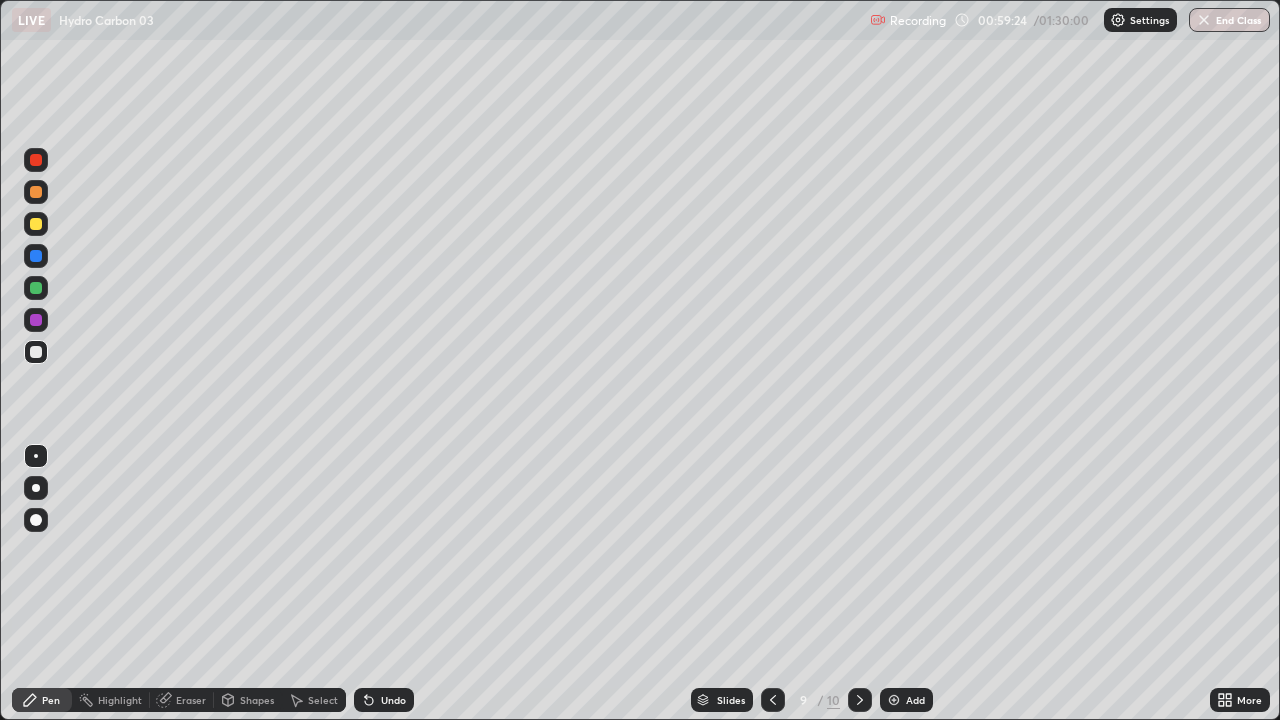 click 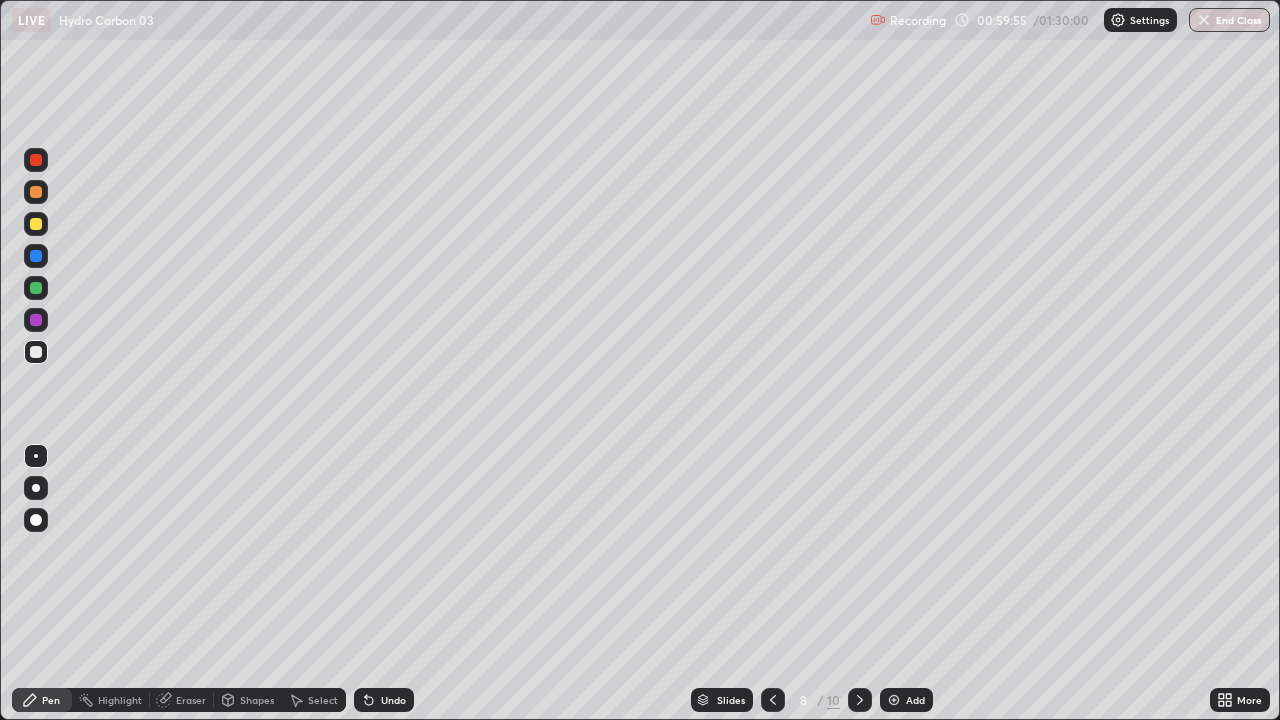 click 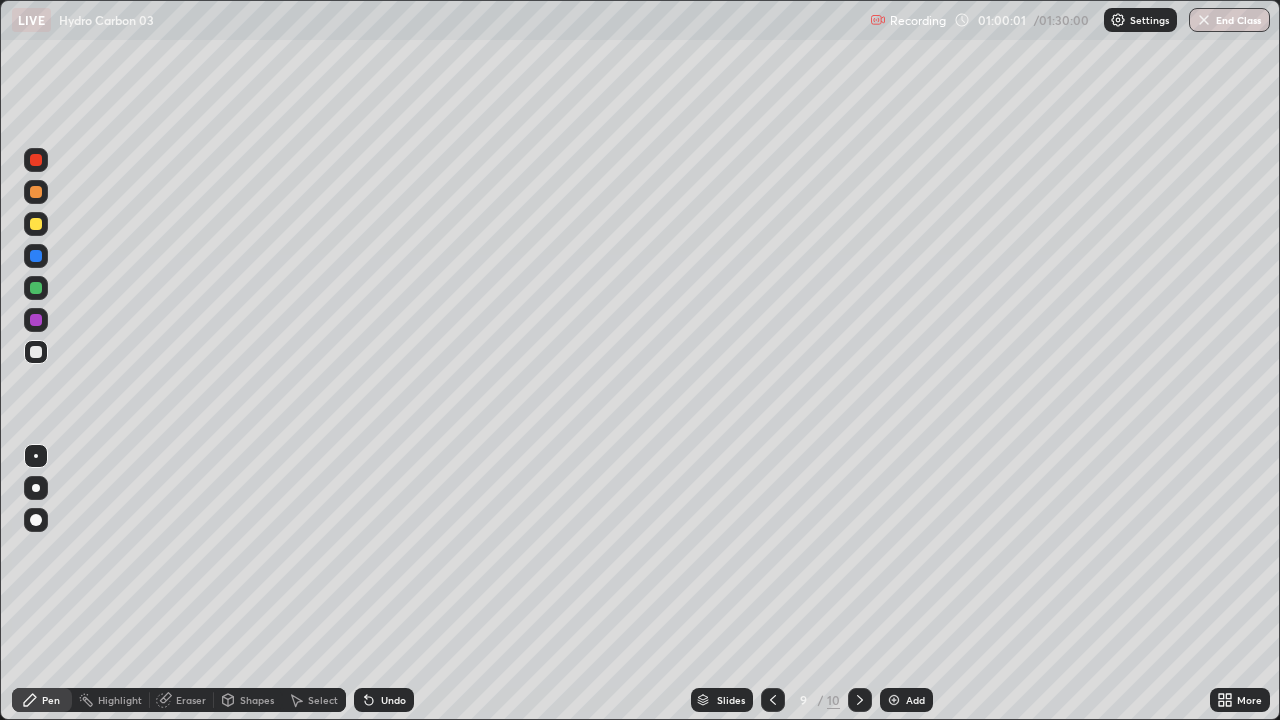 click 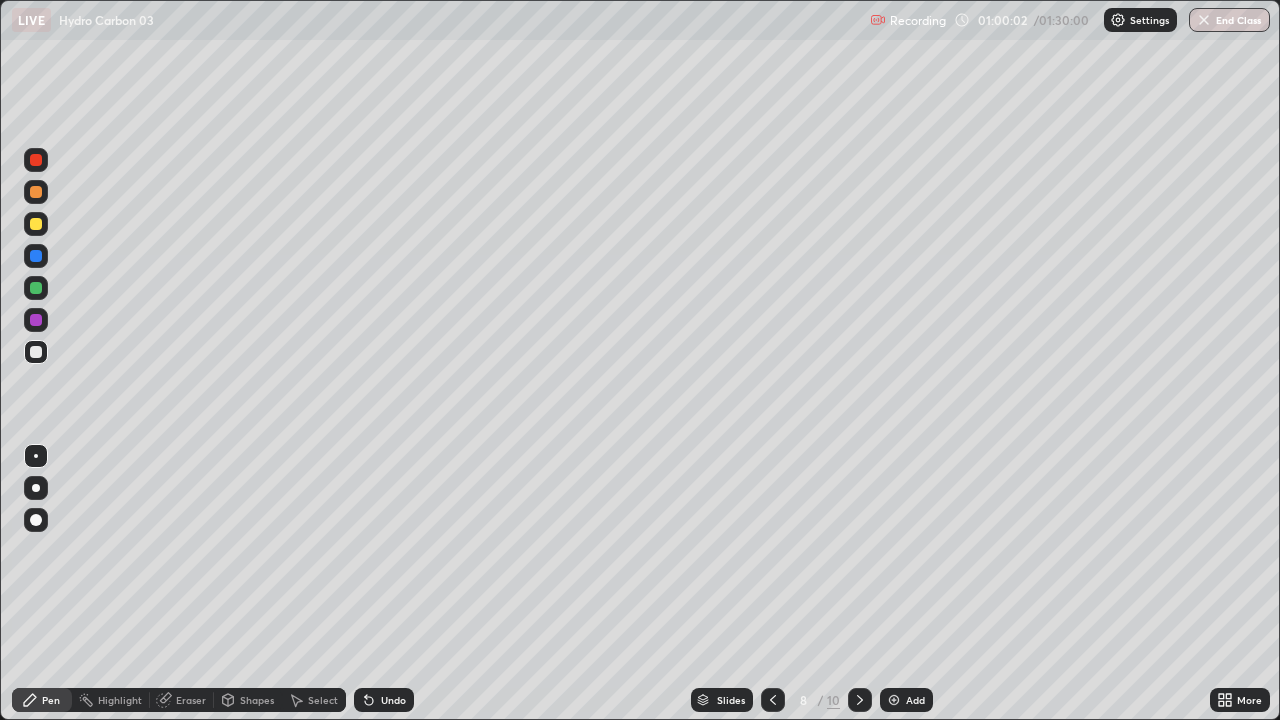 click on "Undo" at bounding box center [393, 700] 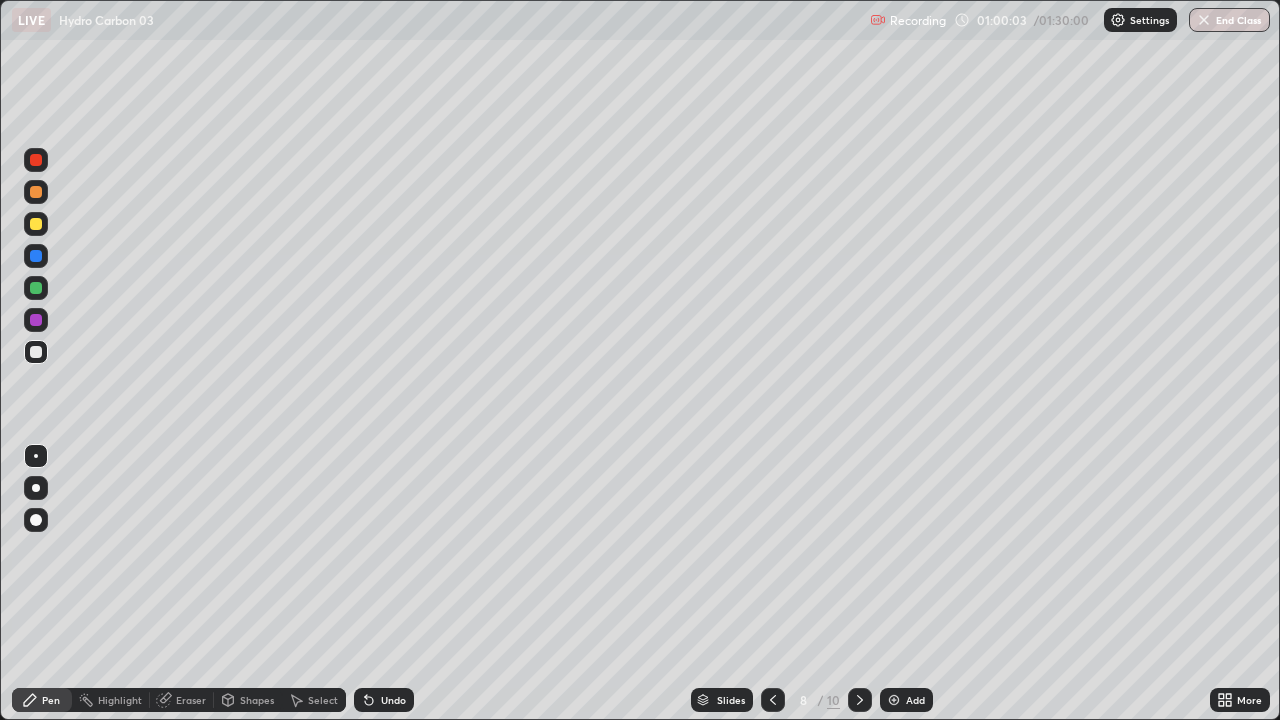 click on "Undo" at bounding box center [393, 700] 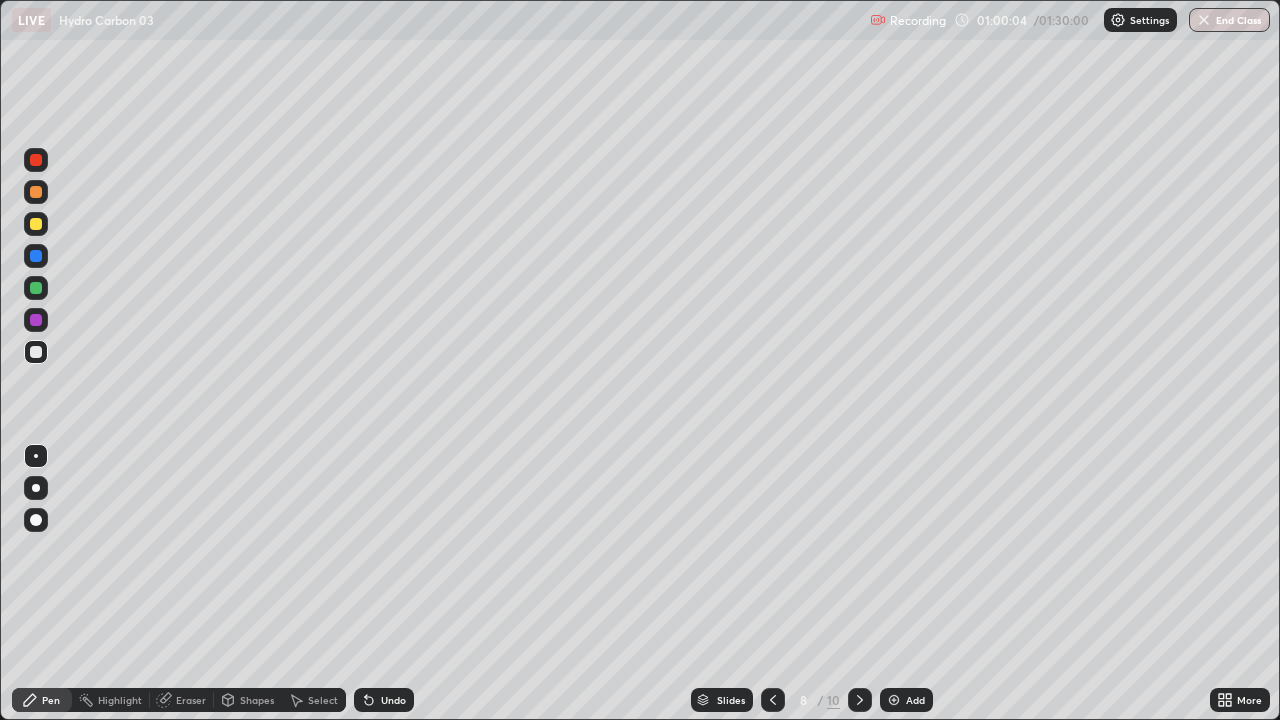 click on "Undo" at bounding box center (393, 700) 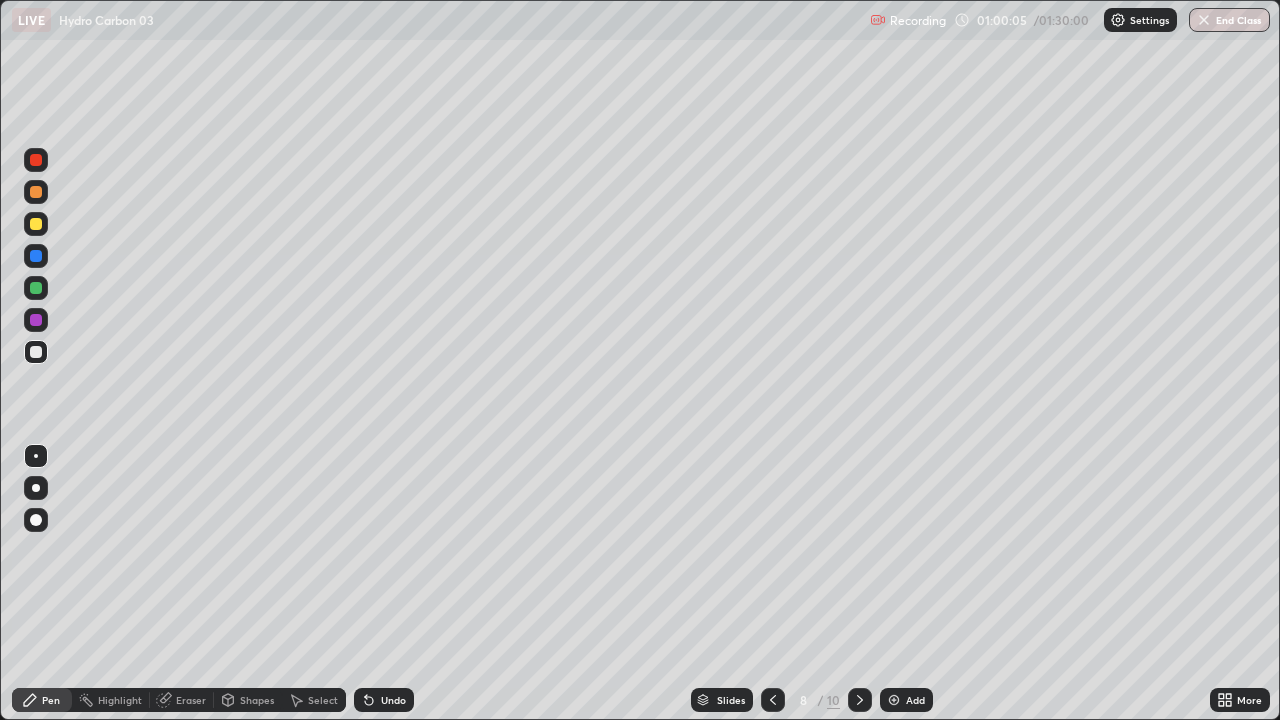 click on "Undo" at bounding box center (384, 700) 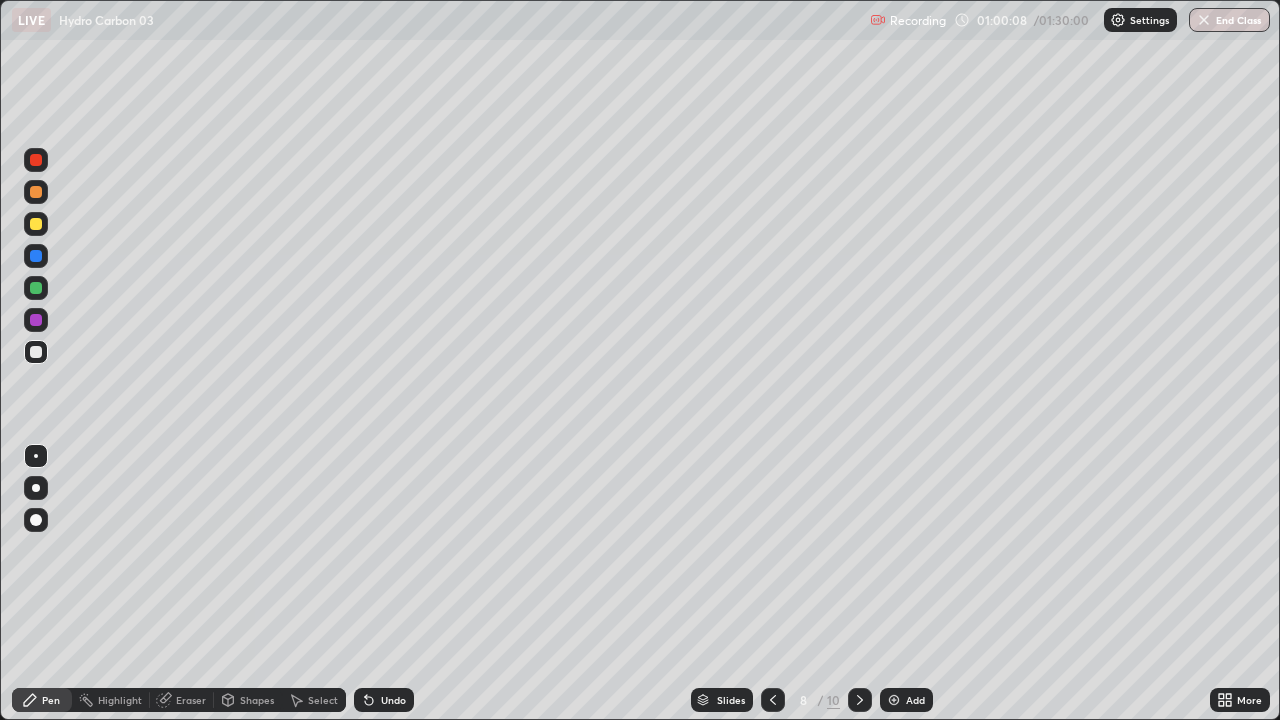 click 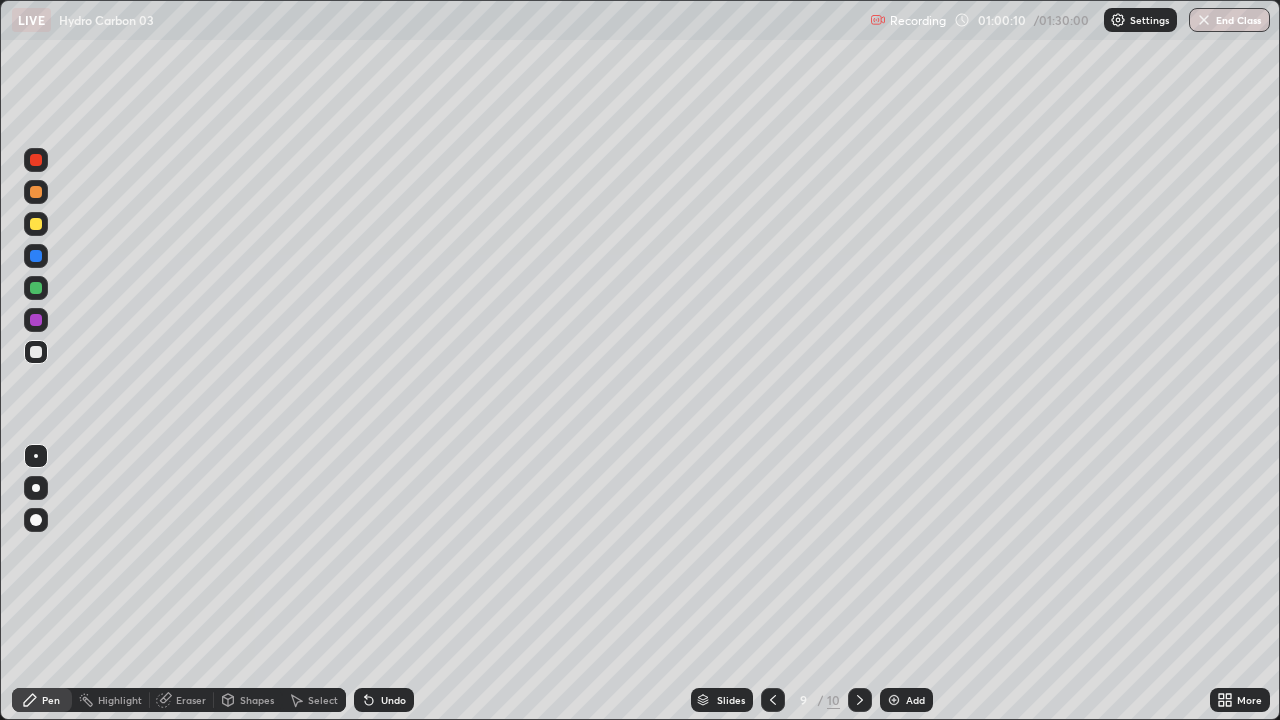 click on "Undo" at bounding box center [384, 700] 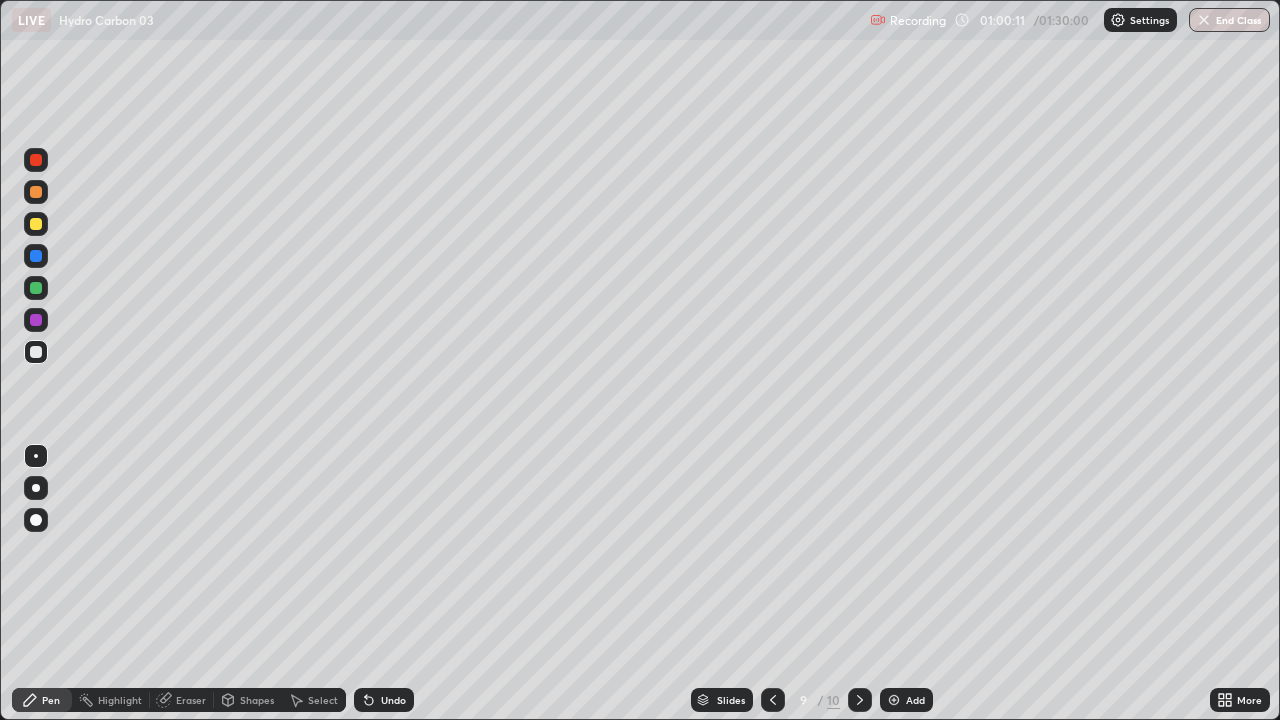click on "Undo" at bounding box center (393, 700) 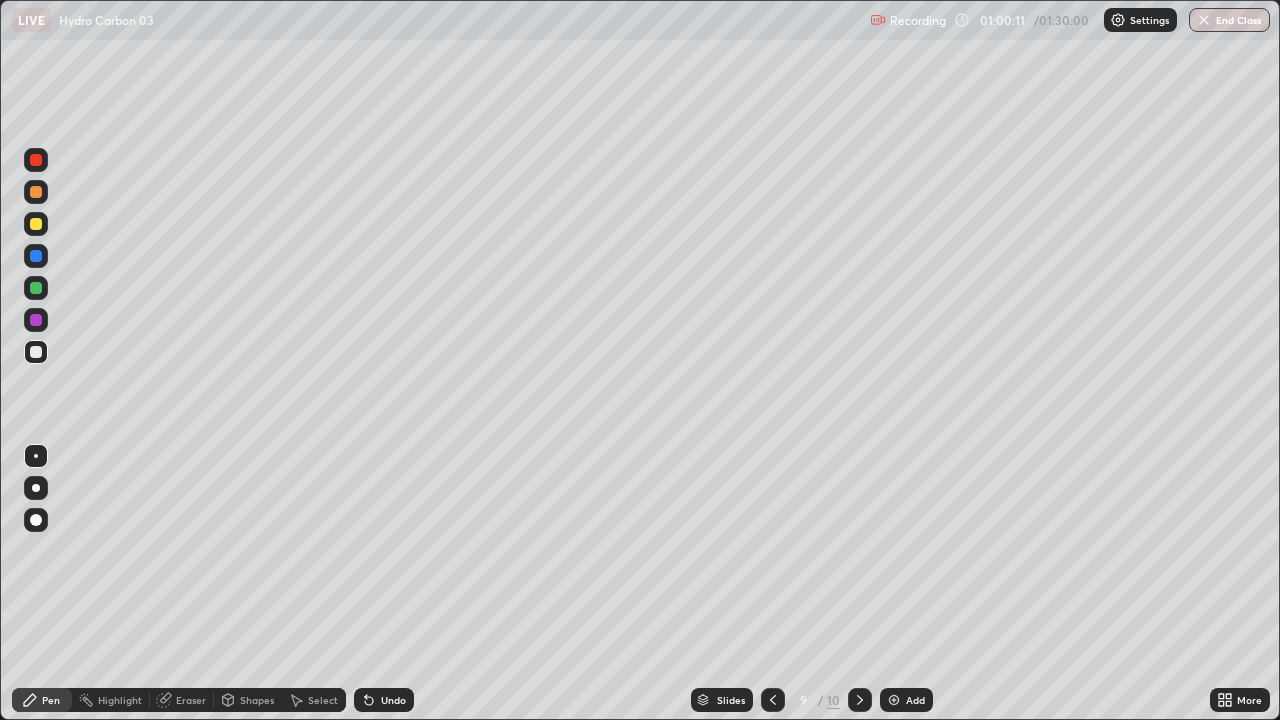 click on "Undo" at bounding box center (393, 700) 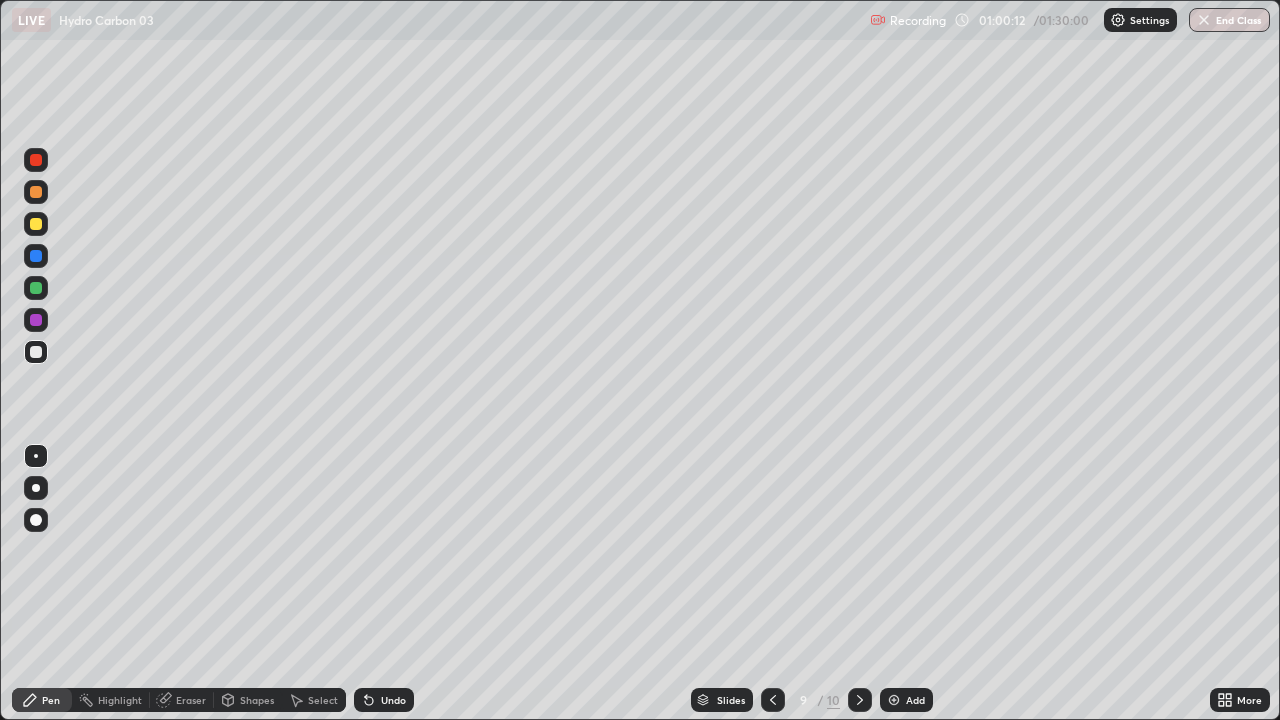 click on "Undo" at bounding box center [393, 700] 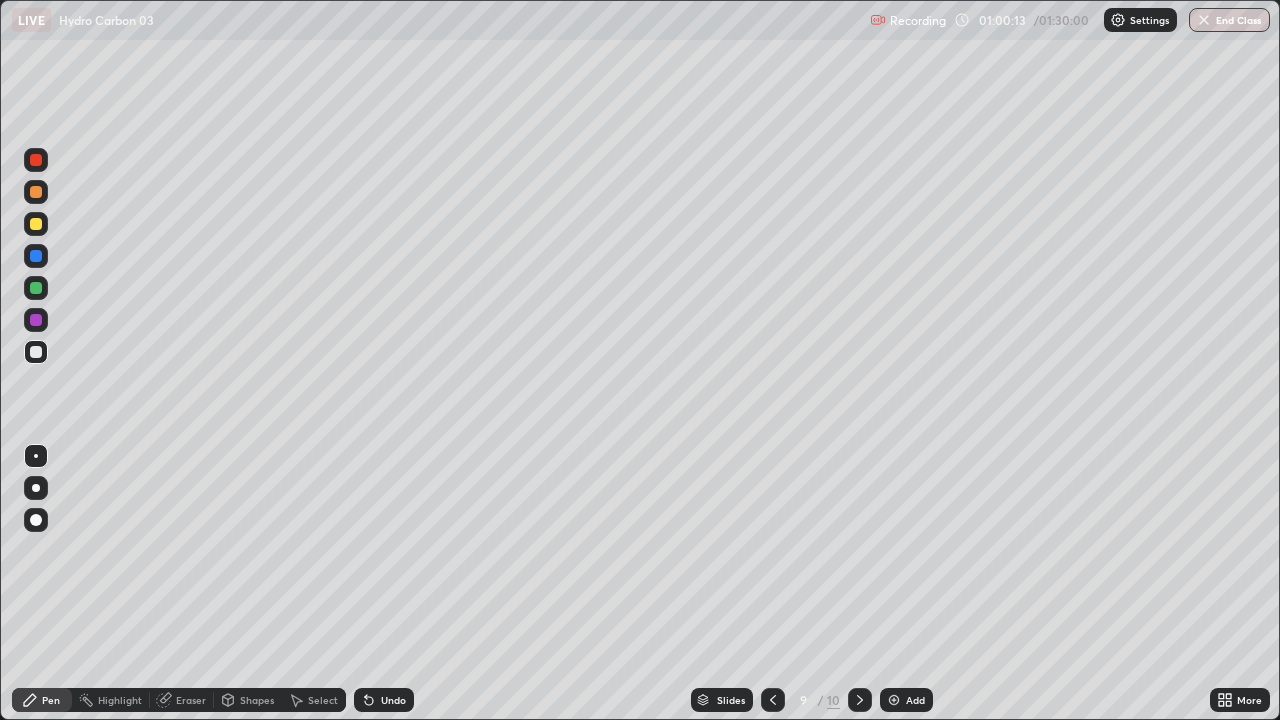 click on "Undo" at bounding box center [393, 700] 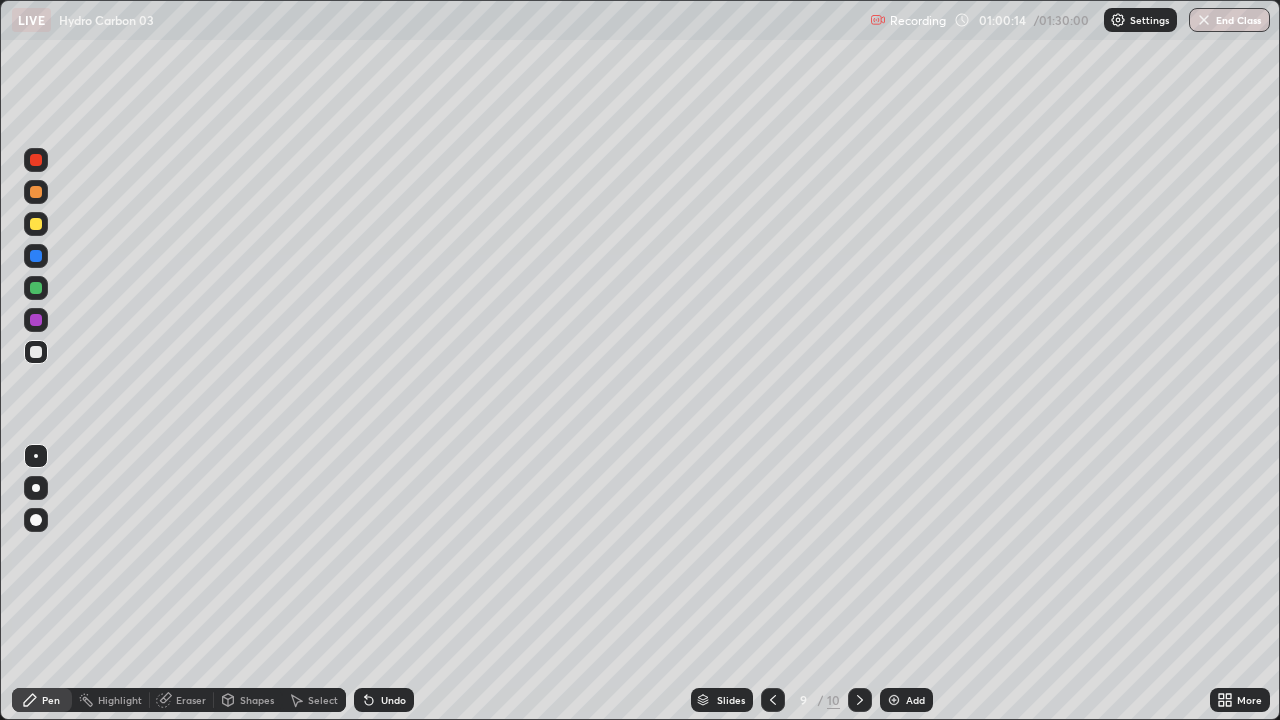 click on "Undo" at bounding box center (393, 700) 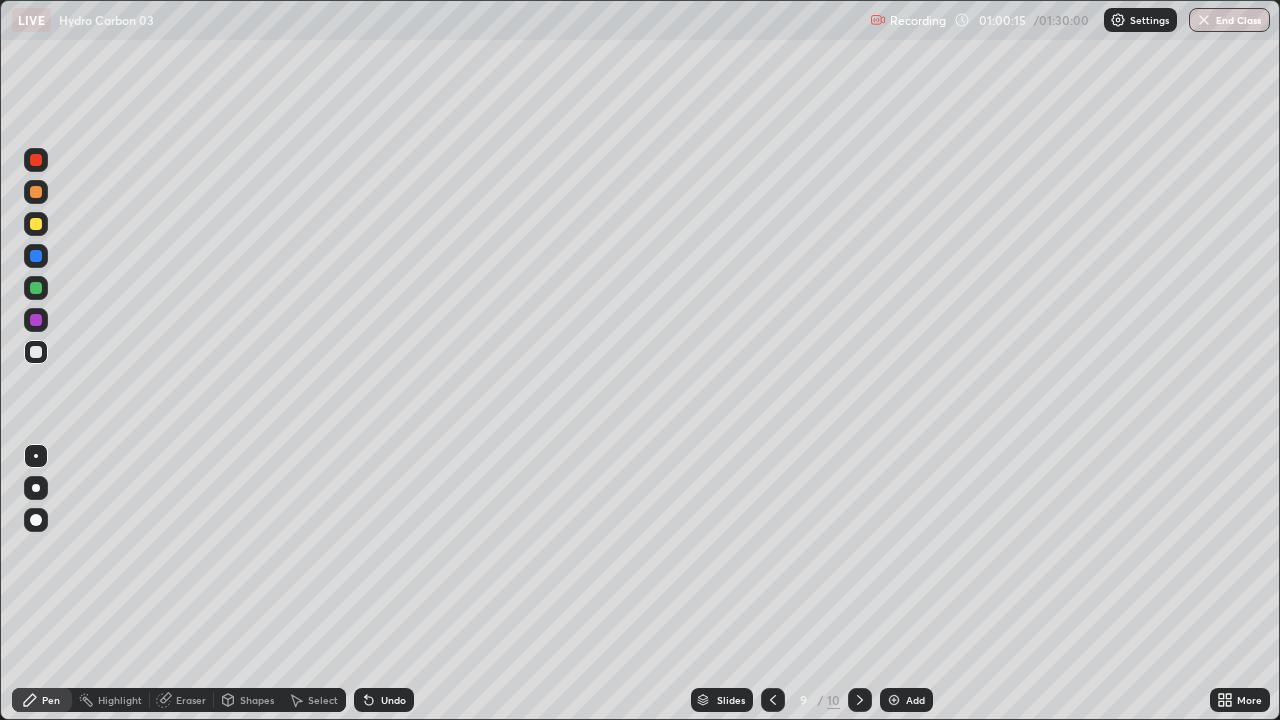 click on "Undo" at bounding box center [384, 700] 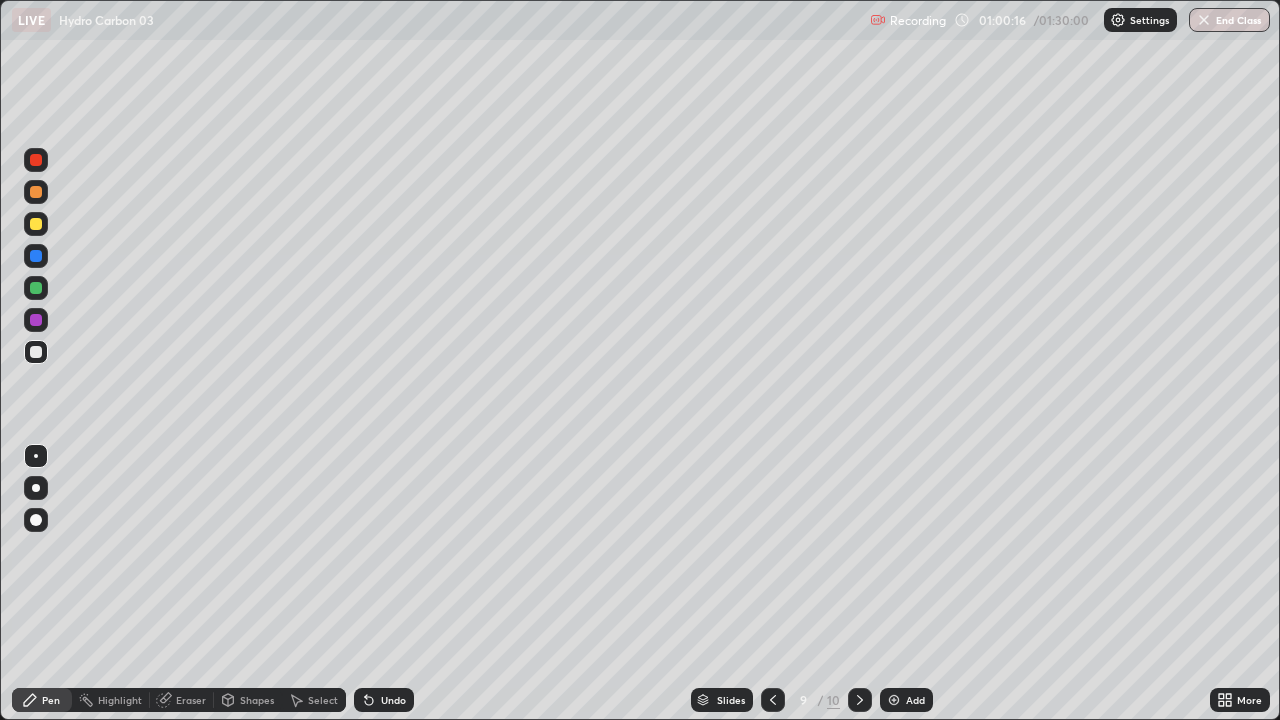 click on "Undo" at bounding box center (384, 700) 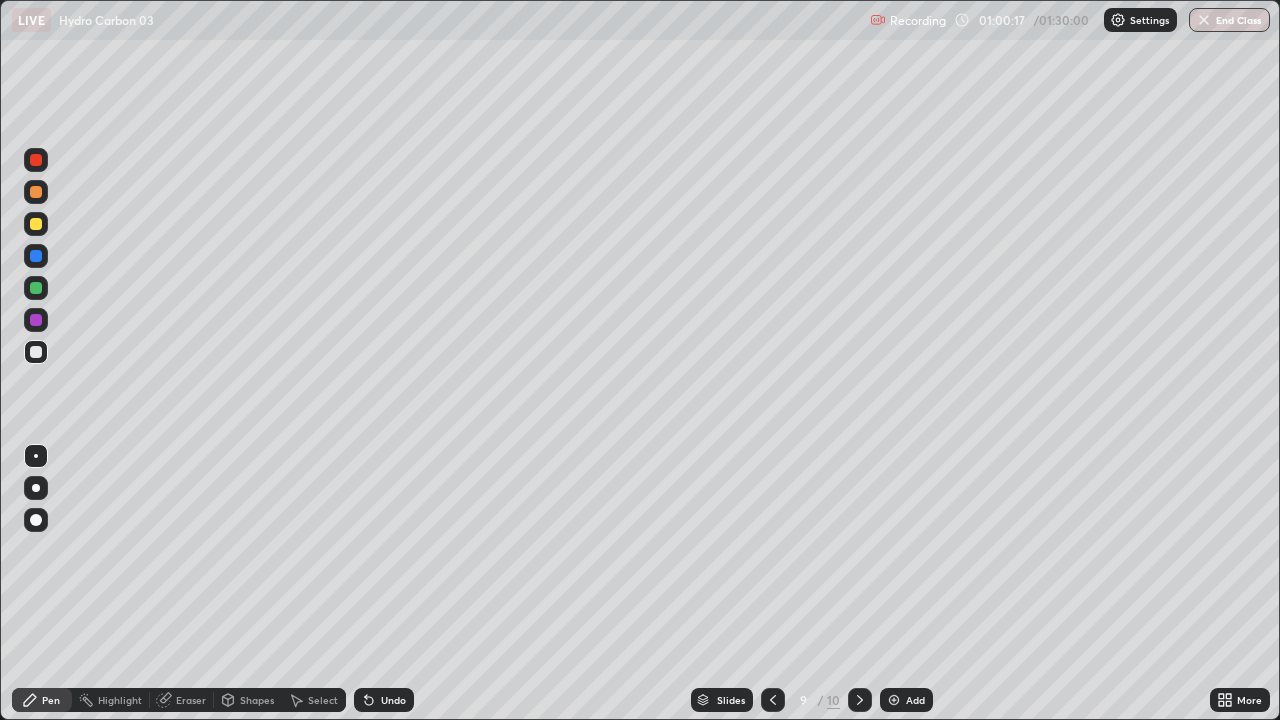 click on "Undo" at bounding box center [384, 700] 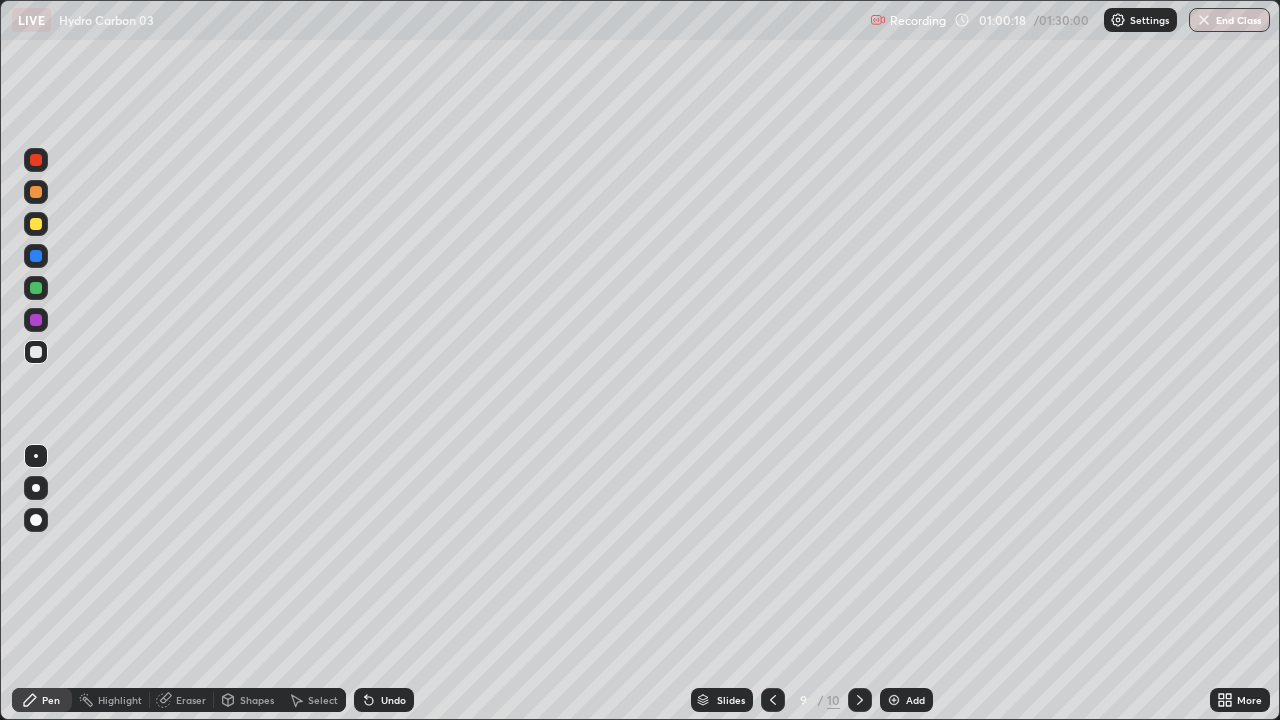 click on "Undo" at bounding box center (384, 700) 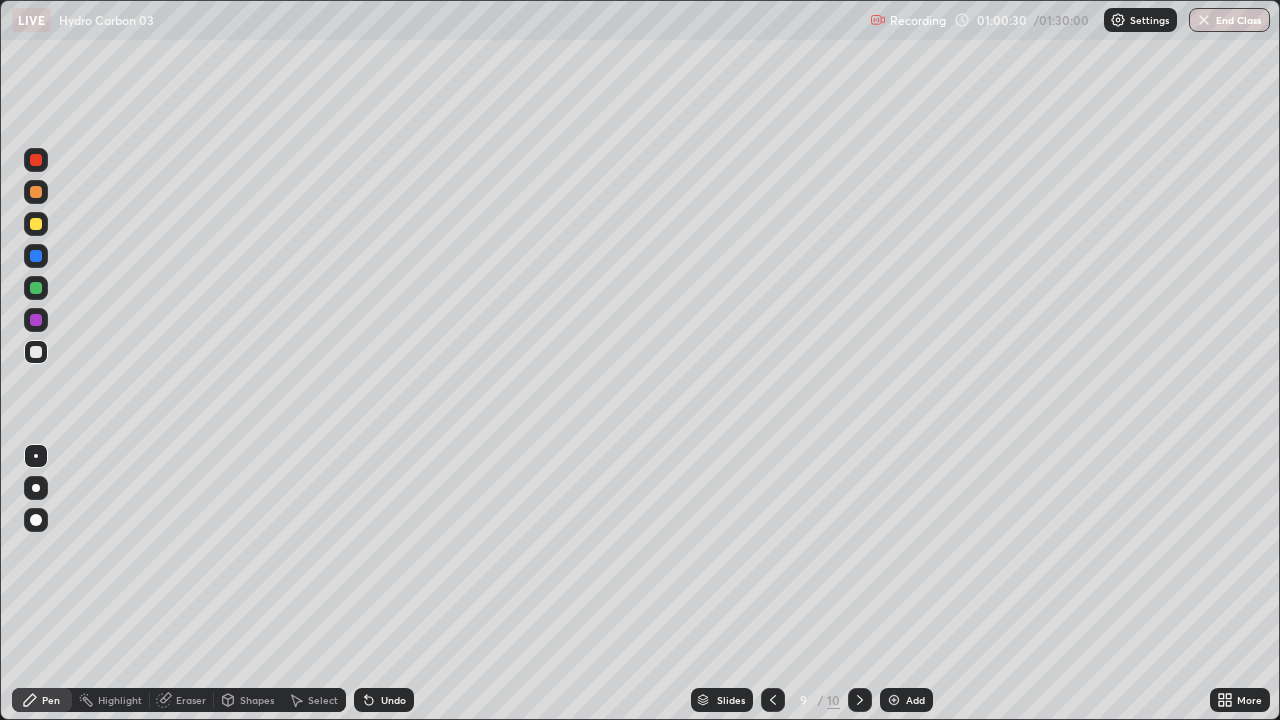 click 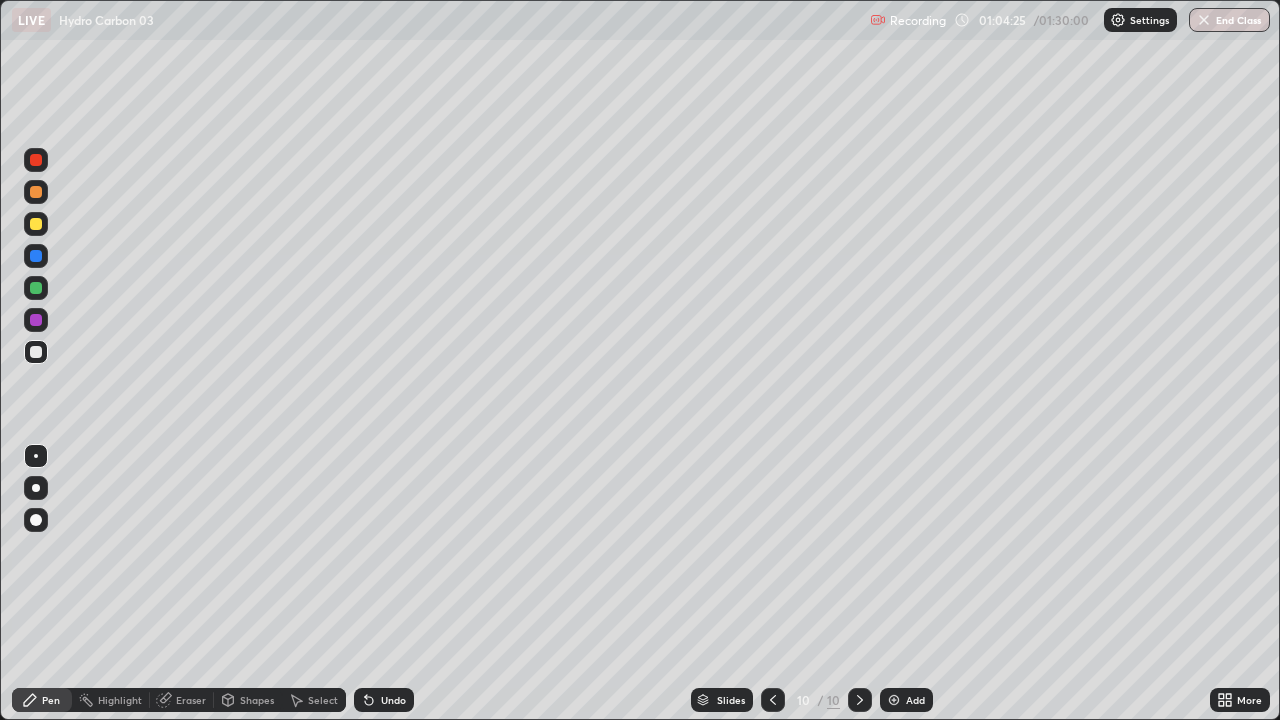click at bounding box center (894, 700) 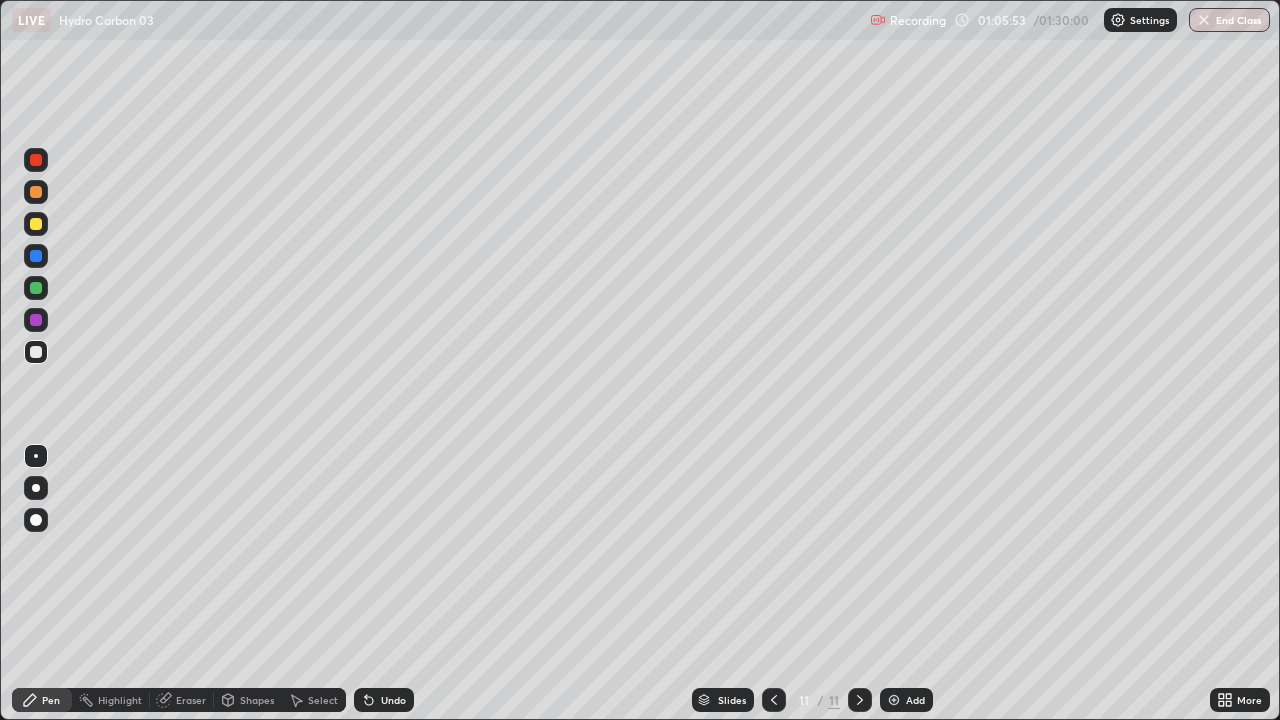 click on "Undo" at bounding box center [393, 700] 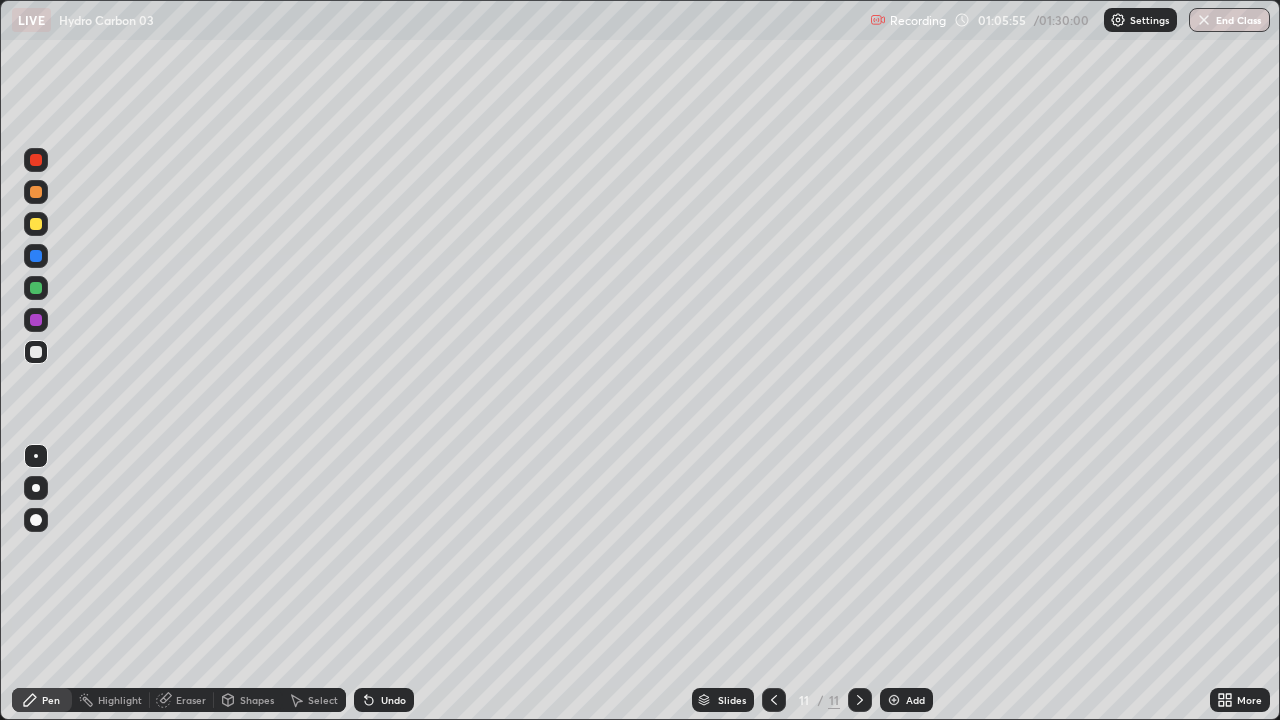 click on "Undo" at bounding box center [393, 700] 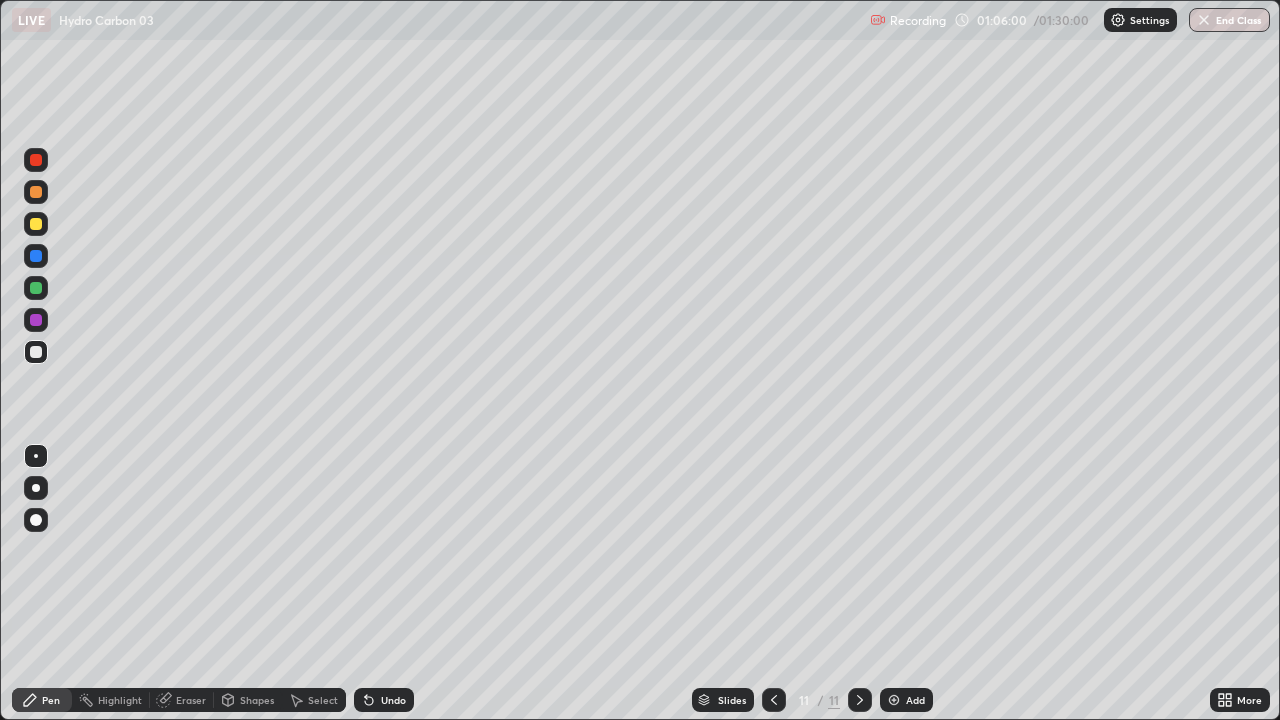 click on "Eraser" at bounding box center (182, 700) 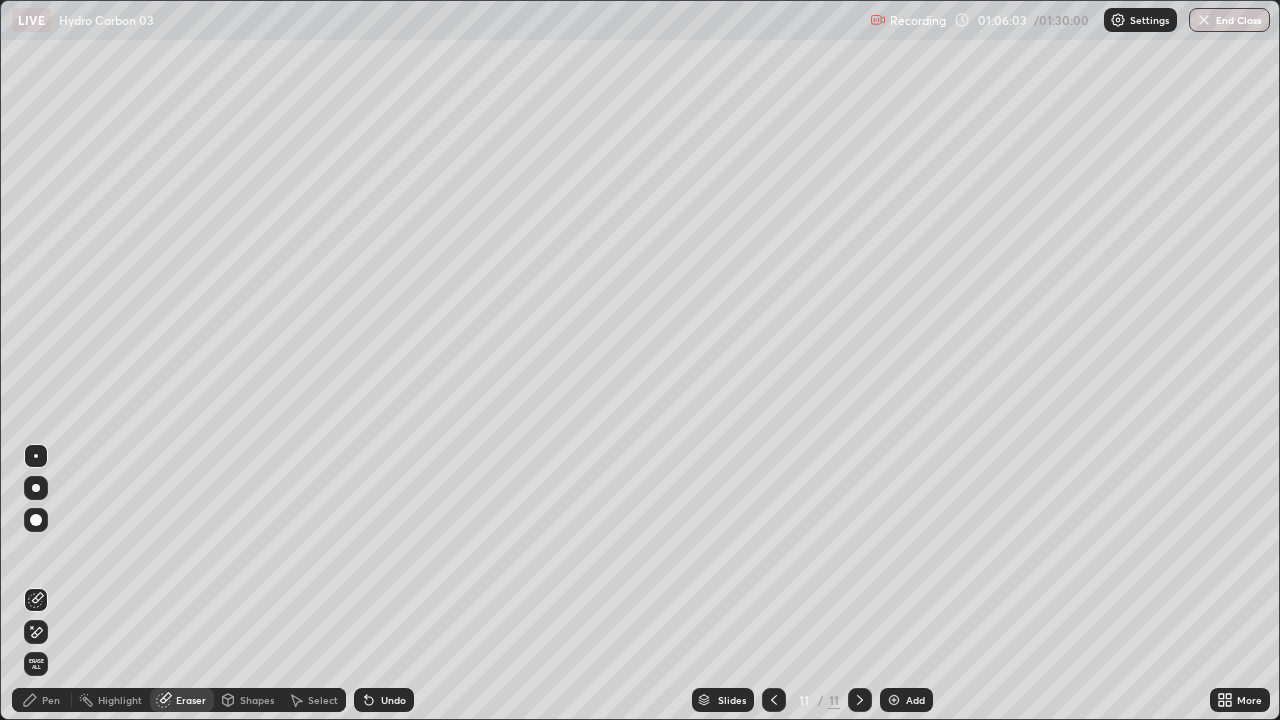 click on "Pen" at bounding box center [42, 700] 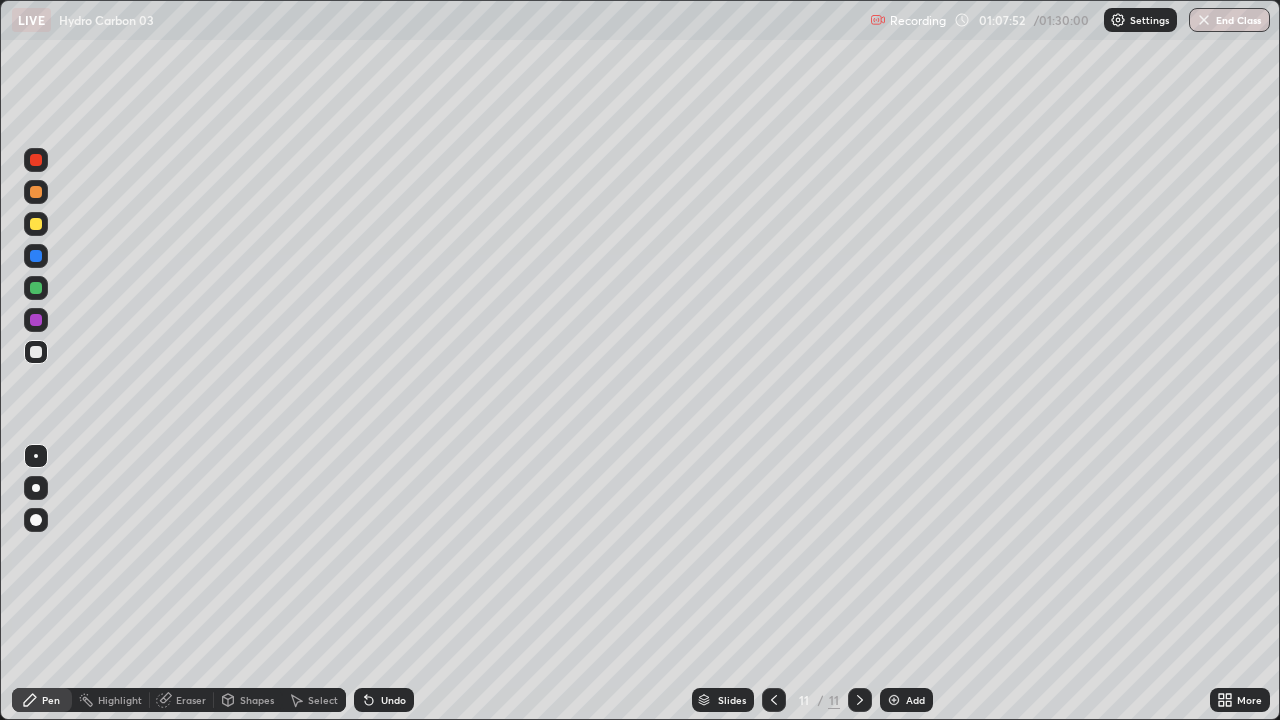 click on "Undo" at bounding box center [384, 700] 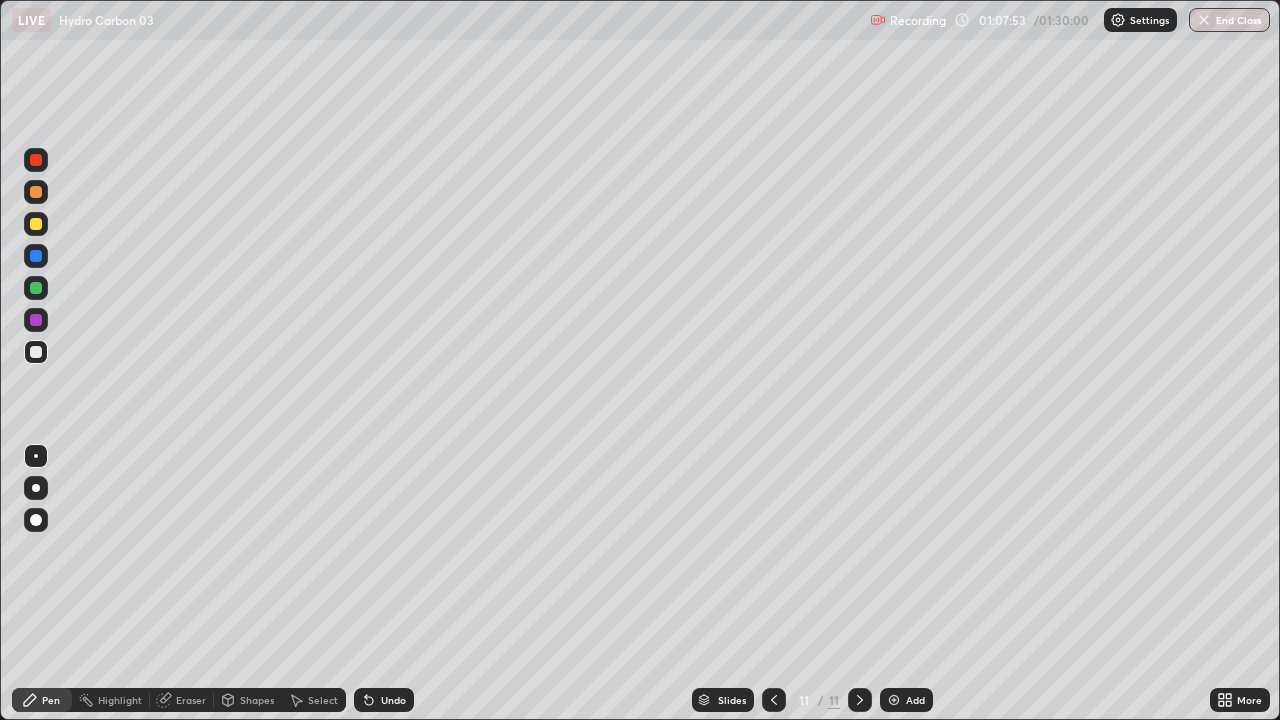 click on "Undo" at bounding box center (393, 700) 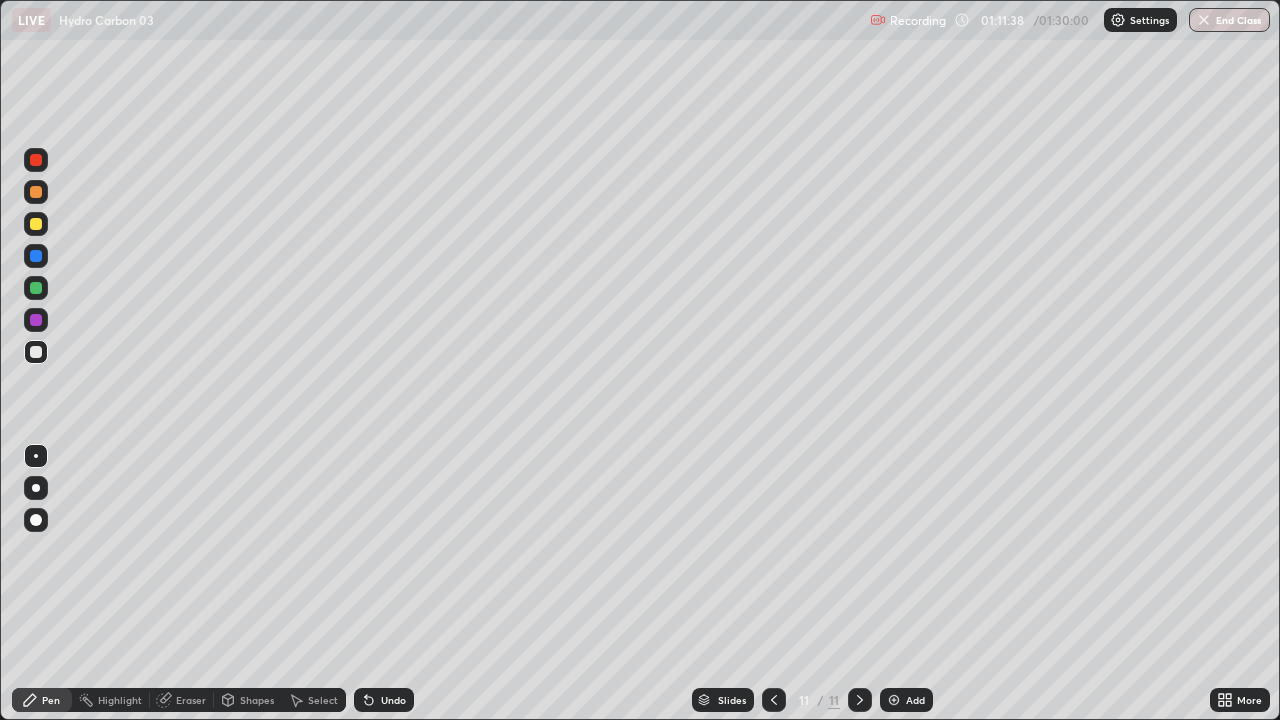 click at bounding box center (894, 700) 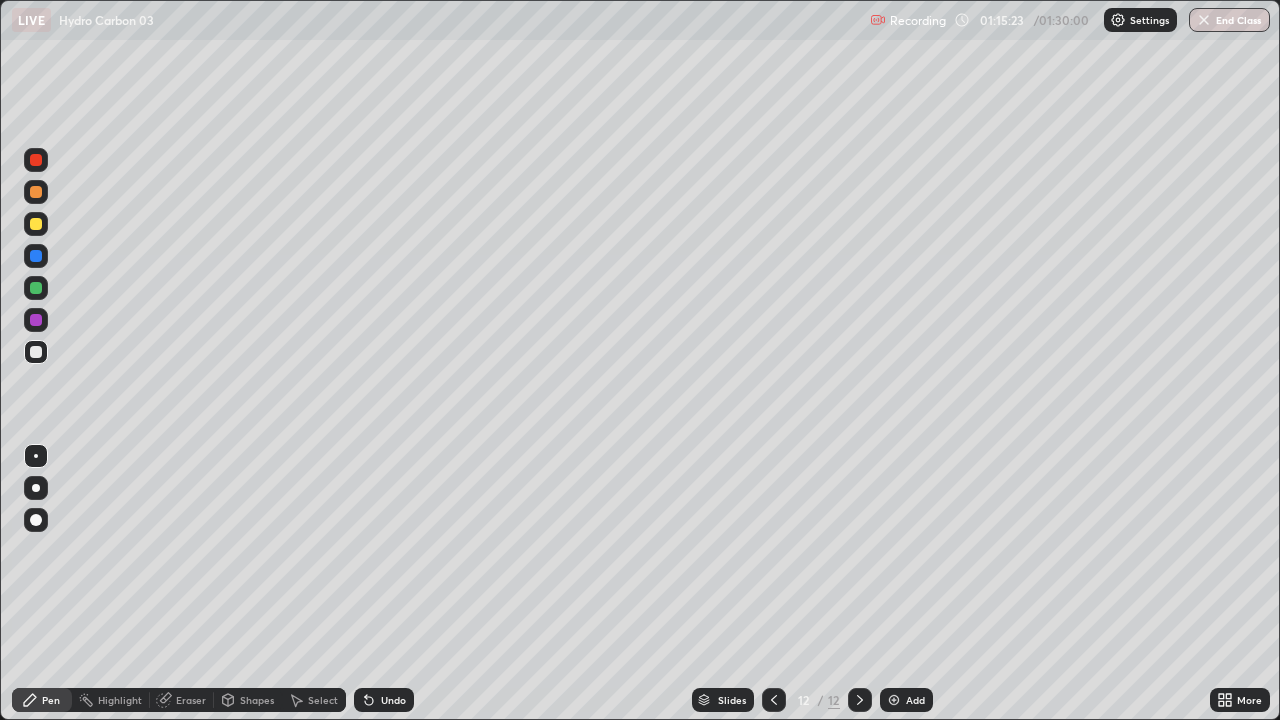 click 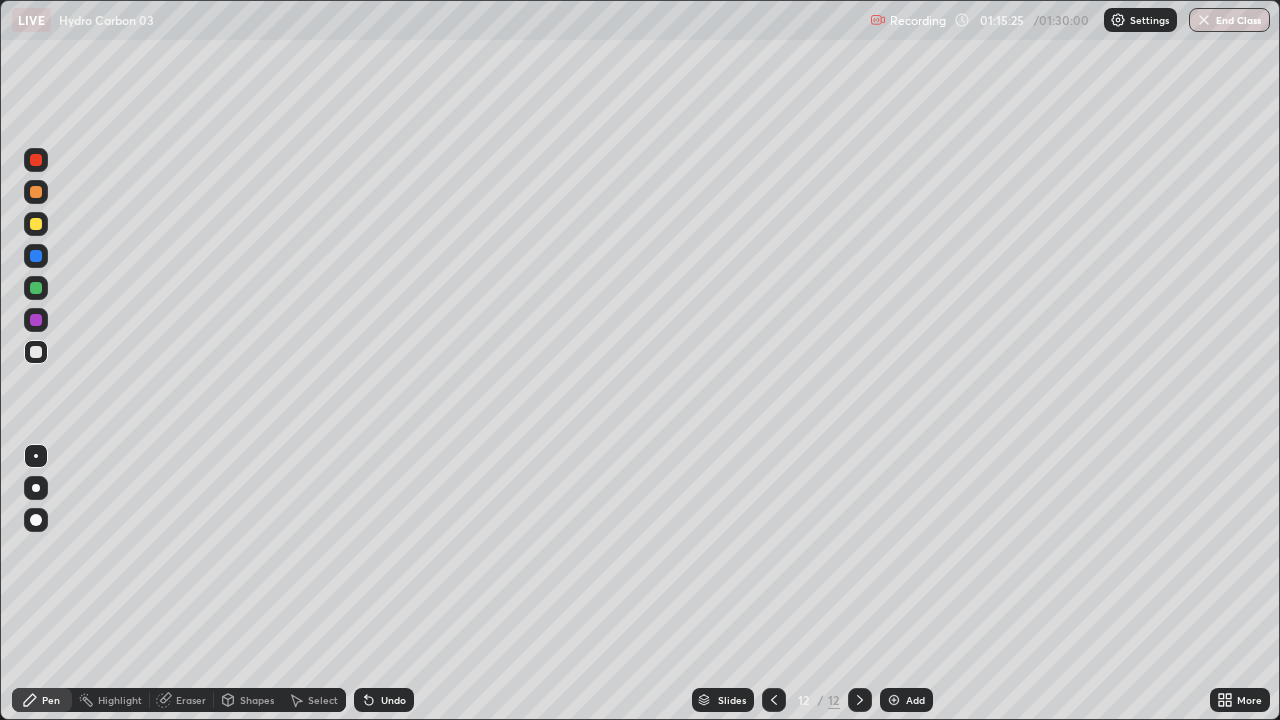 click at bounding box center (894, 700) 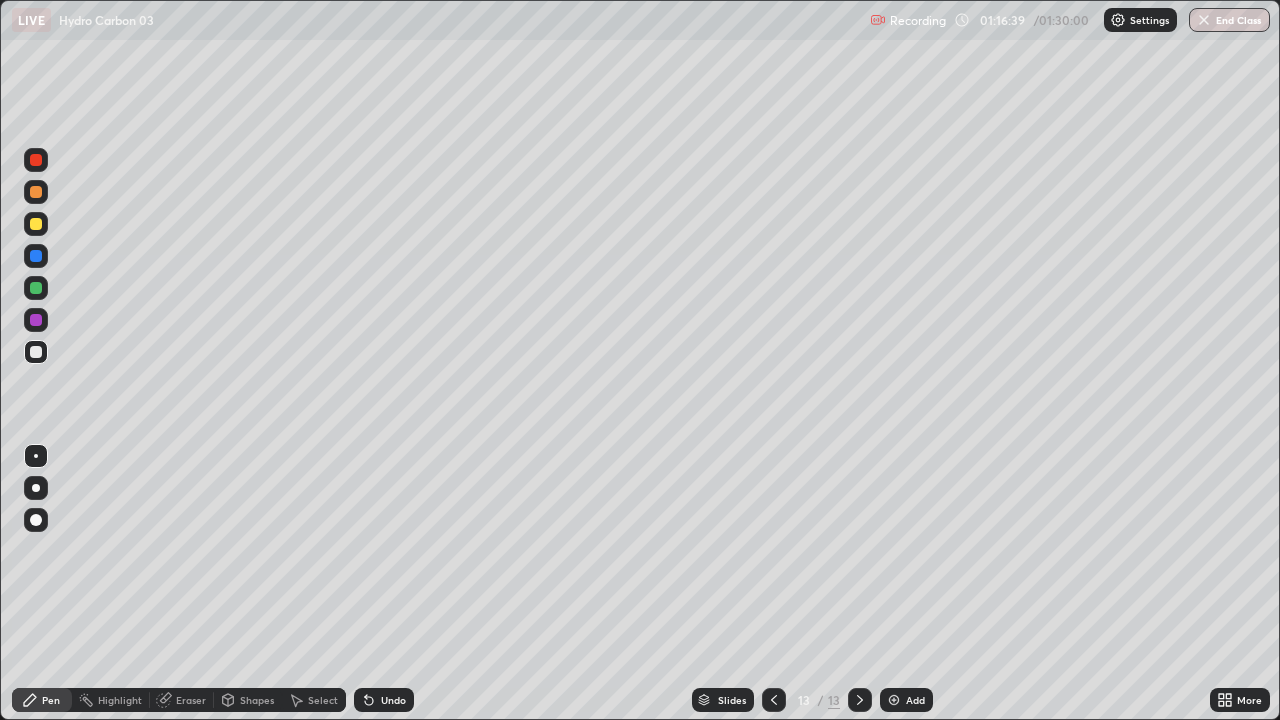 click on "Undo" at bounding box center (393, 700) 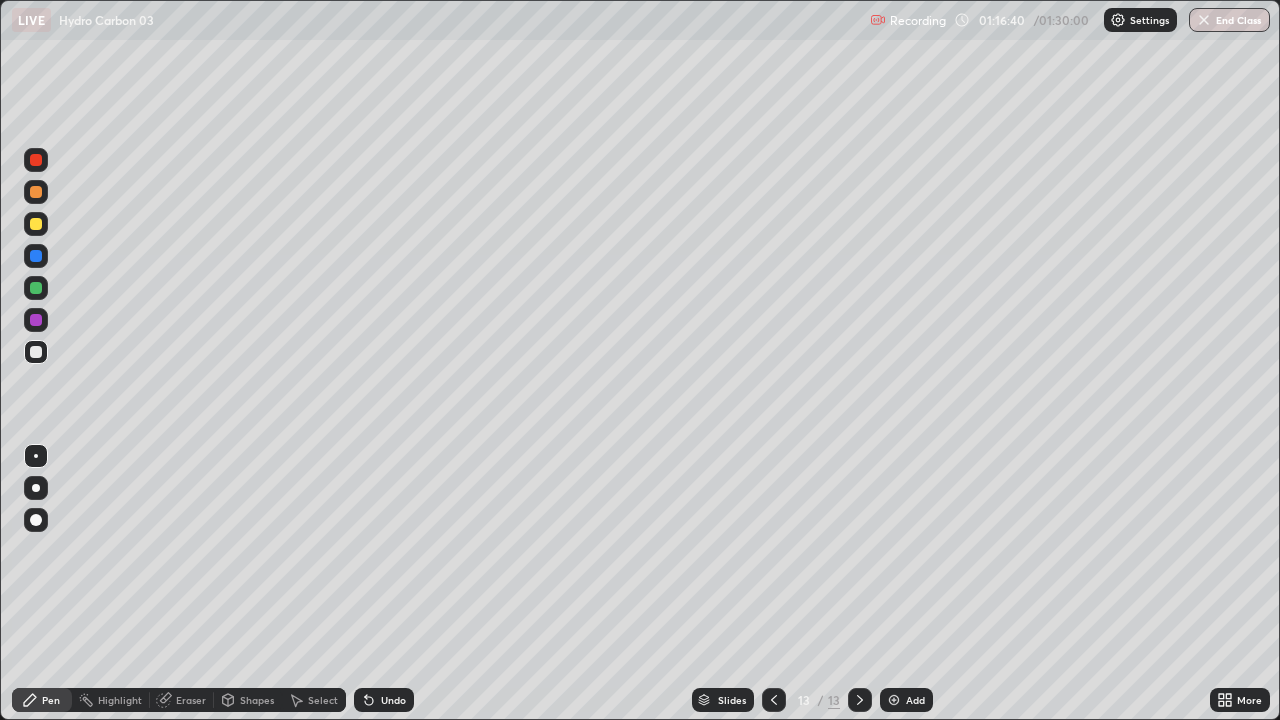 click on "Undo" at bounding box center (393, 700) 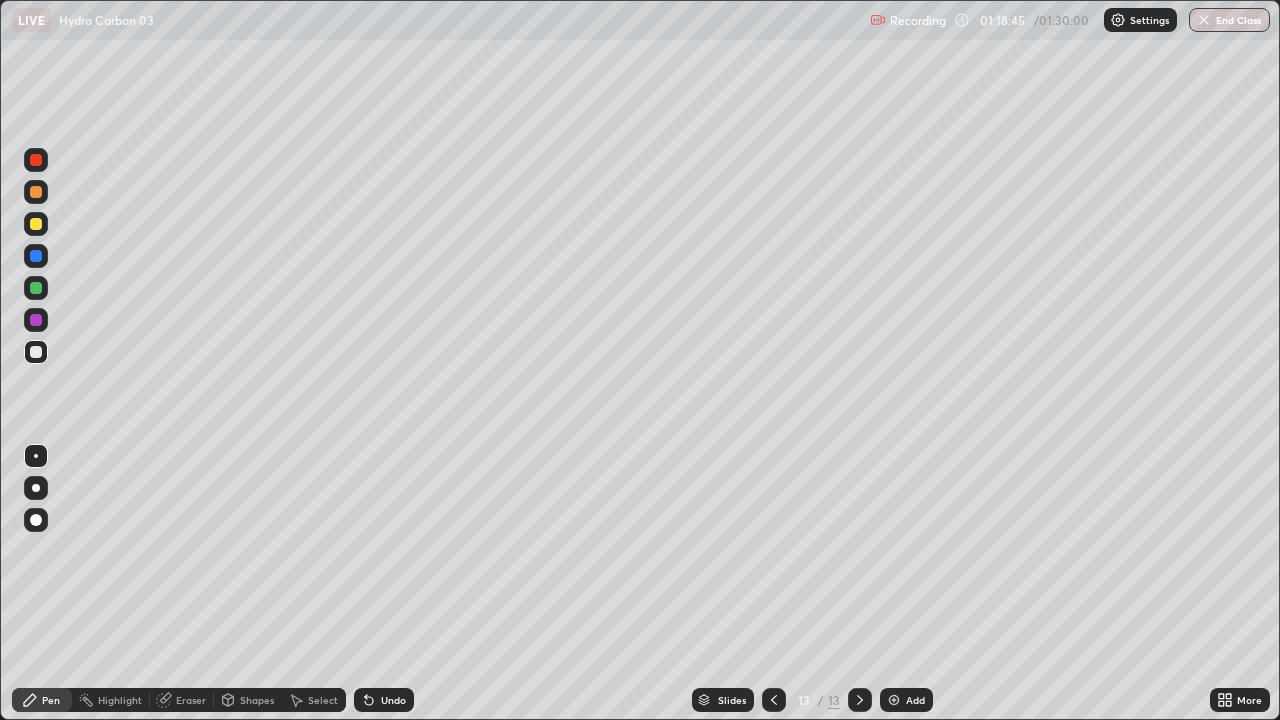 click on "Undo" at bounding box center (384, 700) 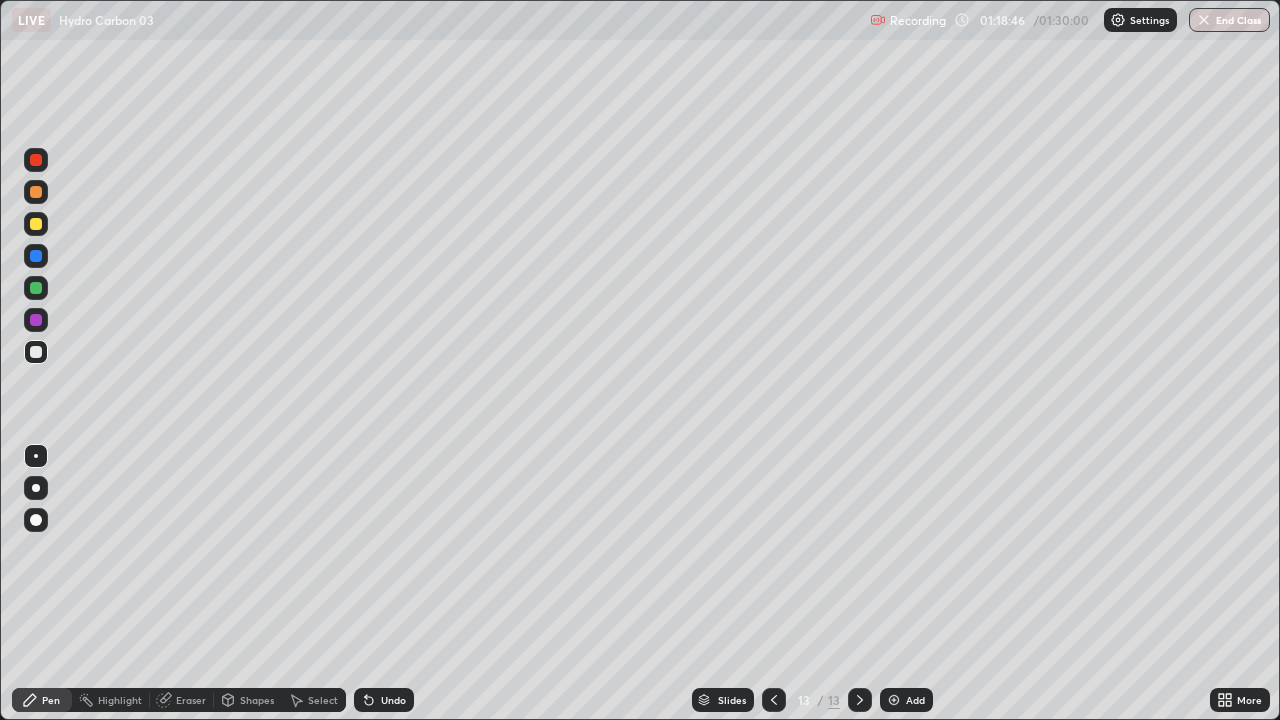 click on "Undo" at bounding box center [384, 700] 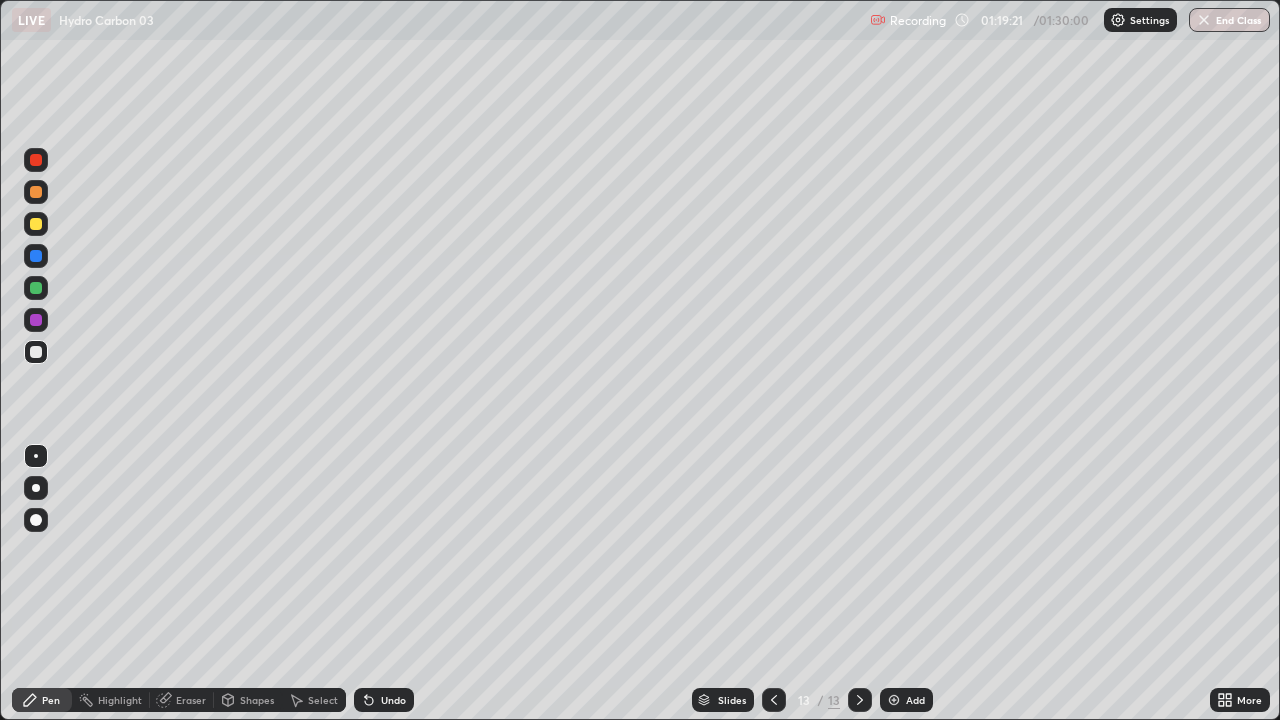 click on "Undo" at bounding box center [384, 700] 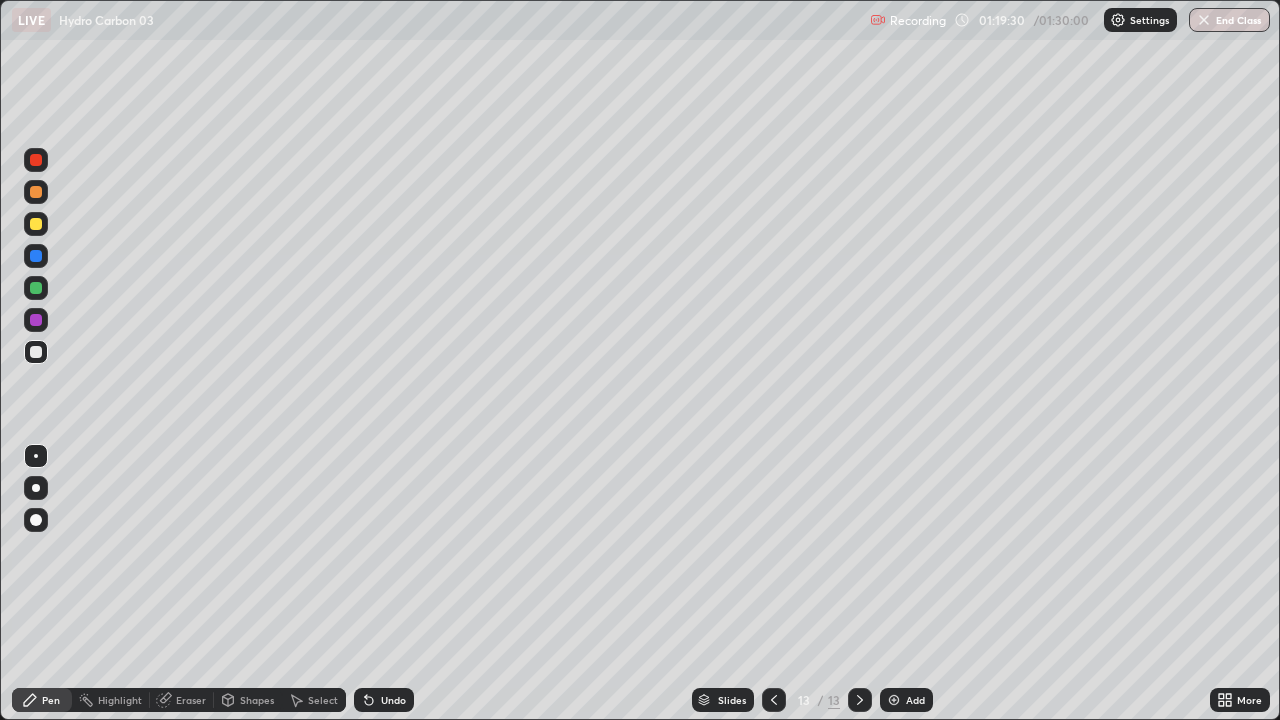 click on "Undo" at bounding box center (393, 700) 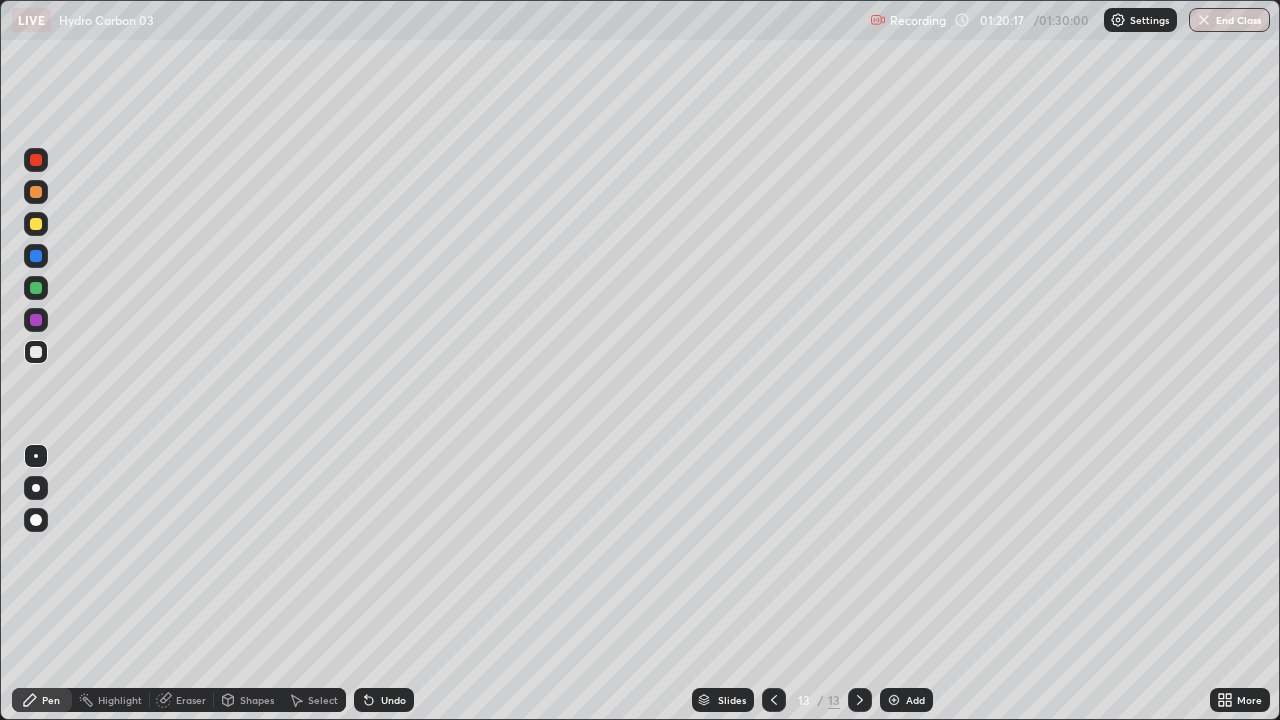 click on "Undo" at bounding box center (384, 700) 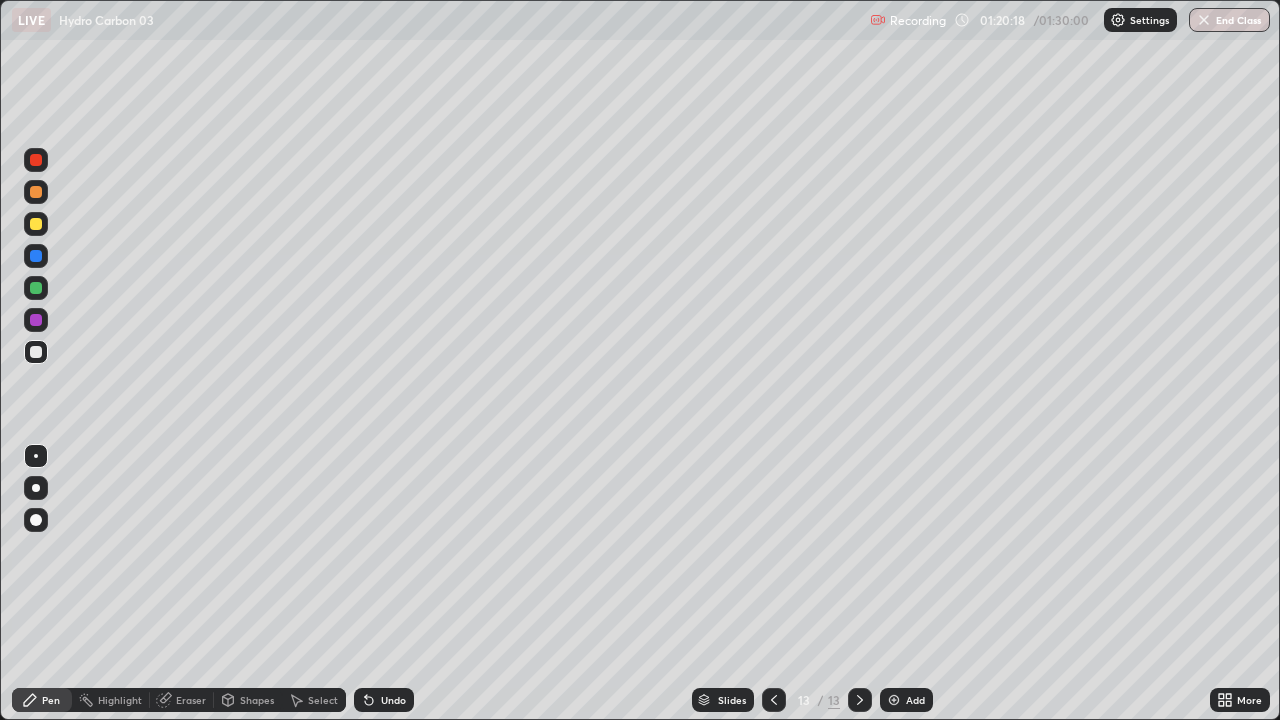 click on "Undo" at bounding box center (384, 700) 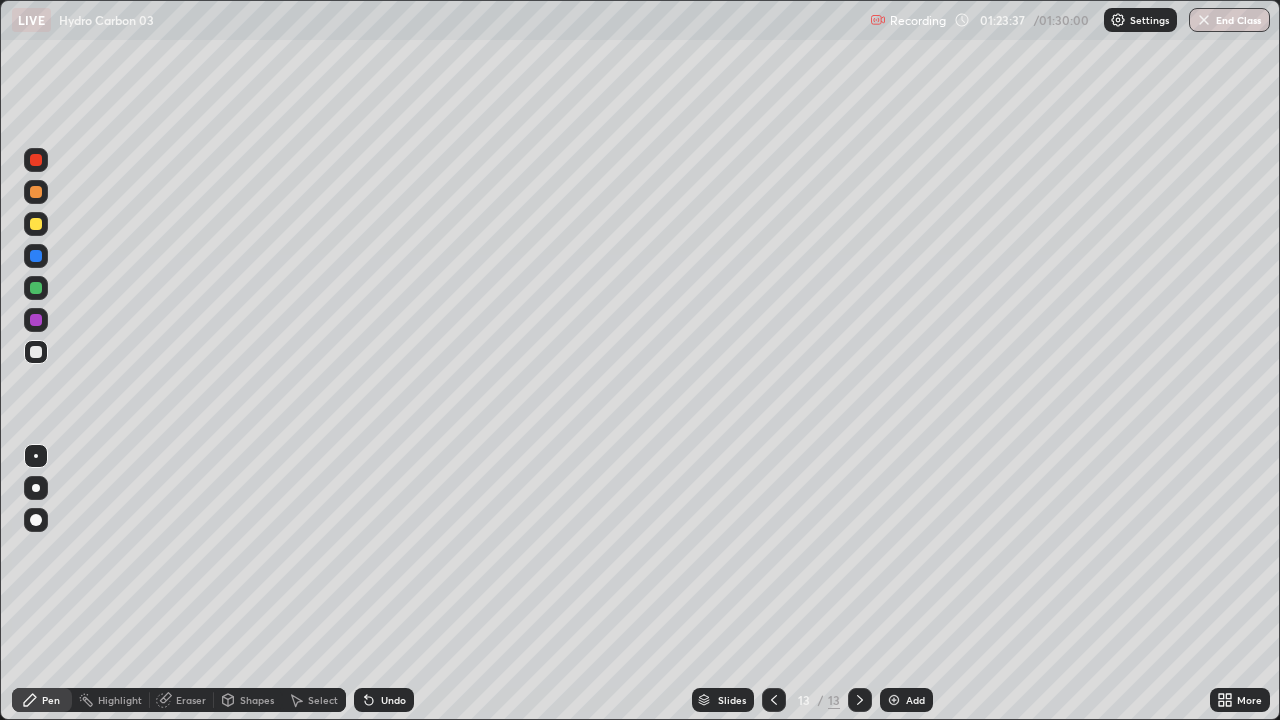 click on "Undo" at bounding box center (393, 700) 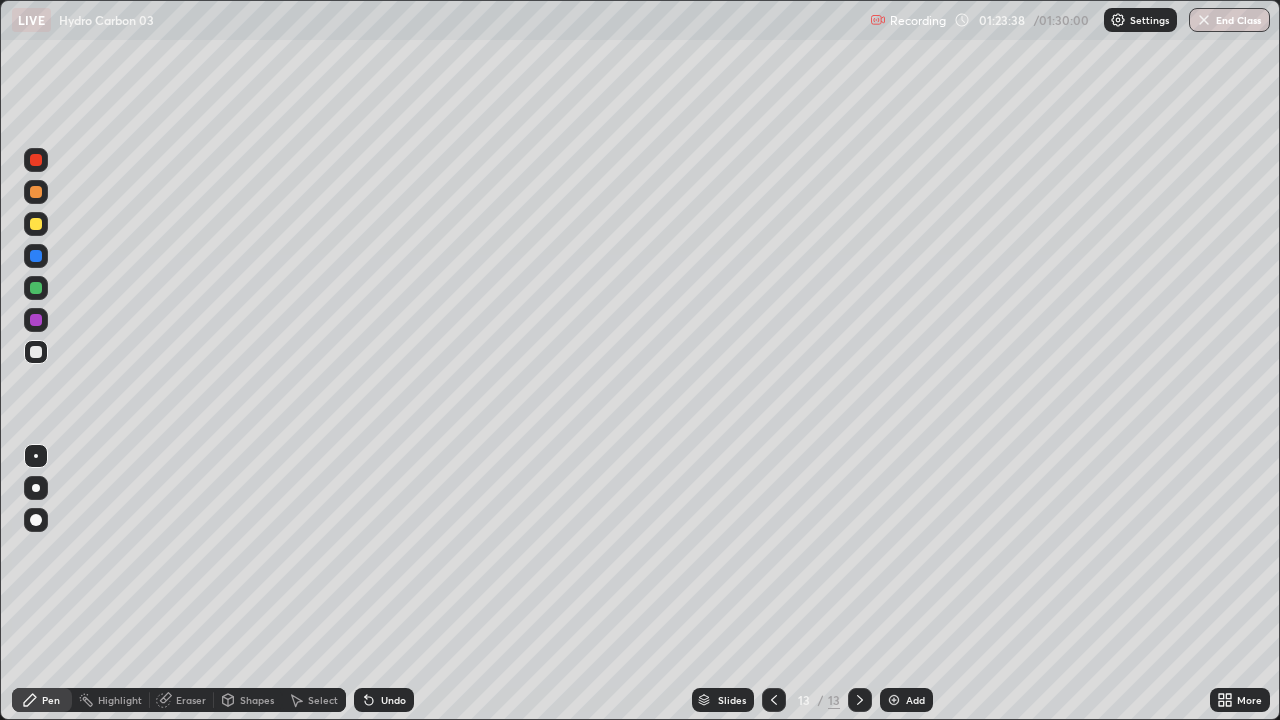 click on "Undo" at bounding box center [393, 700] 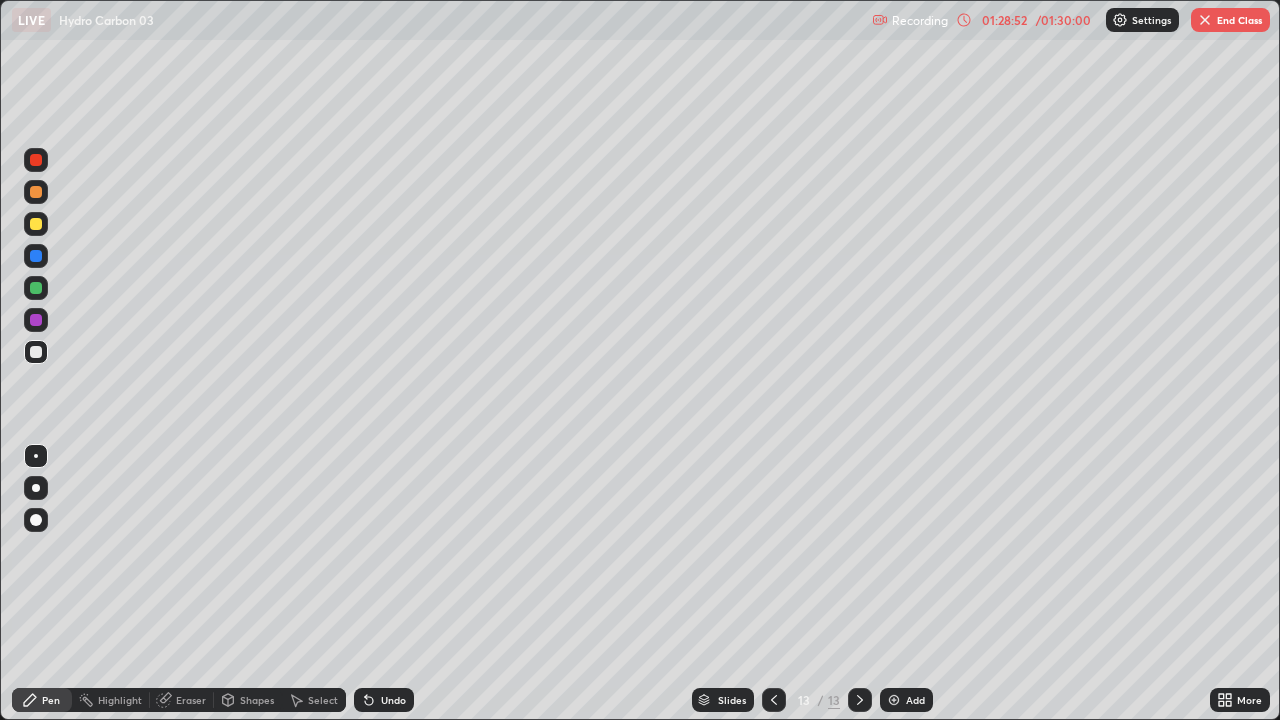 click on "End Class" at bounding box center (1230, 20) 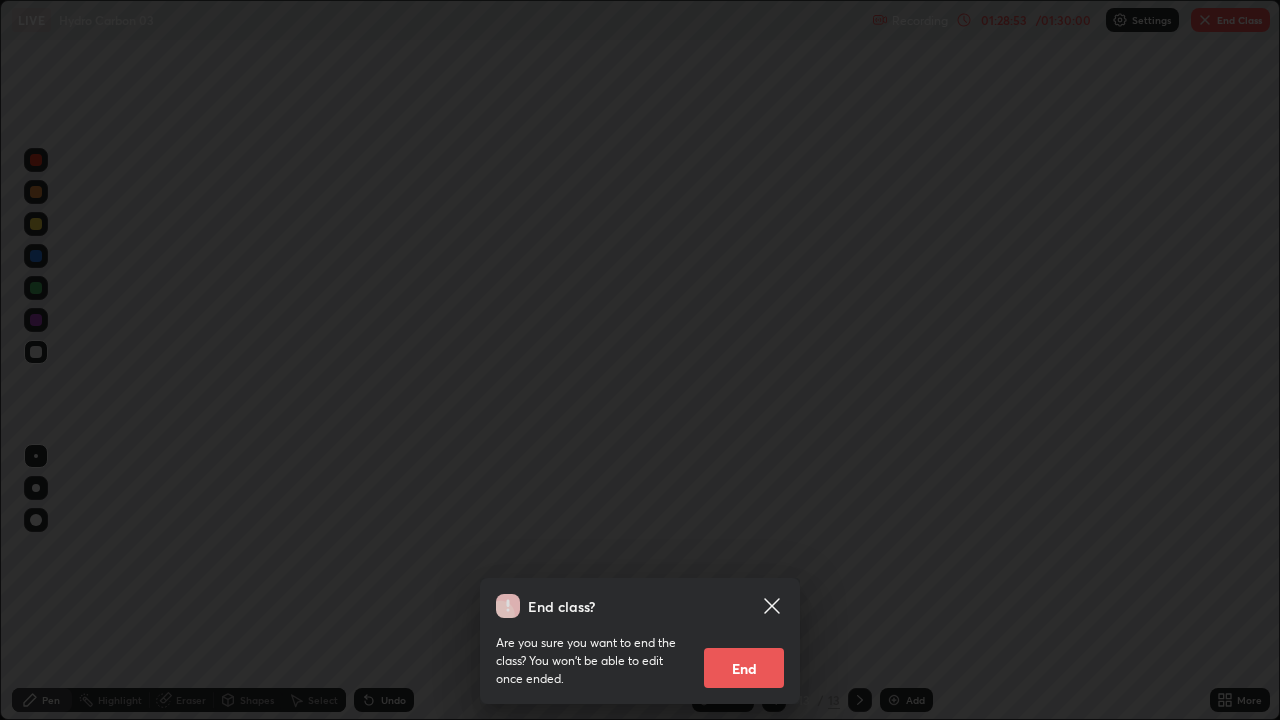 click on "End" at bounding box center (744, 668) 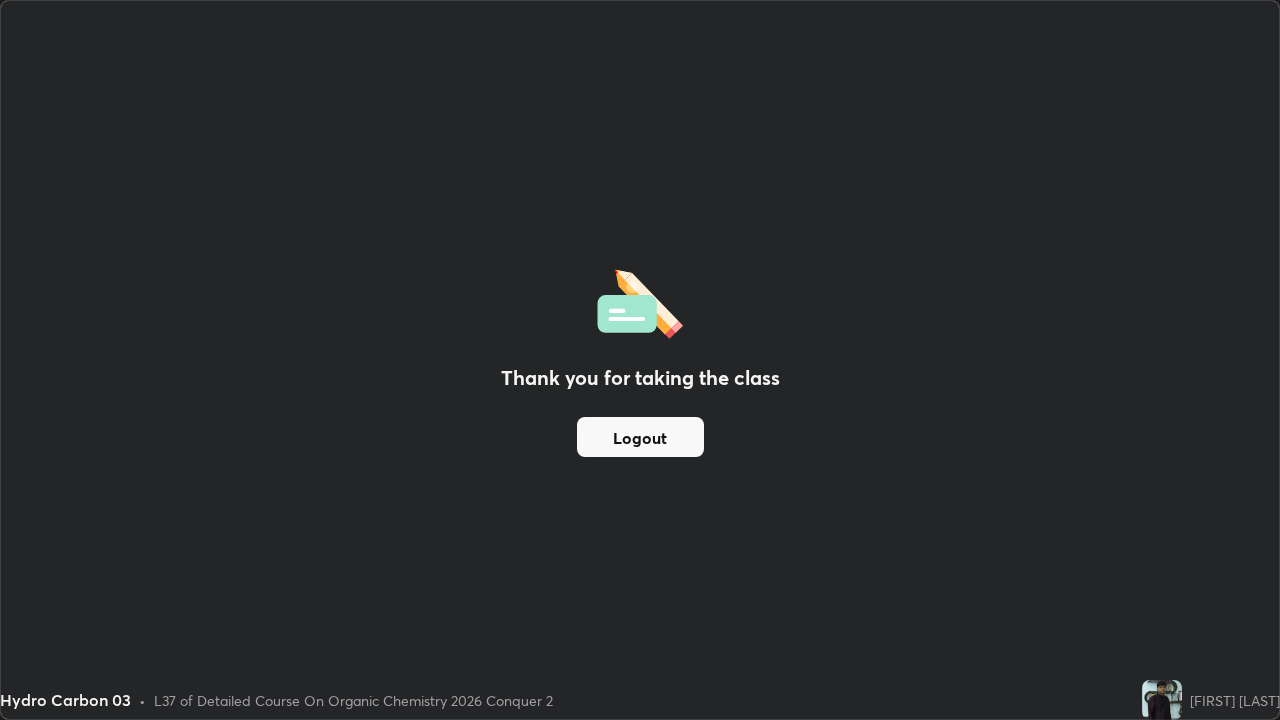 click on "Logout" at bounding box center [640, 437] 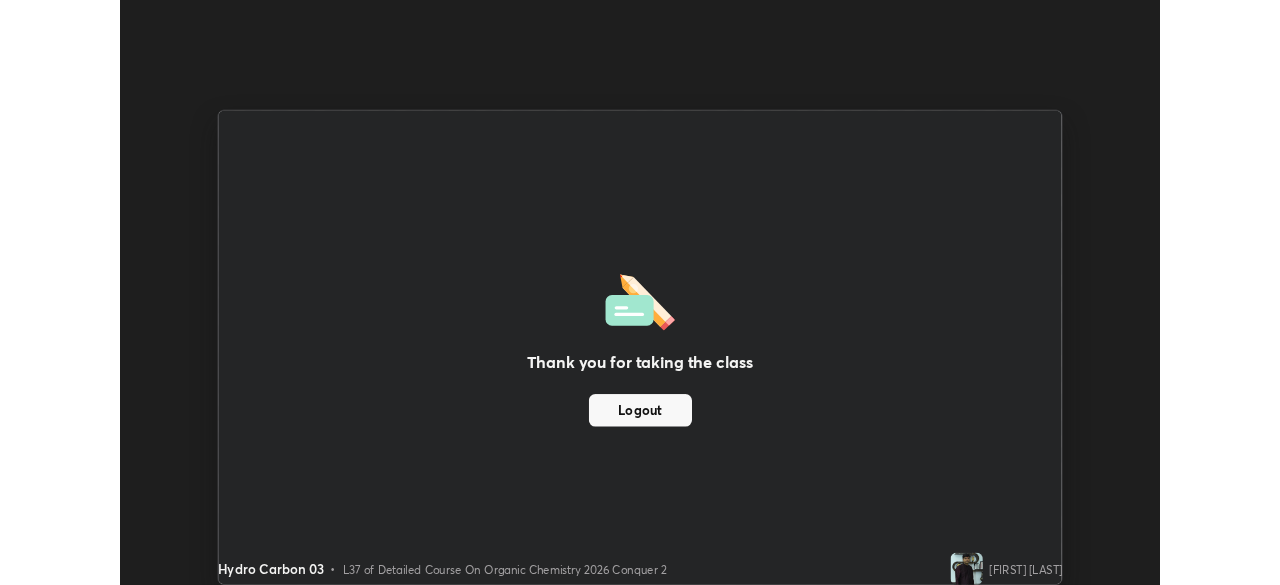 scroll, scrollTop: 585, scrollLeft: 1280, axis: both 